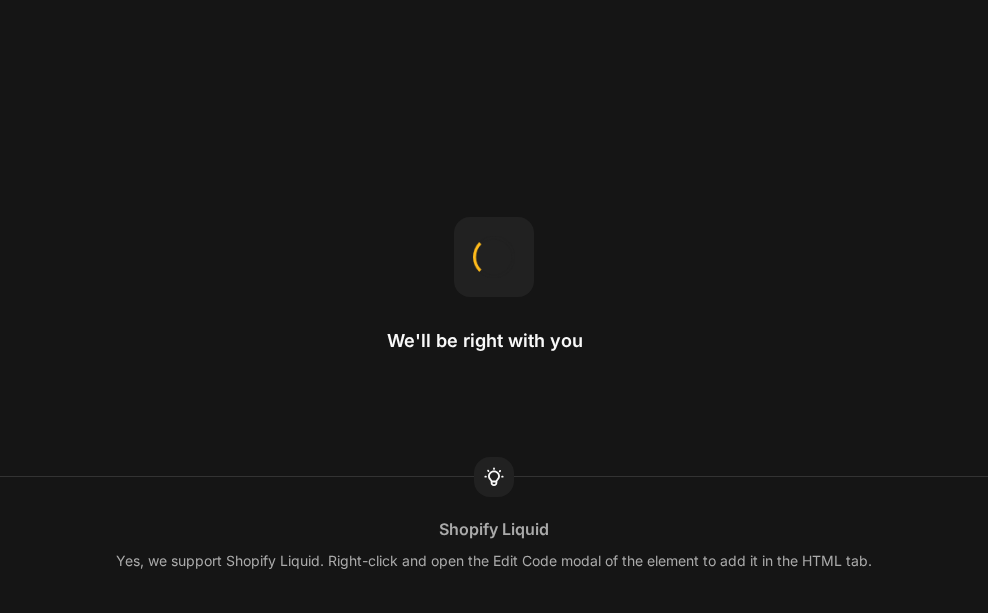 scroll, scrollTop: 0, scrollLeft: 0, axis: both 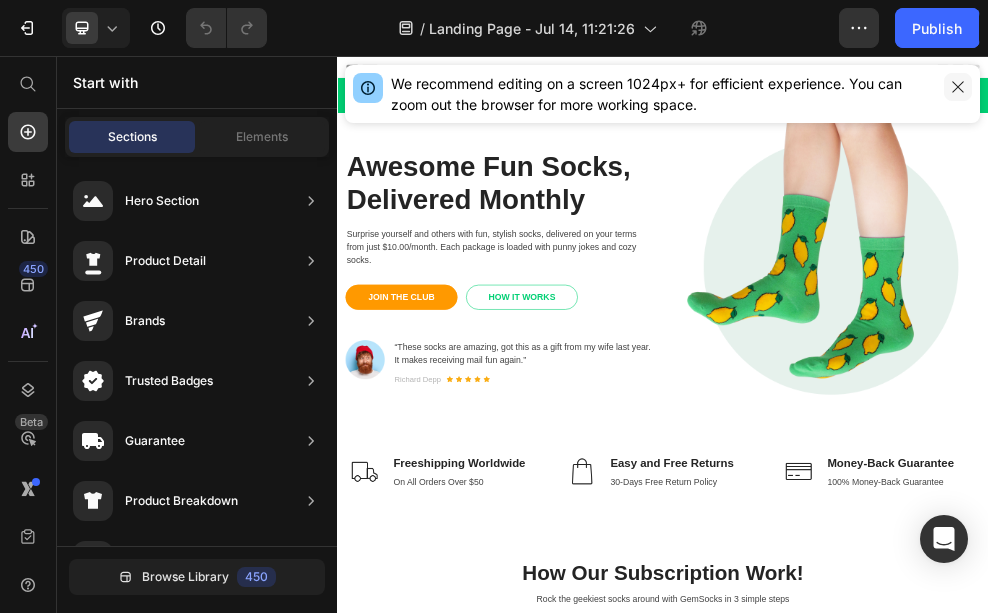 click 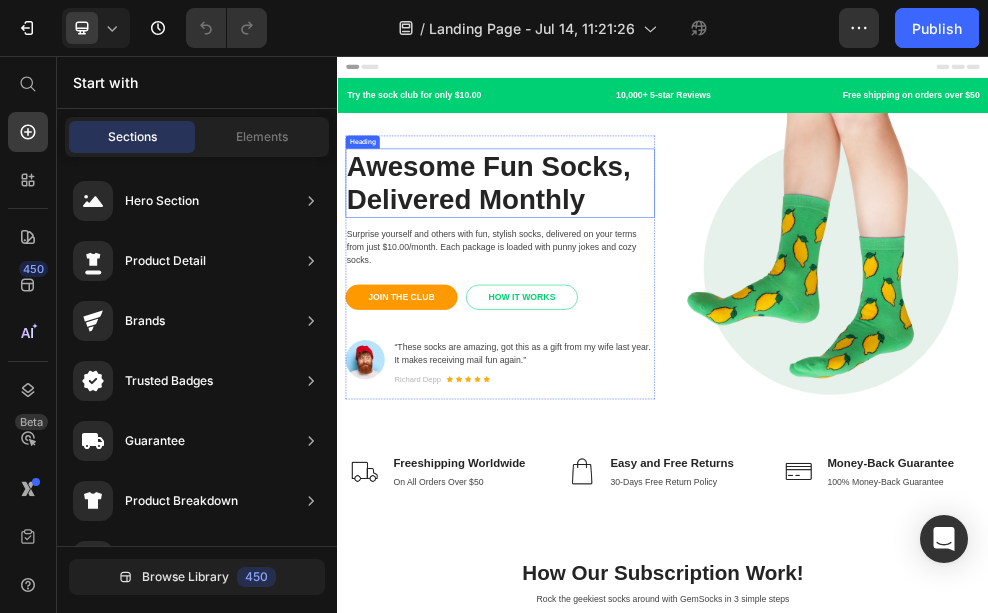 click on "Awesome Fun Socks, Delivered Monthly" at bounding box center [637, 290] 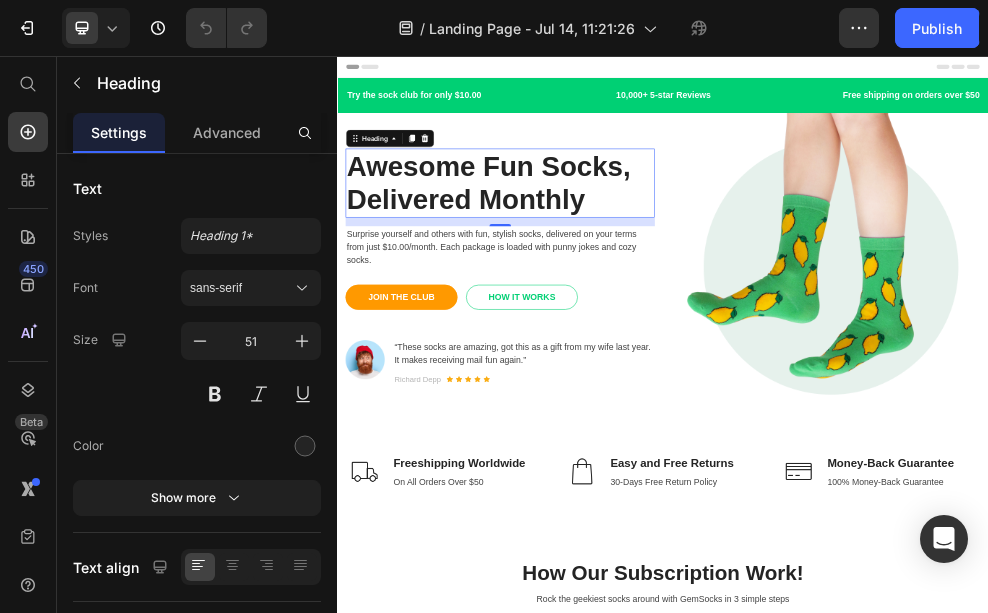 click on "Awesome Fun Socks, Delivered Monthly" at bounding box center (637, 290) 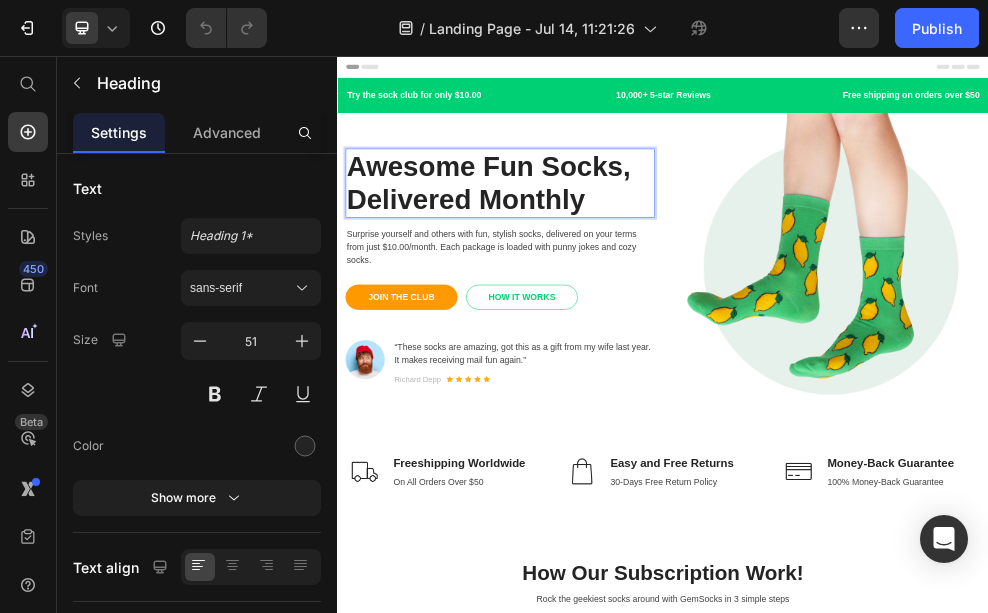 click on "Awesome Fun Socks, Delivered Monthly" at bounding box center (637, 290) 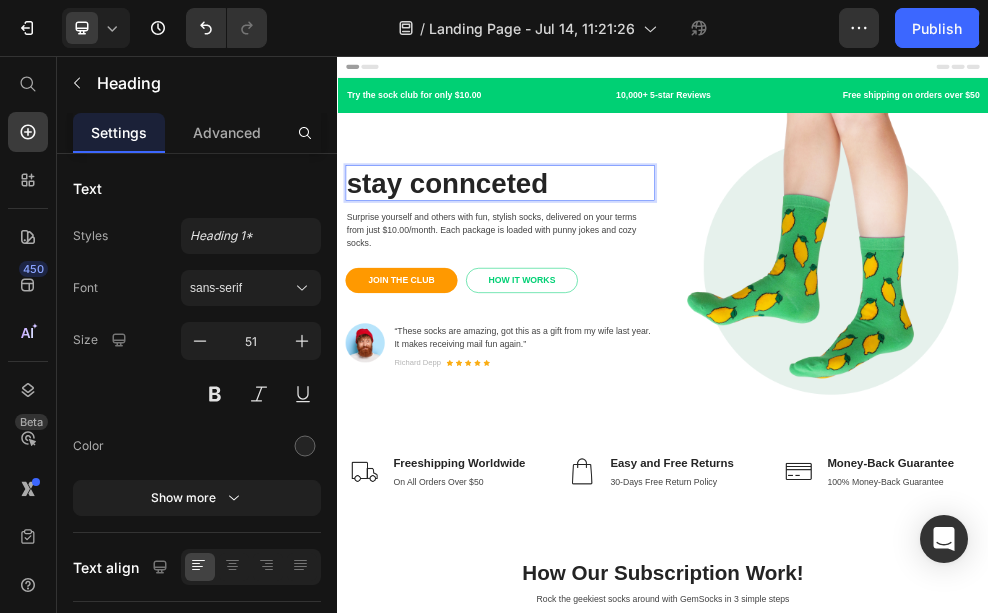 click on "stay connceted" at bounding box center (637, 290) 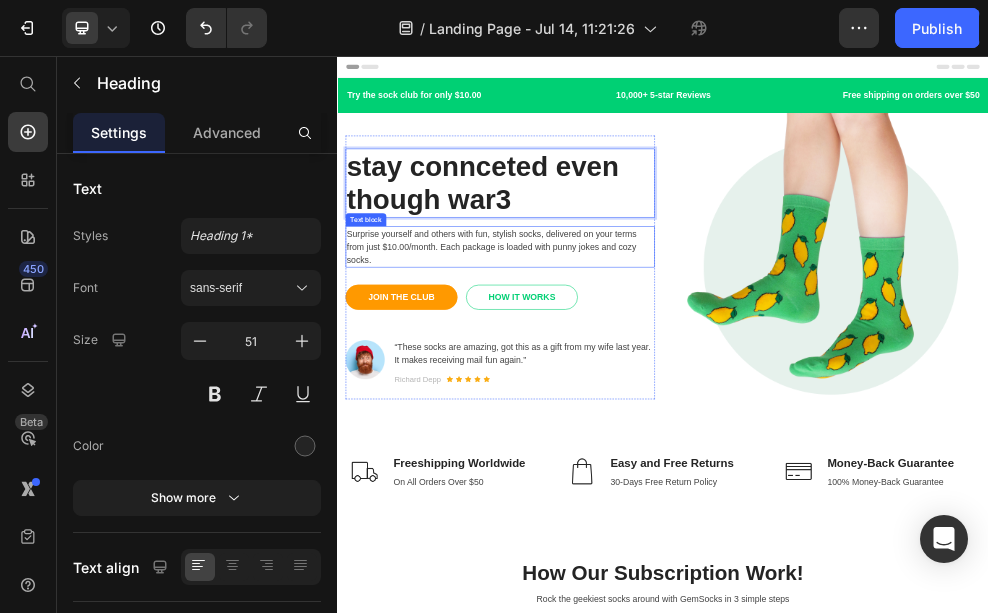 click on "Surprise yourself and others with fun, stylish socks, delivered on your terms from just $10.00/month. Each package is loaded with punny jokes and cozy socks." at bounding box center (637, 408) 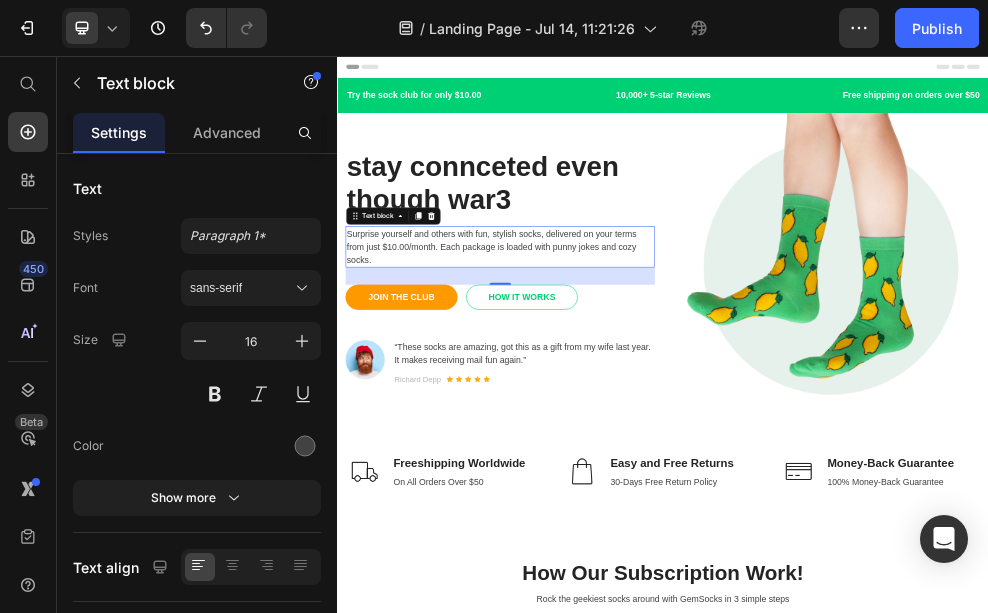 click on "Surprise yourself and others with fun, stylish socks, delivered on your terms from just $10.00/month. Each package is loaded with punny jokes and cozy socks." at bounding box center [637, 408] 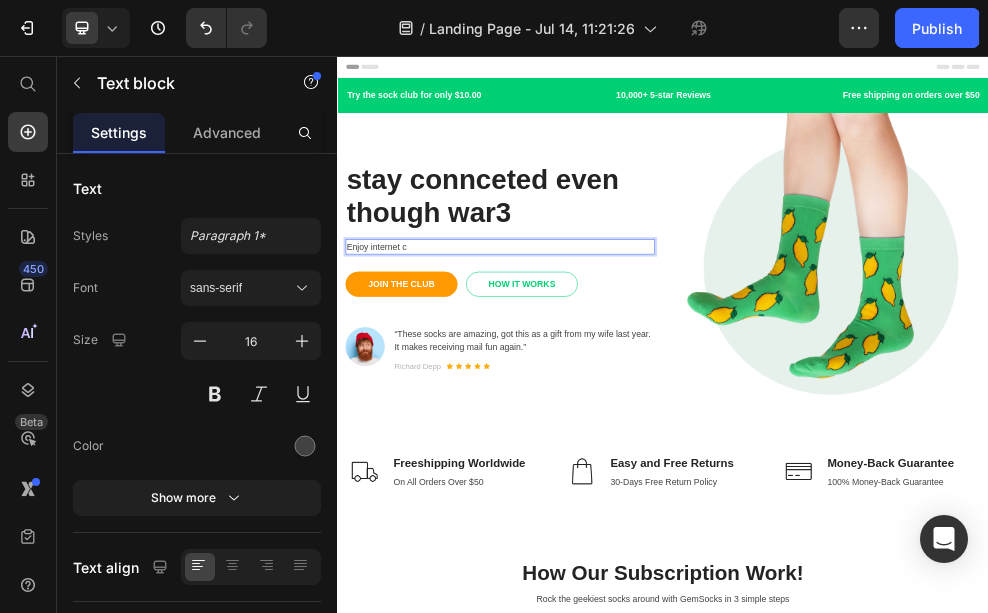 click on "Enjoy internet c" at bounding box center (637, 408) 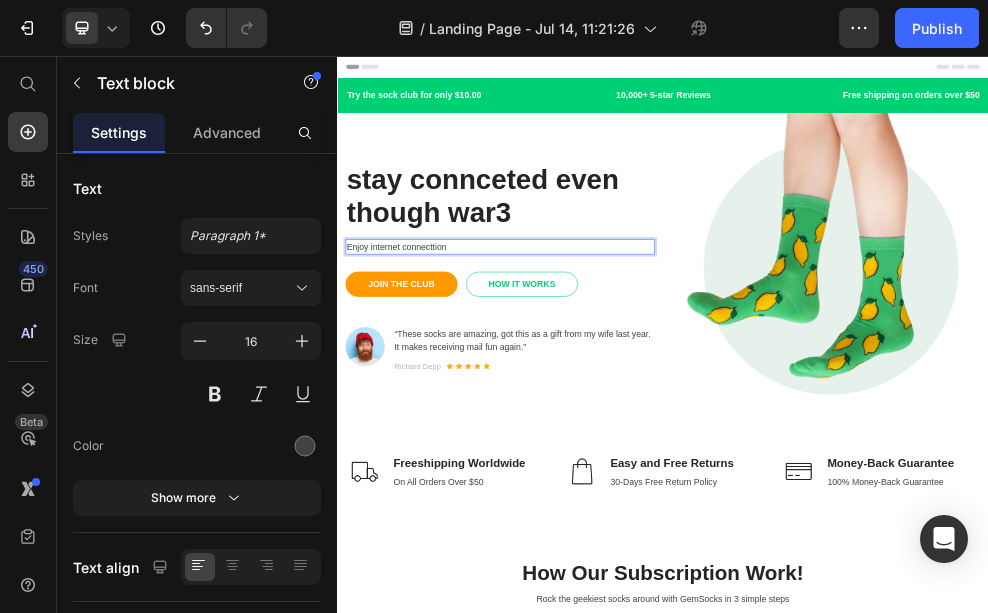 click on "Enjoy internet connecttion" at bounding box center (637, 408) 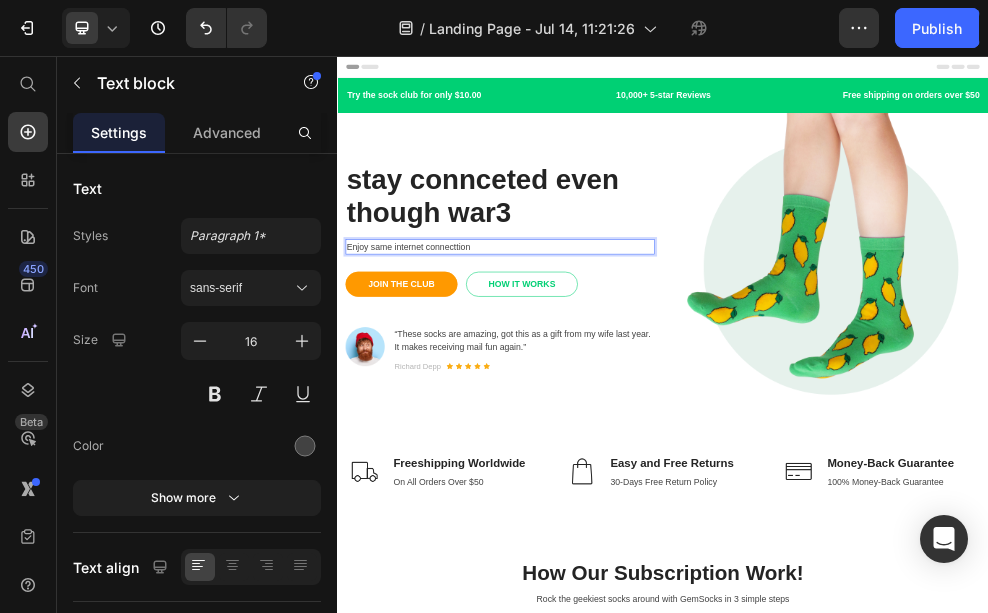 click on "Enjoy same internet connecttion" at bounding box center (637, 408) 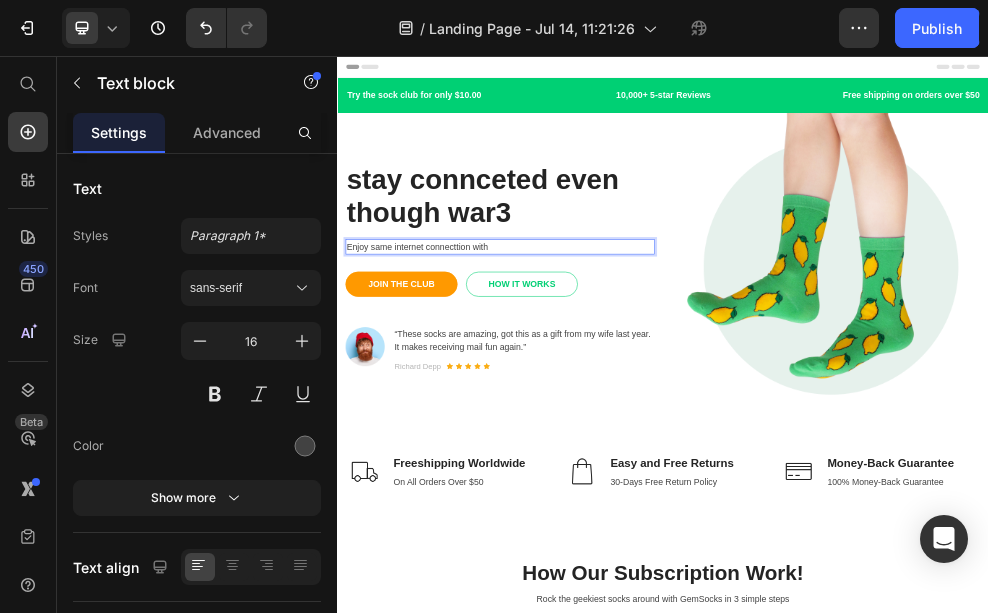 click on "Enjoy same internet connecttion with" at bounding box center (637, 408) 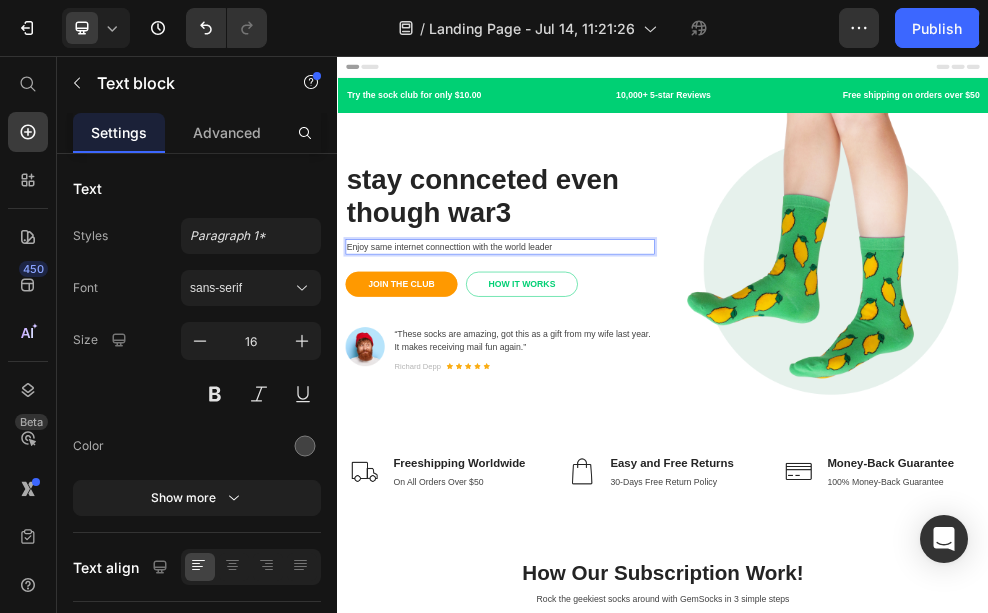 click on "Enjoy same internet connecttion with the world leader" at bounding box center [637, 408] 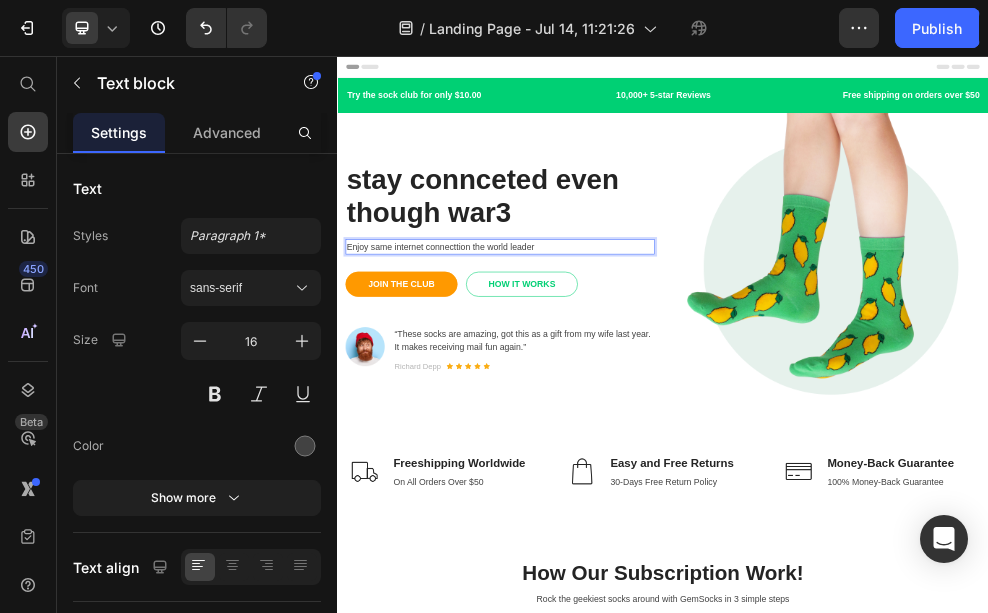click on "Enjoy same internet connecttion the world leader" at bounding box center [637, 408] 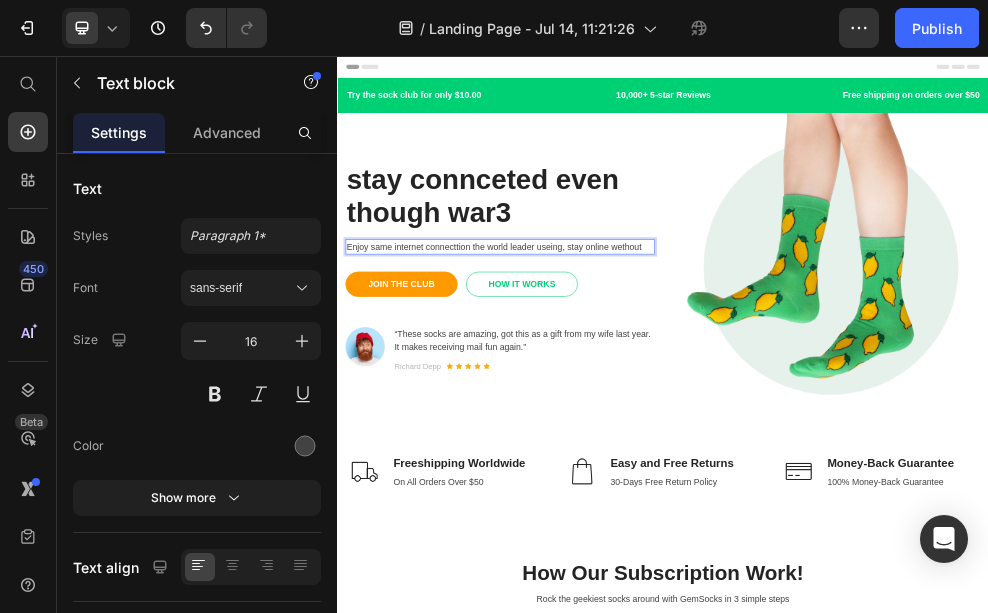 click on "Enjoy same internet connecttion the world leader useing, stay online wethout" at bounding box center [637, 408] 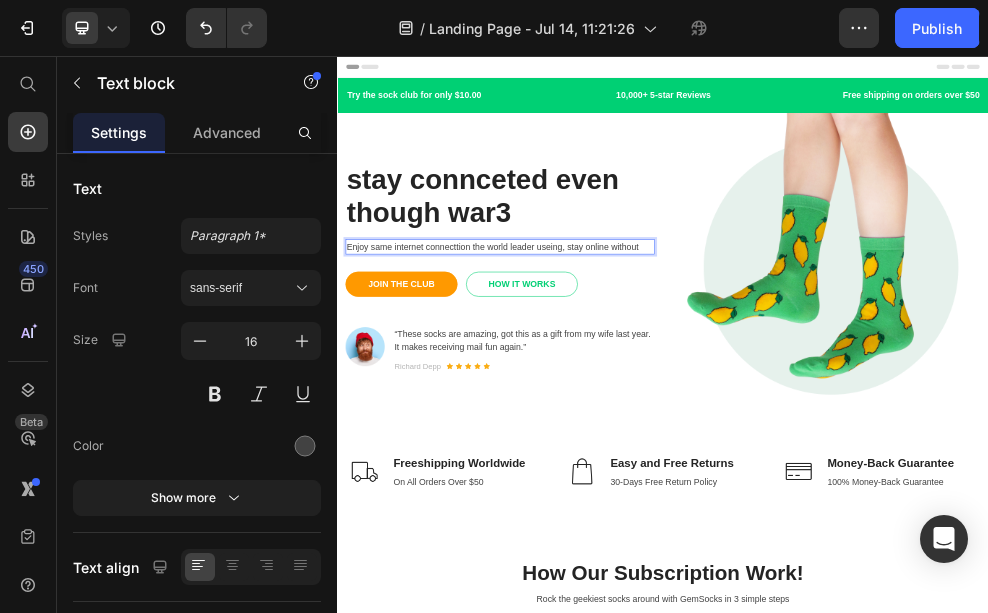 click on "Enjoy same internet connecttion the world leader useing, stay online without" at bounding box center [637, 408] 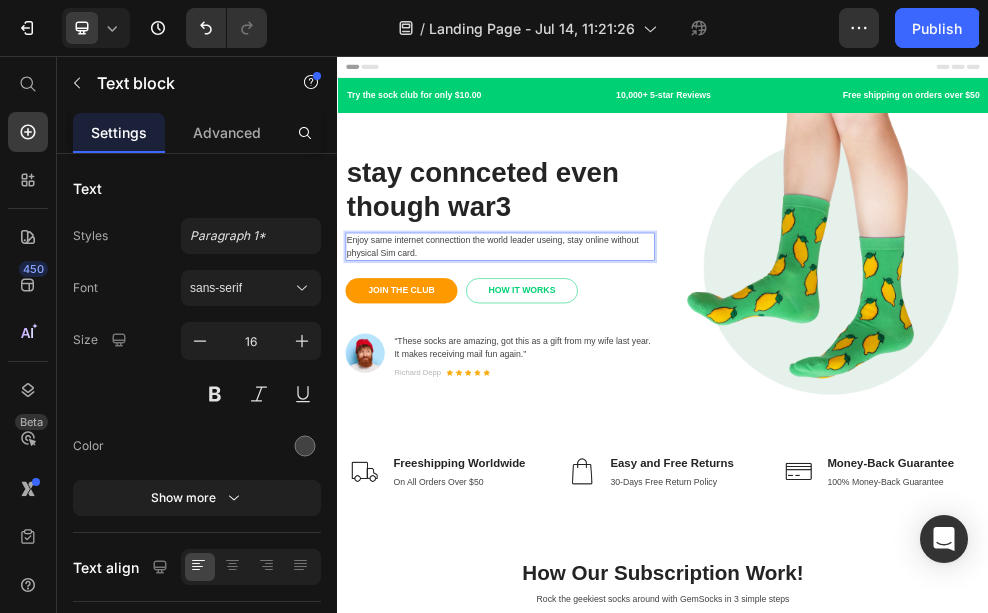 click on "Enjoy same internet connecttion the world leader useing, stay online without physical Sim card." at bounding box center [637, 408] 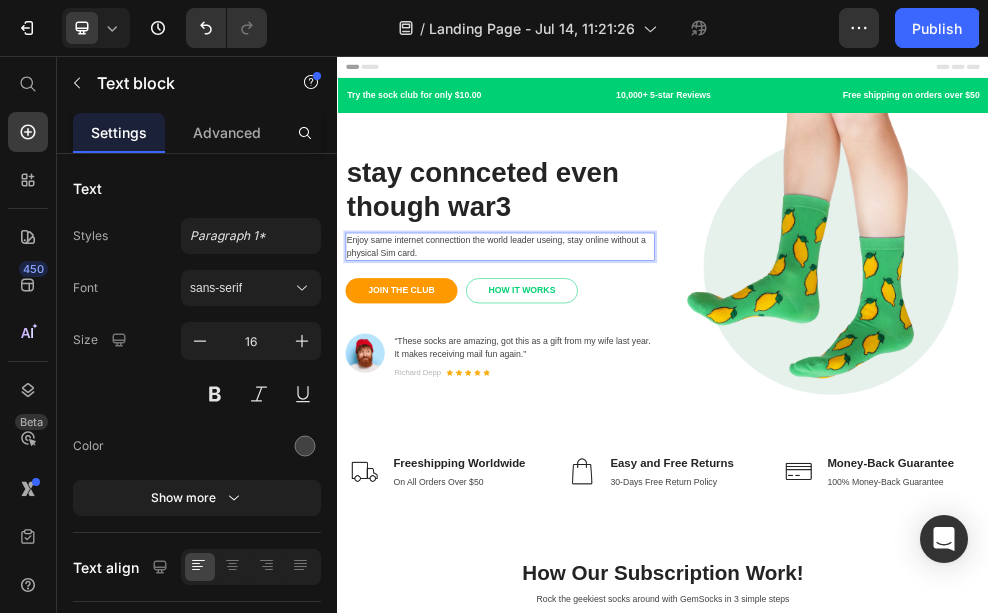 click on "Enjoy same internet connecttion the world leader useing, stay online without a physical Sim card." at bounding box center [637, 408] 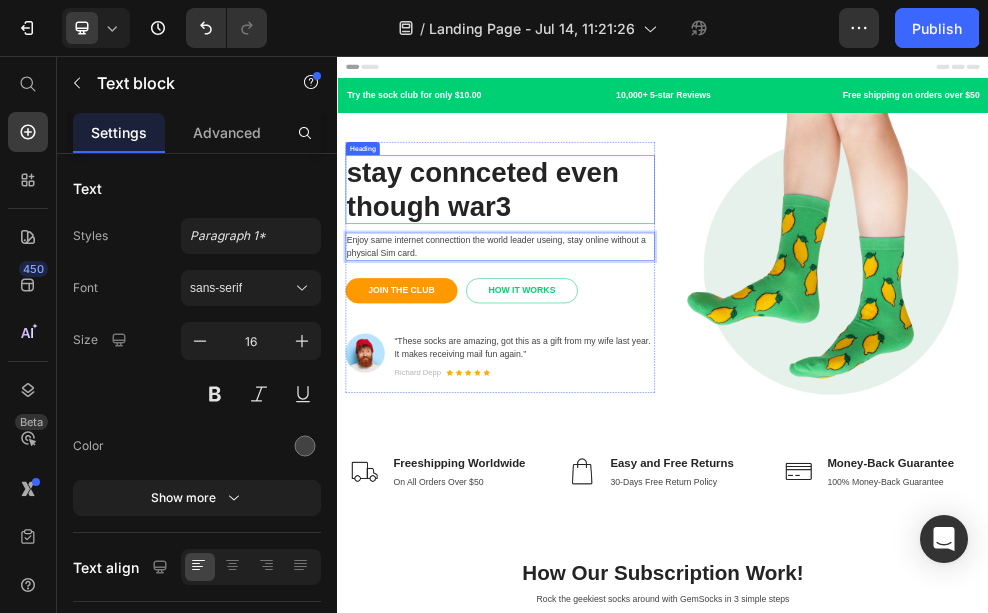 click on "stay connceted even though war3" at bounding box center (637, 302) 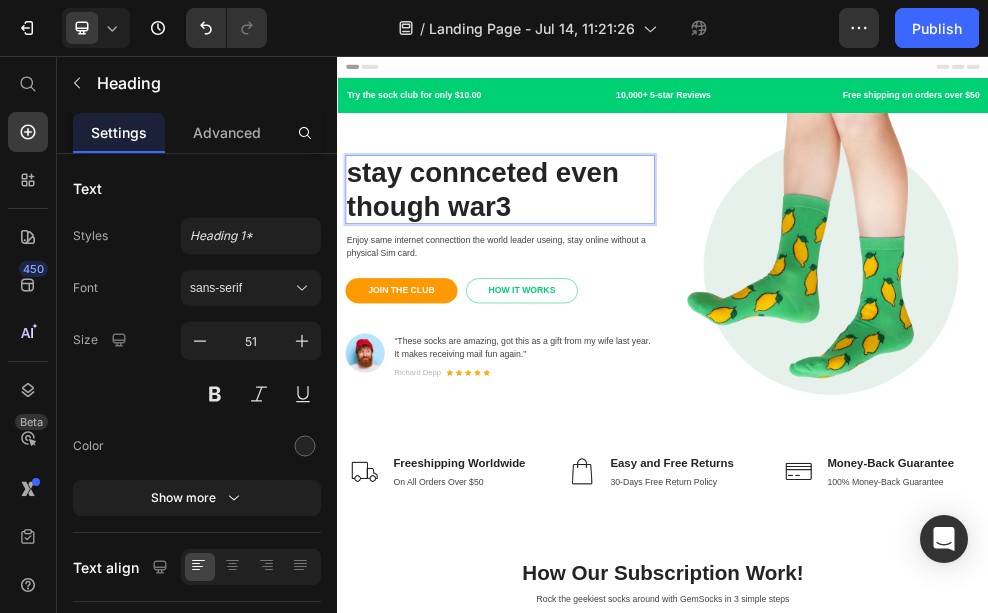 click on "stay connceted even though war3" at bounding box center [637, 302] 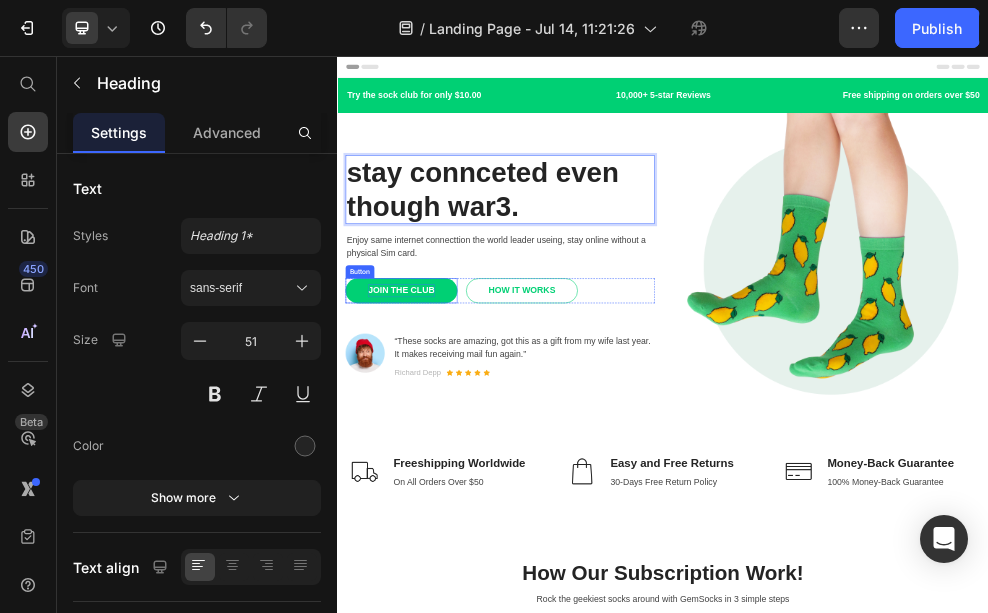 click on "JOIN THE CLUB" at bounding box center (455, 489) 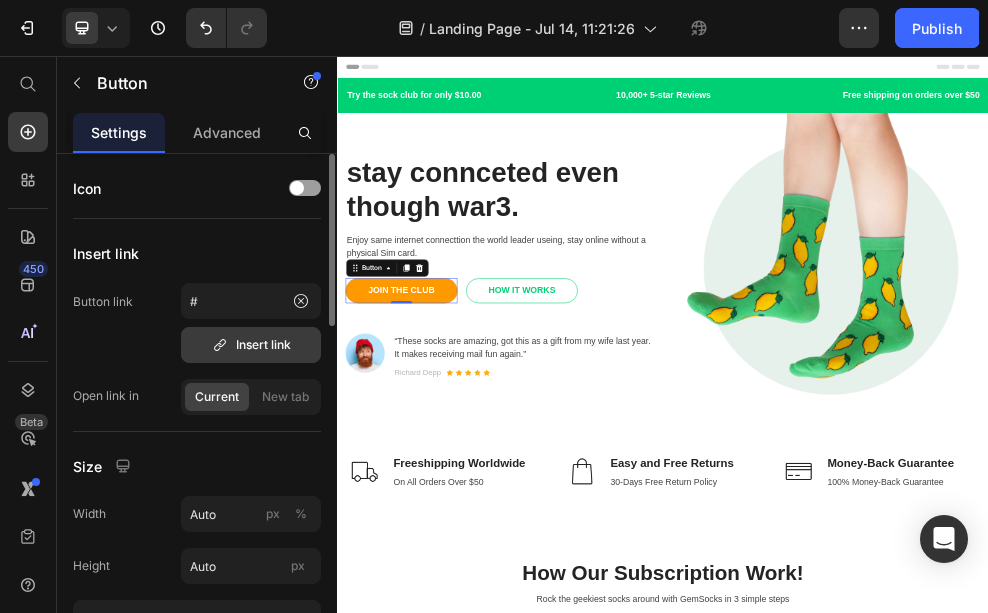 click on "Insert link" at bounding box center (251, 345) 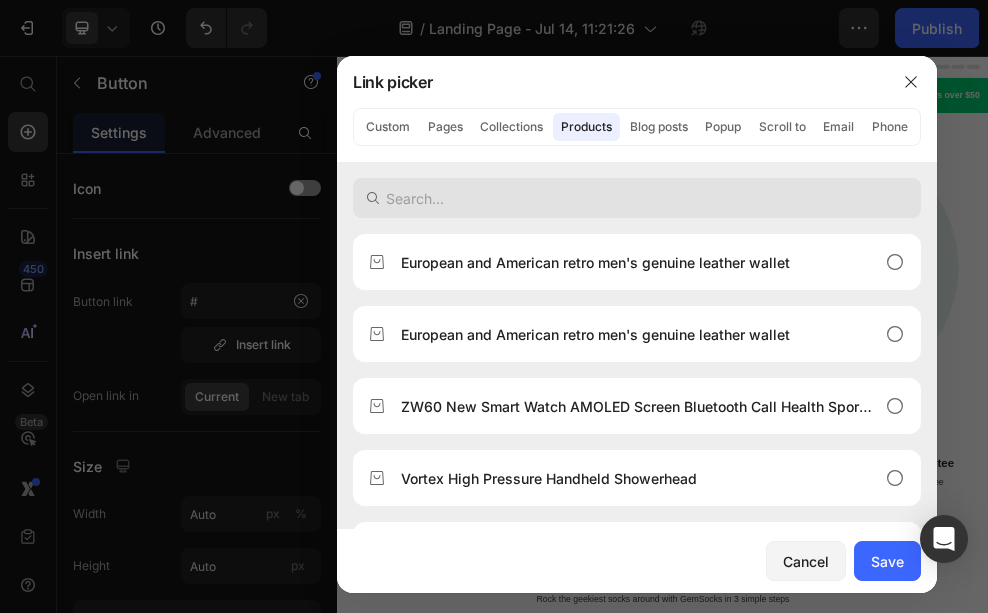 click at bounding box center [637, 198] 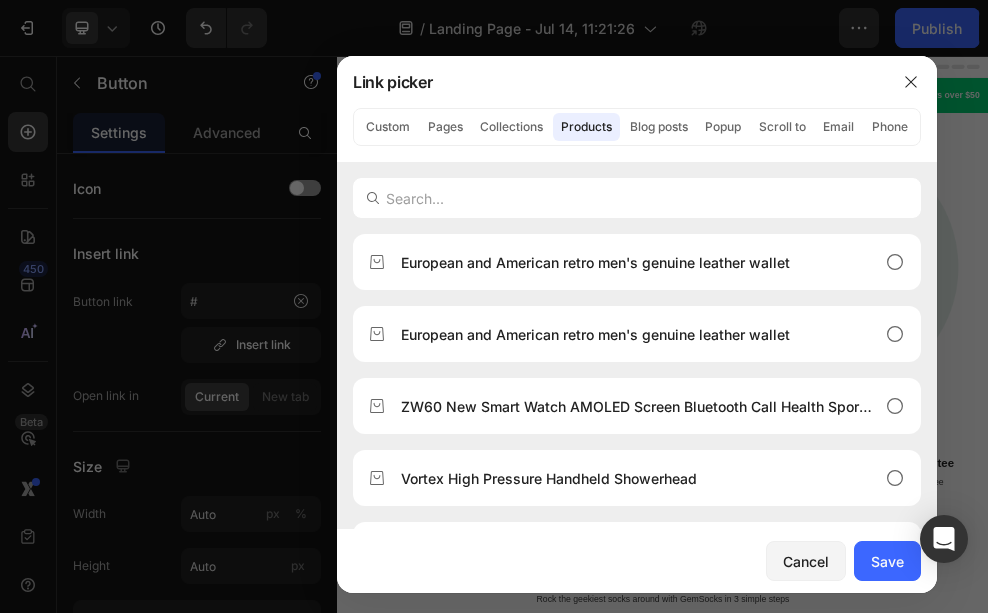 click at bounding box center [494, 306] 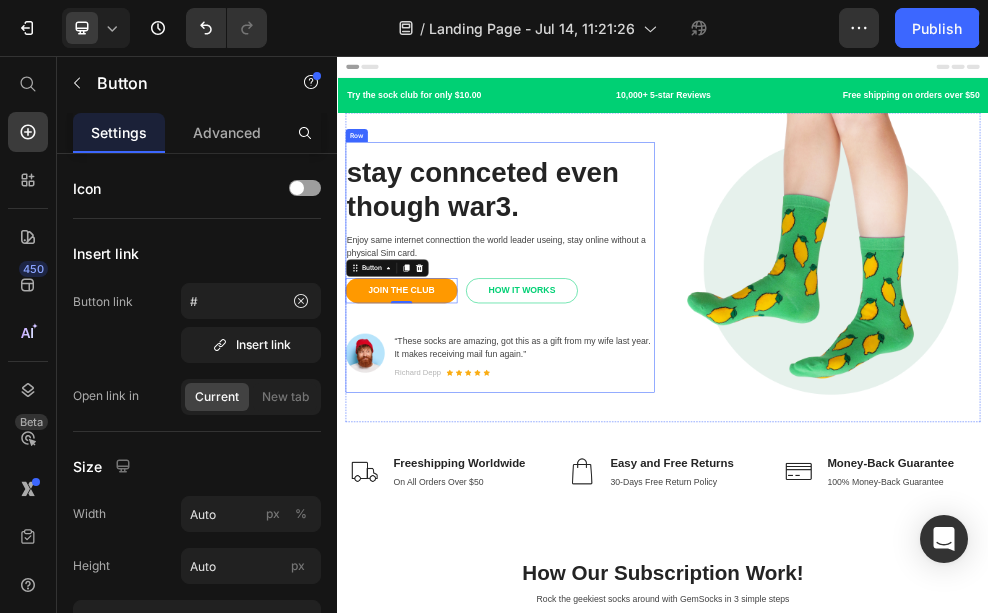 click on "stay connceted even though war3. Heading Enjoy same internet connecttion the world leader useing, stay online without a physical Sim card. Text block JOIN THE CLUB Button 0 HOW IT WORKS Button Row Image “These socks are amazing, got this as a gift from my wife last year. It makes receiving mail fun again.” Text block [LASTNAME] Text block Icon Icon Icon Icon Icon Icon Icon List Hoz Row Row Row" at bounding box center (637, 445) 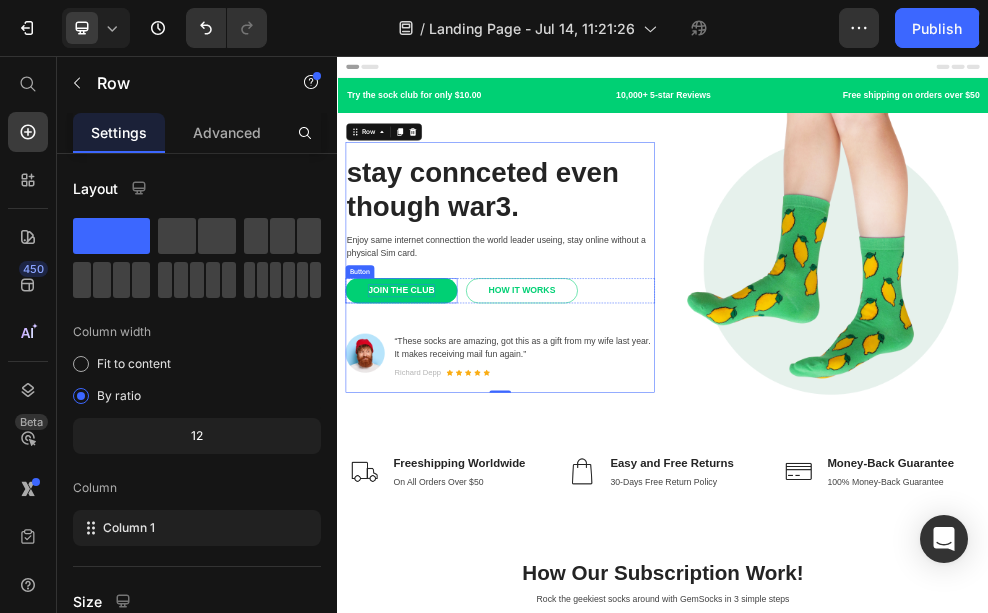 click on "JOIN THE CLUB" at bounding box center (455, 489) 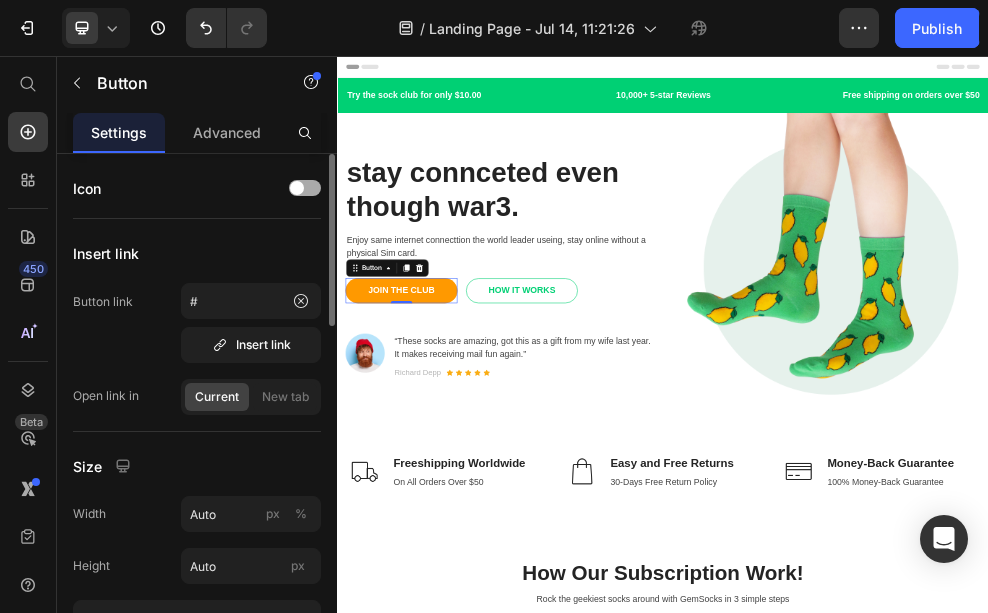 click at bounding box center [297, 188] 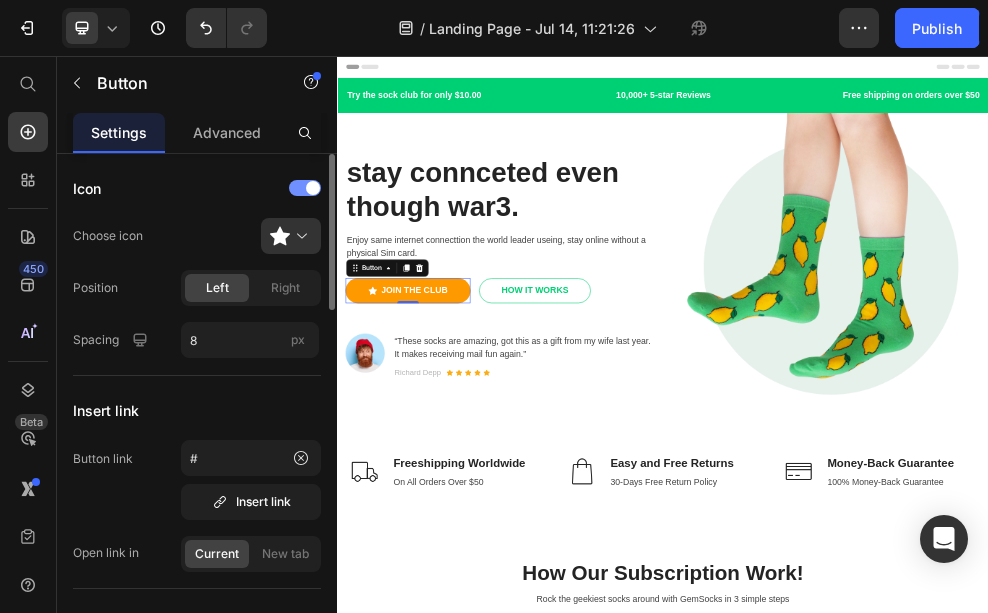click at bounding box center (305, 188) 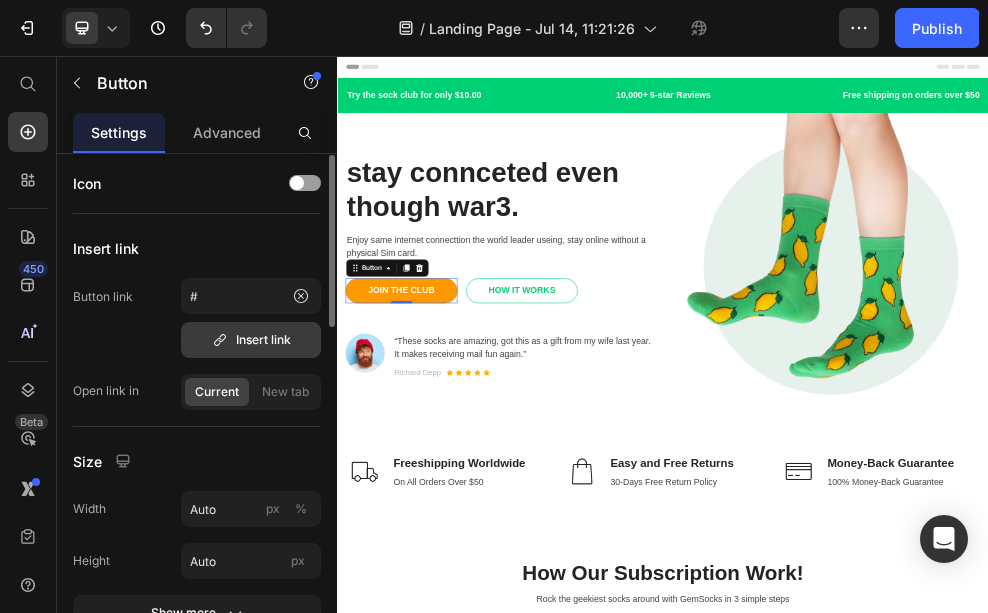 scroll, scrollTop: 0, scrollLeft: 0, axis: both 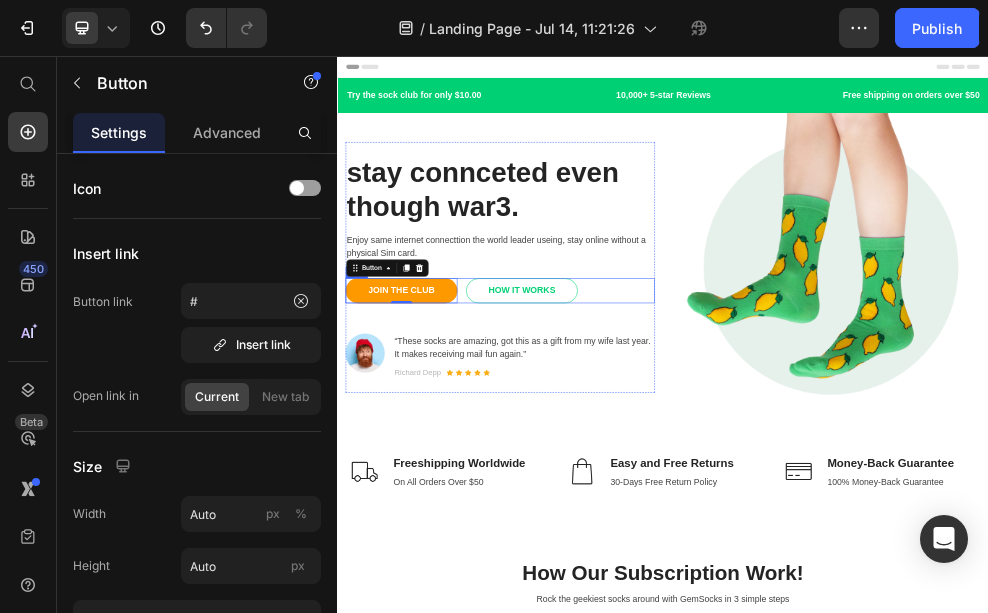 click on "JOIN THE CLUB Button   0 HOW IT WORKS Button Row" at bounding box center (637, 489) 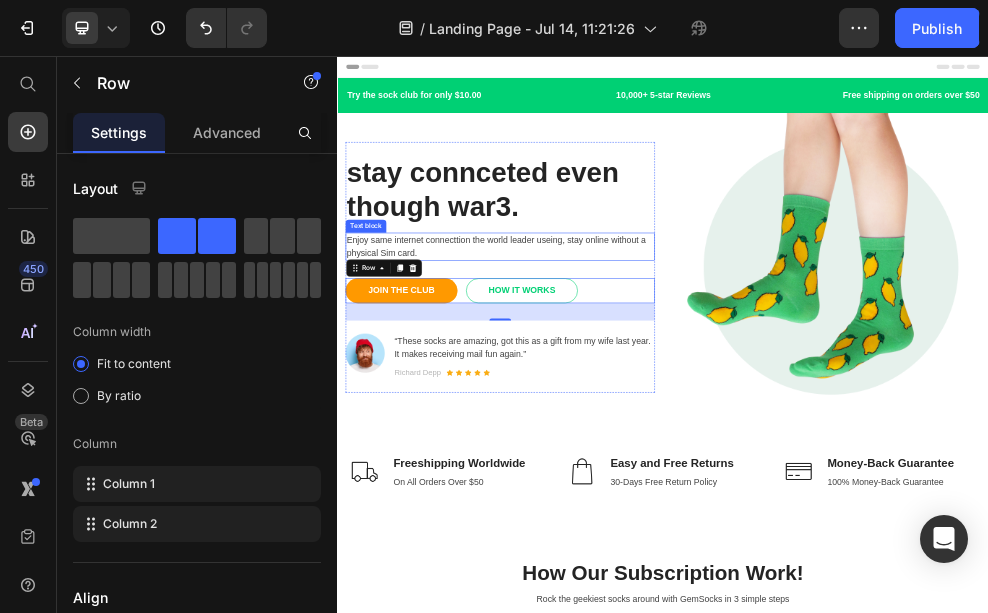 click on "Enjoy same internet connecttion the world leader useing, stay online without a physical Sim card." at bounding box center (637, 408) 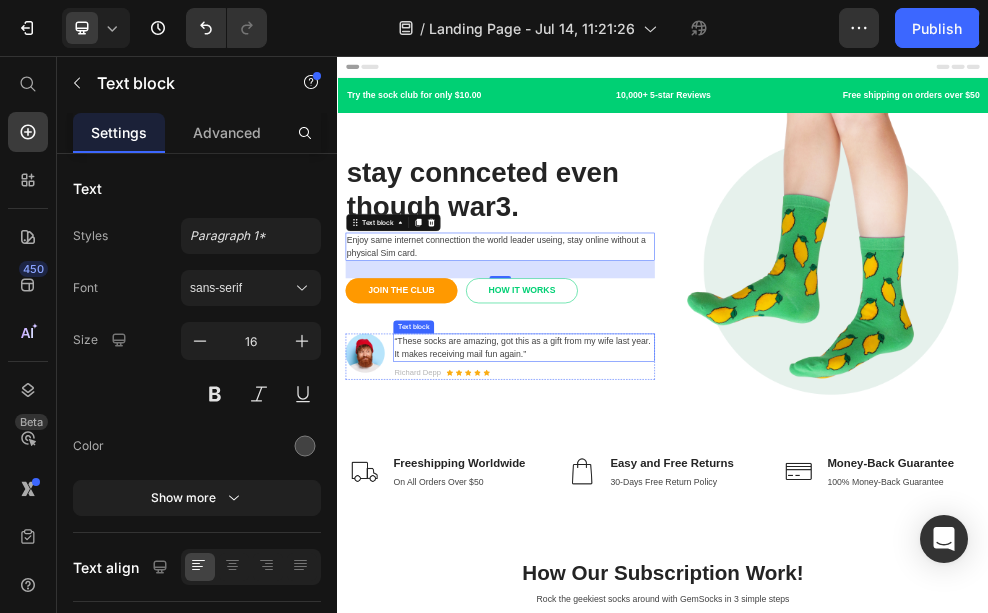 click on "“These socks are amazing, got this as a gift from my wife last year. It makes receiving mail fun again.”" at bounding box center (681, 594) 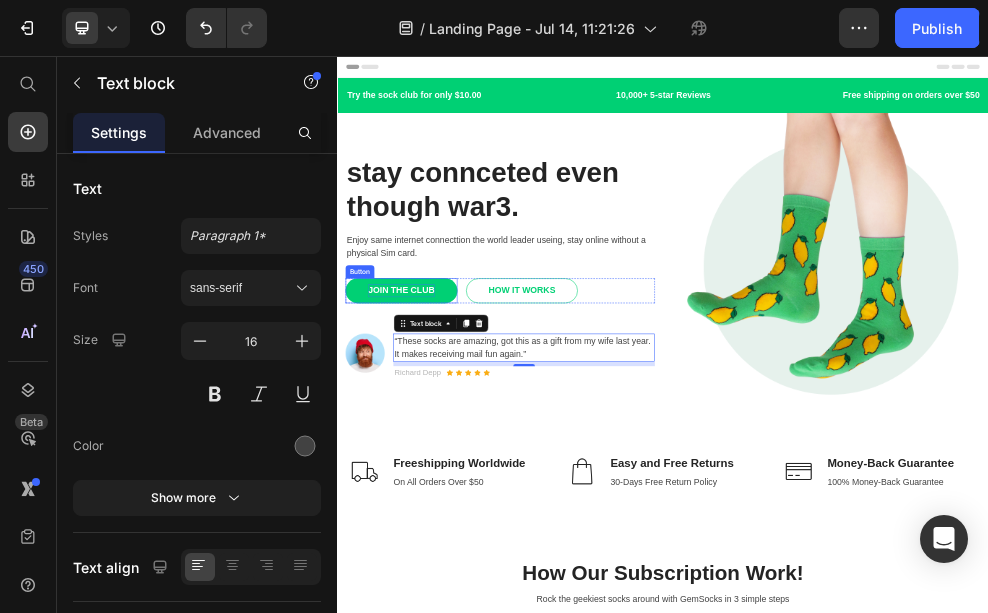 click on "JOIN THE CLUB" at bounding box center (455, 489) 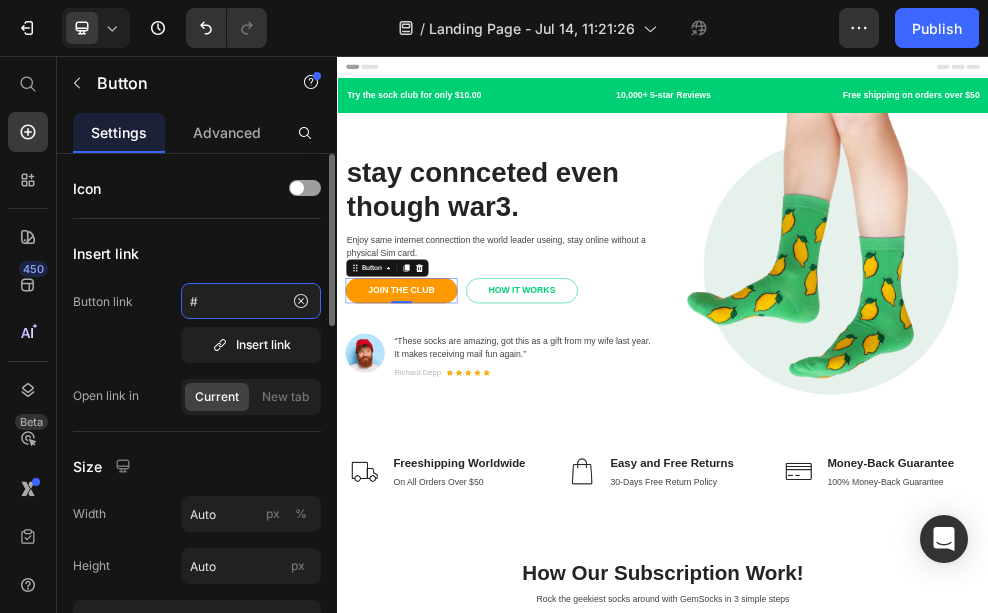 click on "#" 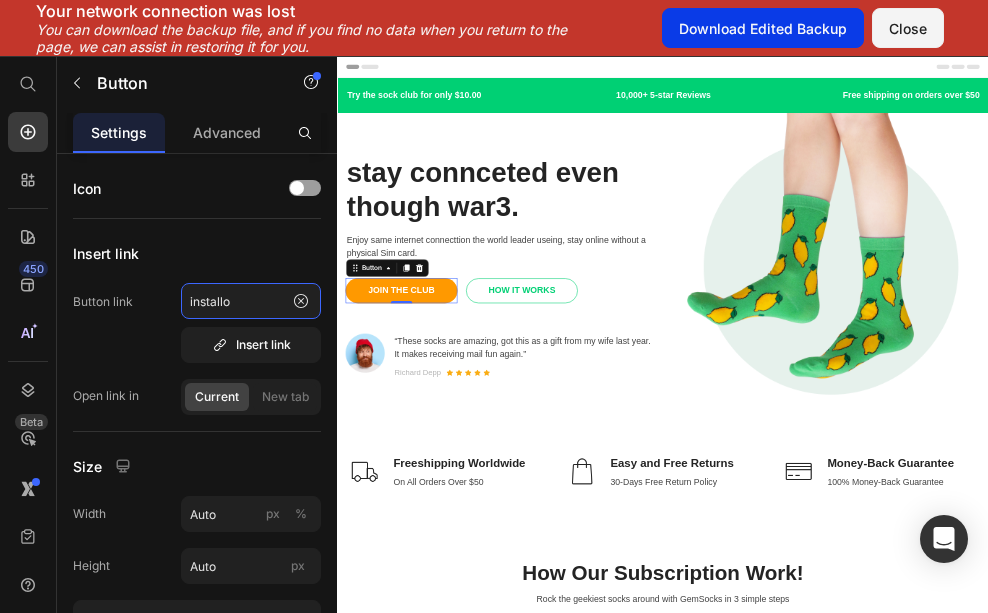 type on "installo" 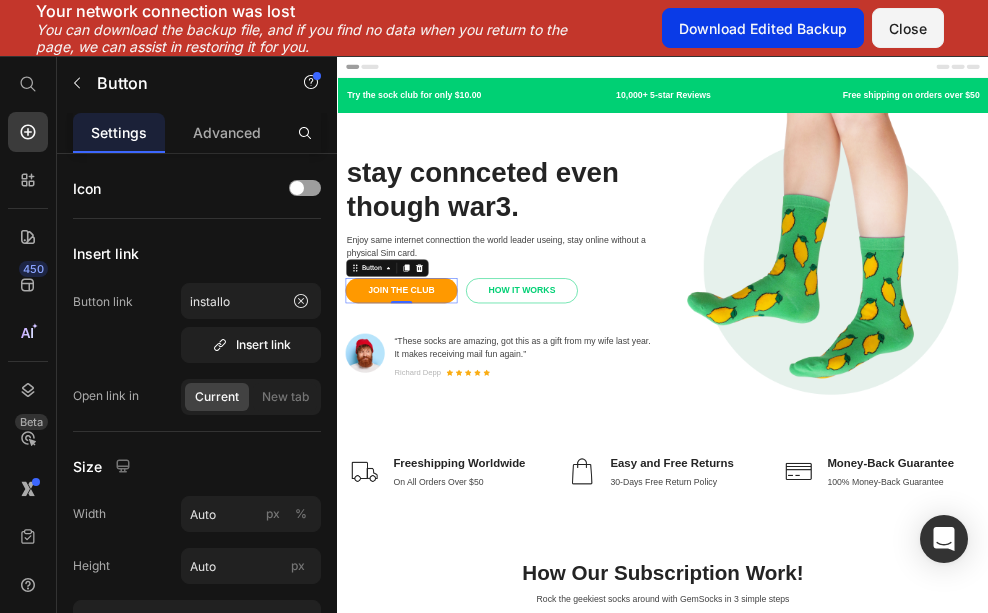 click on "Download Edited Backup" at bounding box center [763, 28] 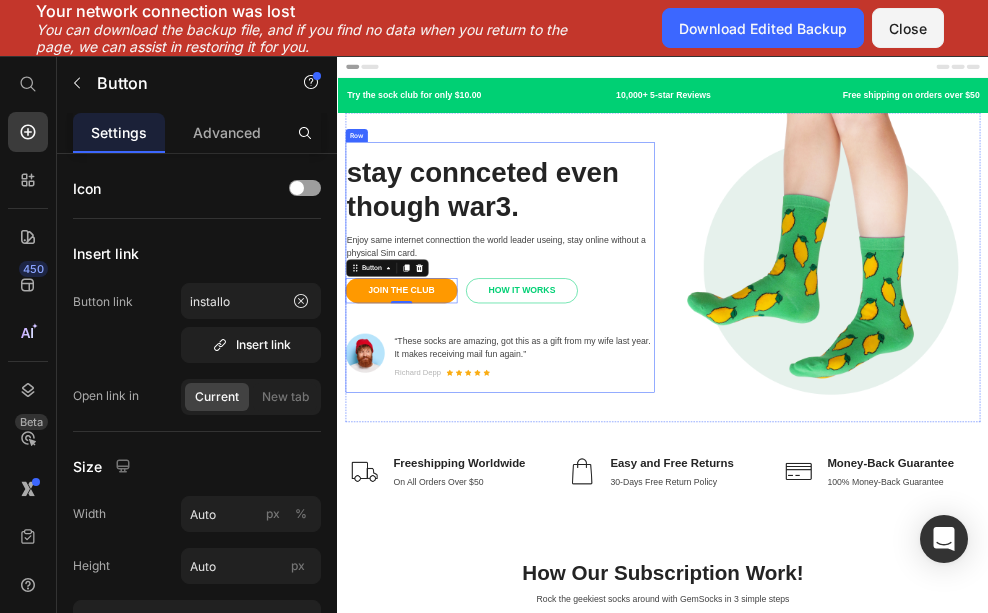 click on "stay connceted even though war3. Heading Enjoy same internet connecttion the world leader useing, stay online without a physical Sim card. Text block JOIN THE CLUB Button 0 HOW IT WORKS Button Row Image “These socks are amazing, got this as a gift from my wife last year. It makes receiving mail fun again.” Text block [FIRST] [LAST] Text block Icon Icon Icon Icon Icon Icon List Hoz Row Row" at bounding box center [637, 445] 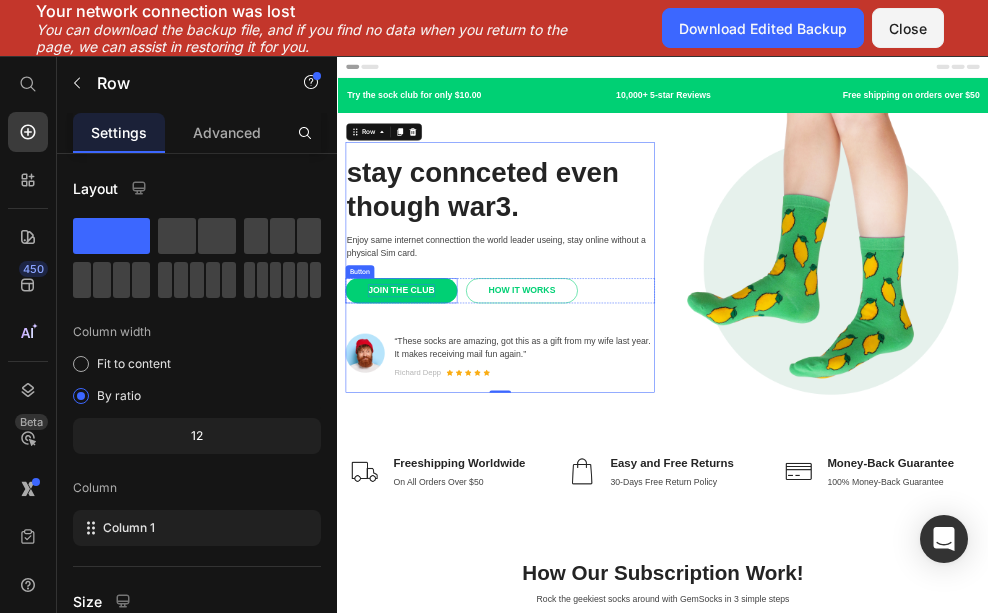 click on "JOIN THE CLUB" at bounding box center (455, 489) 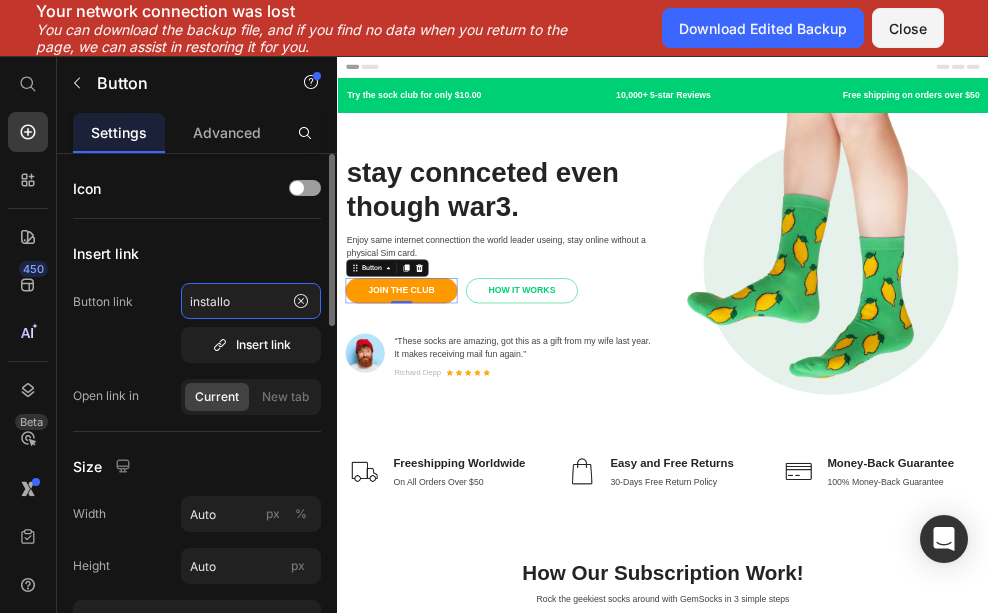 click on "installo" 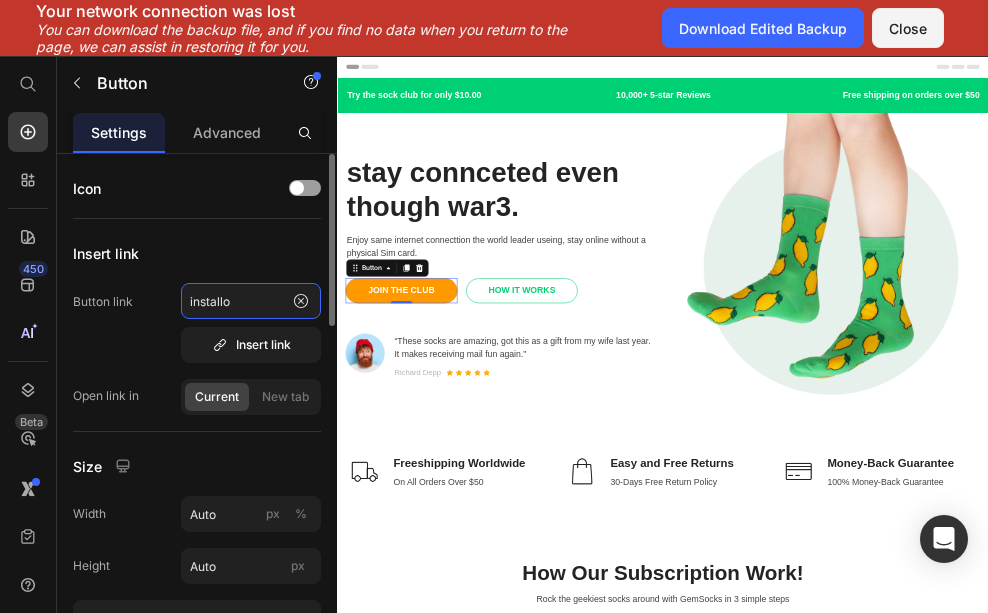 click on "installo" 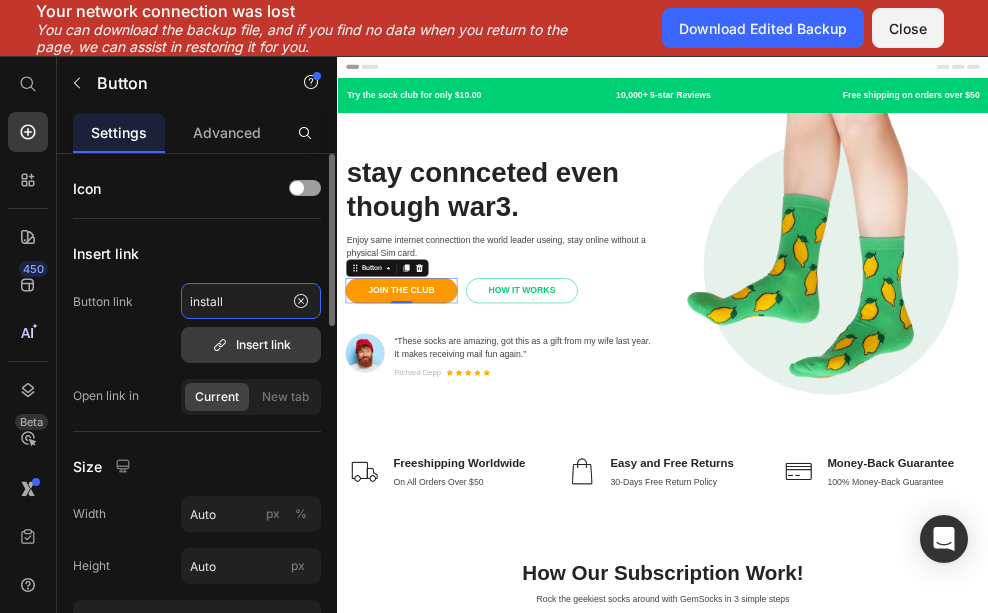 type on "install" 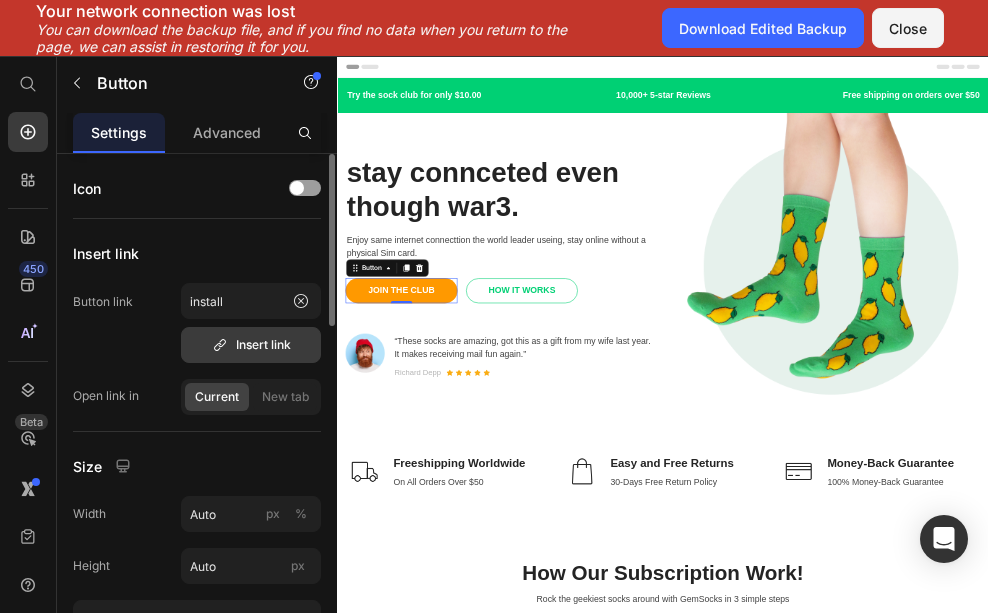 click on "Insert link" at bounding box center (251, 345) 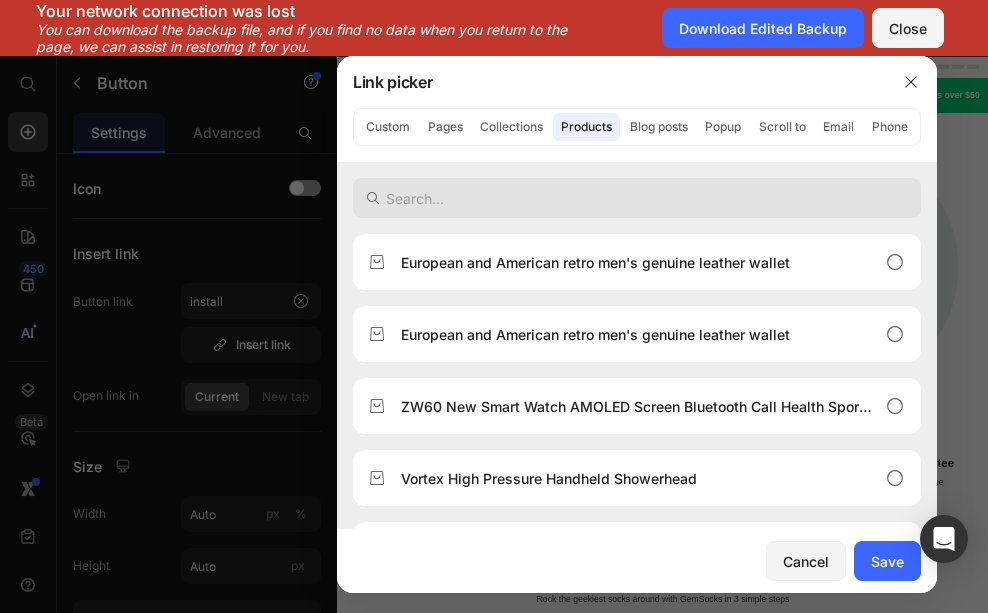 click at bounding box center (637, 198) 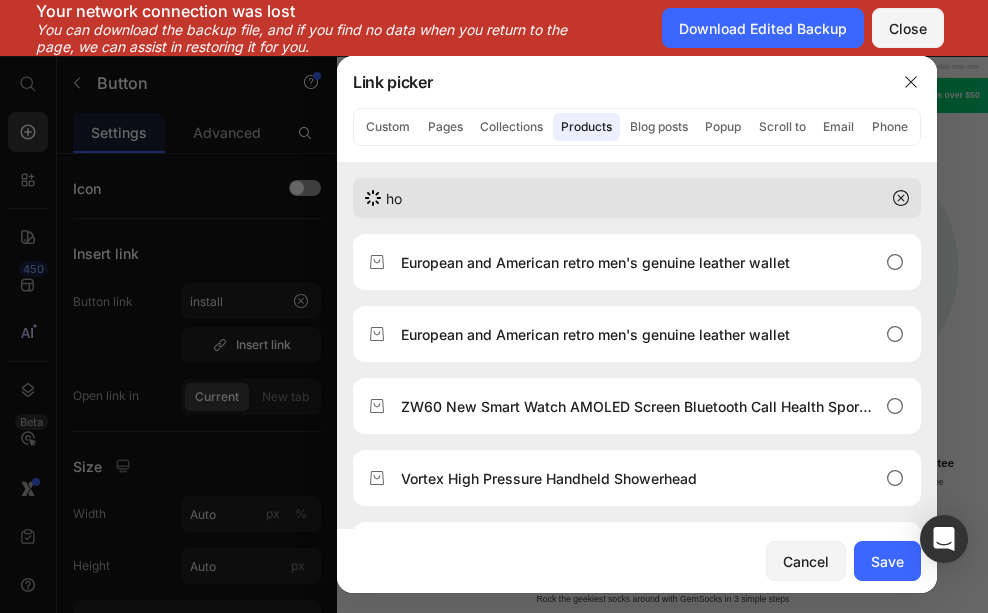 type on "h" 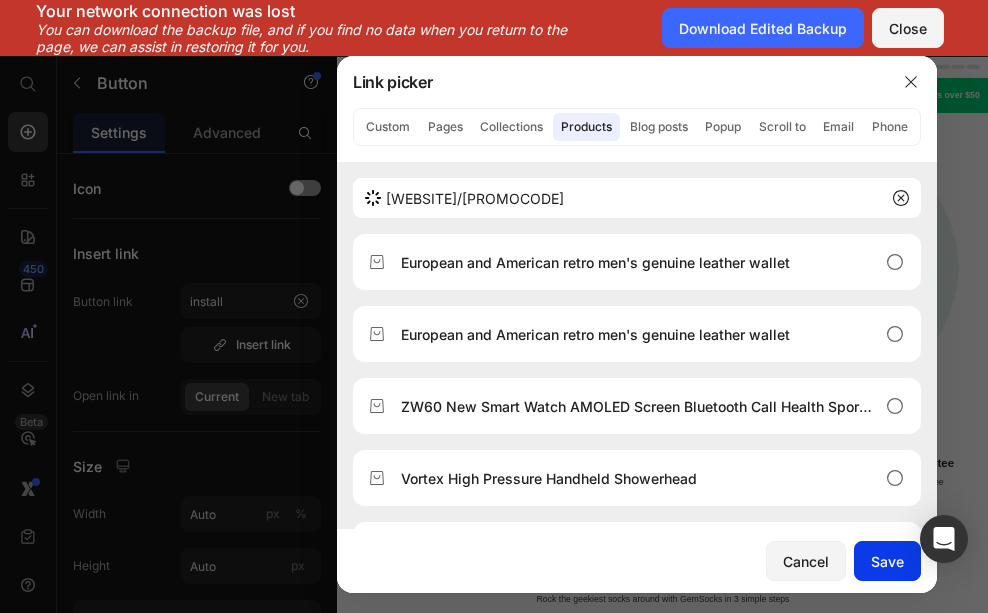 type on "holafly.sjv./maxwayunlimitedData" 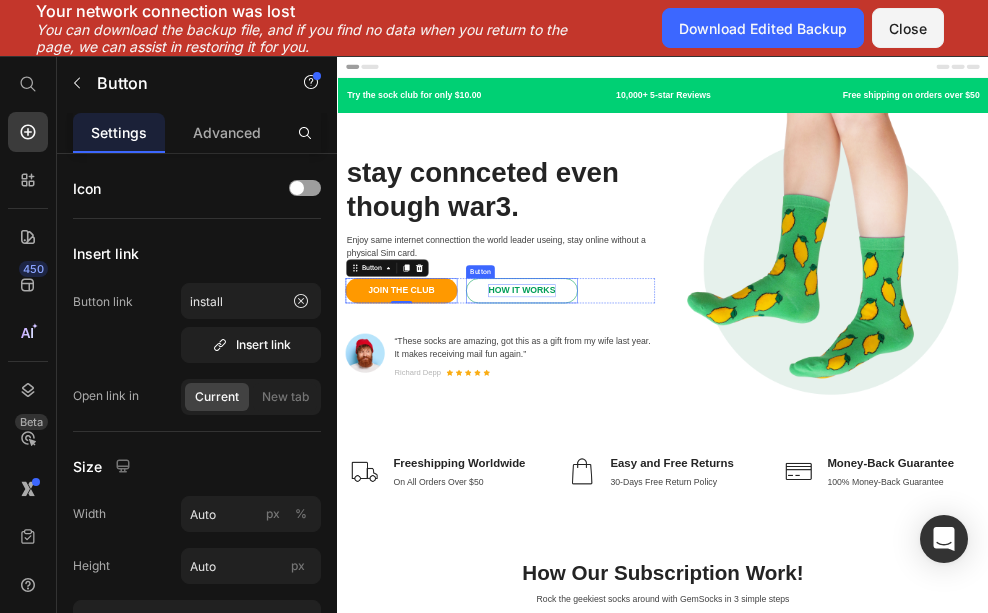 click on "HOW IT WORKS" at bounding box center [677, 489] 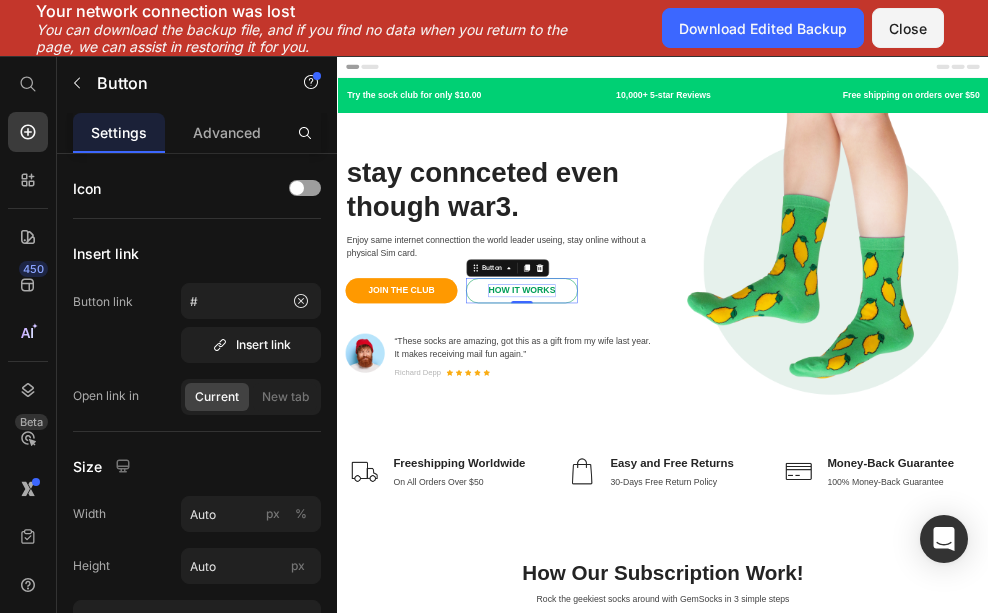 click on "HOW IT WORKS" at bounding box center (677, 489) 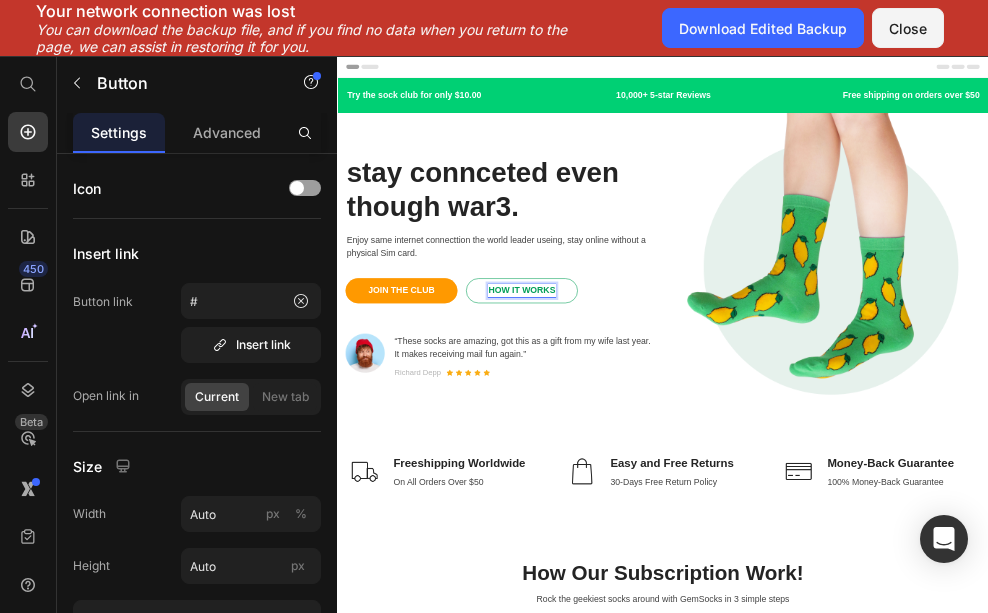 click on "HOW IT WORKS" at bounding box center [677, 489] 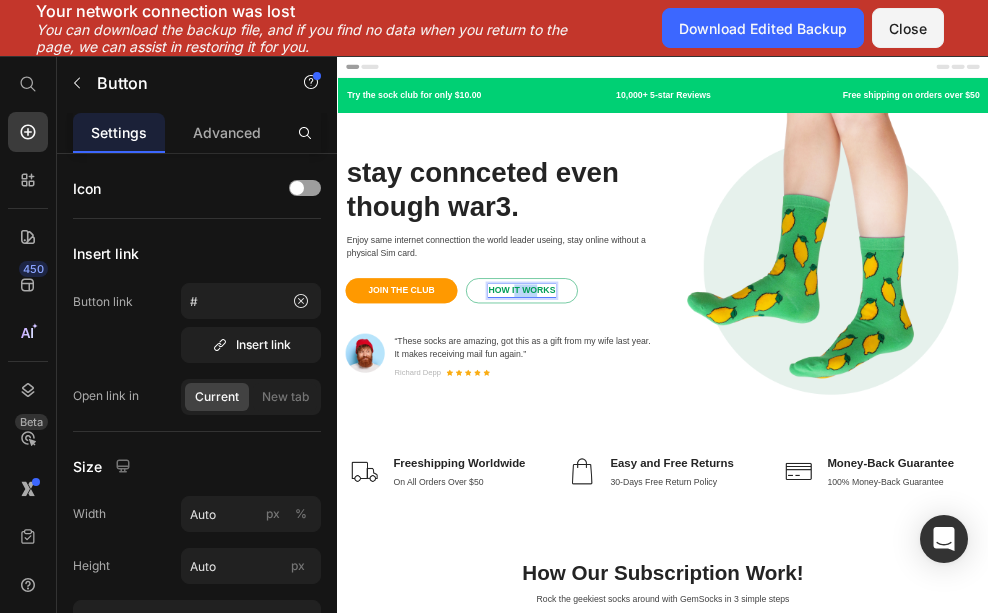 drag, startPoint x: 665, startPoint y: 487, endPoint x: 711, endPoint y: 485, distance: 46.043457 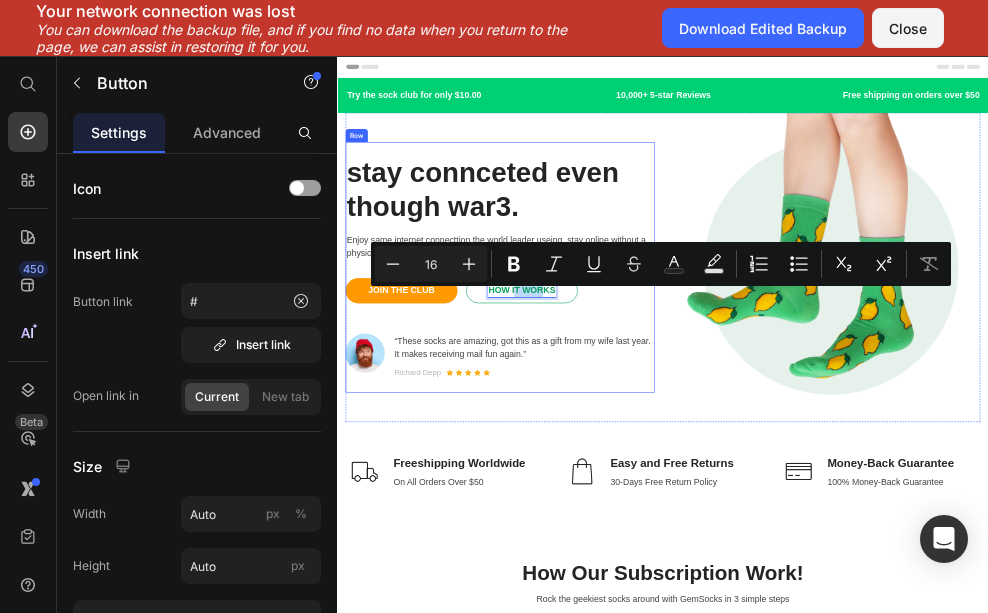 drag, startPoint x: 727, startPoint y: 514, endPoint x: 768, endPoint y: 494, distance: 45.617977 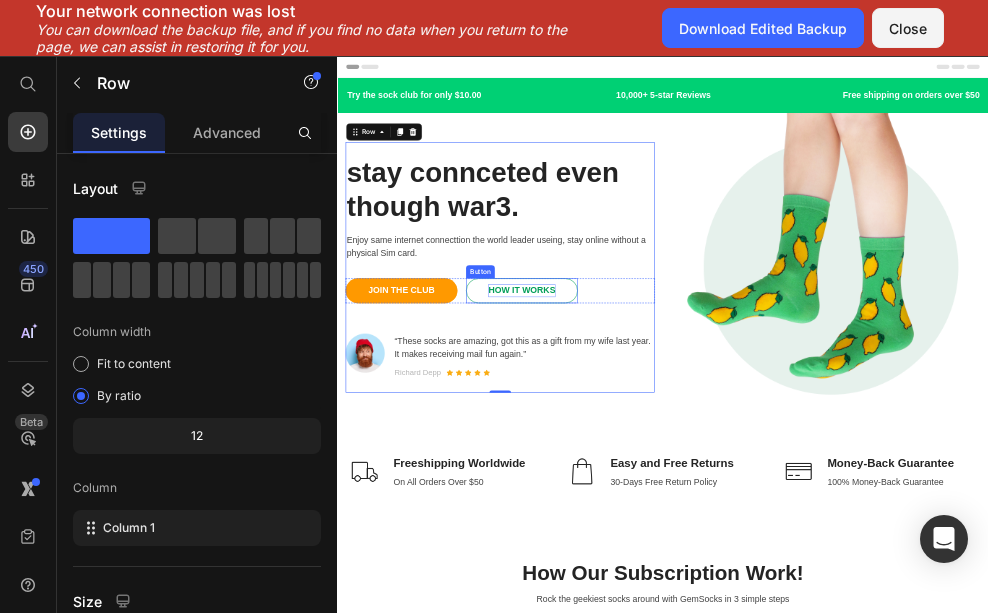 click on "HOW IT WORKS" at bounding box center (677, 489) 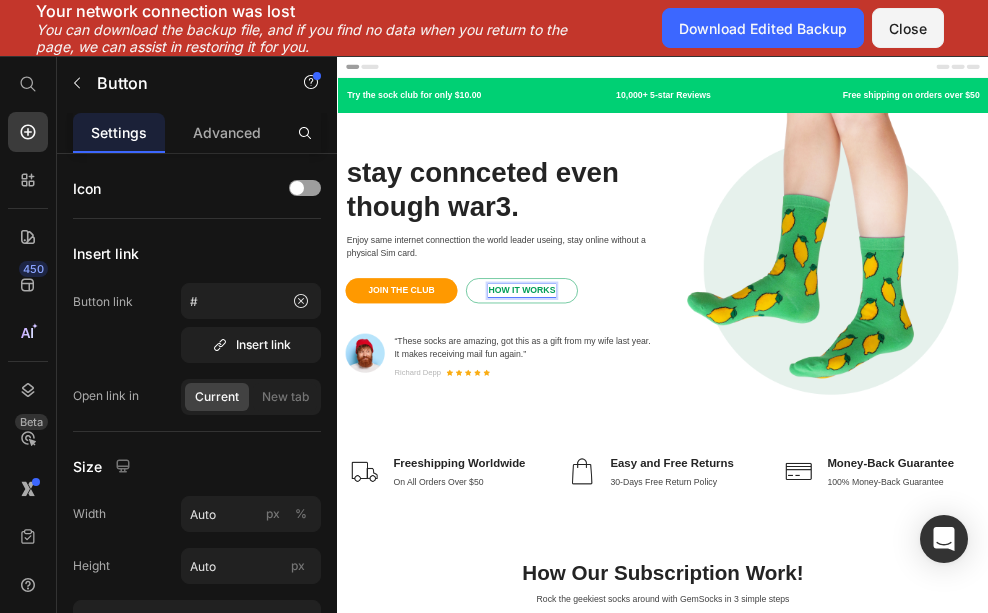 click on "HOW IT WORKS" at bounding box center (677, 489) 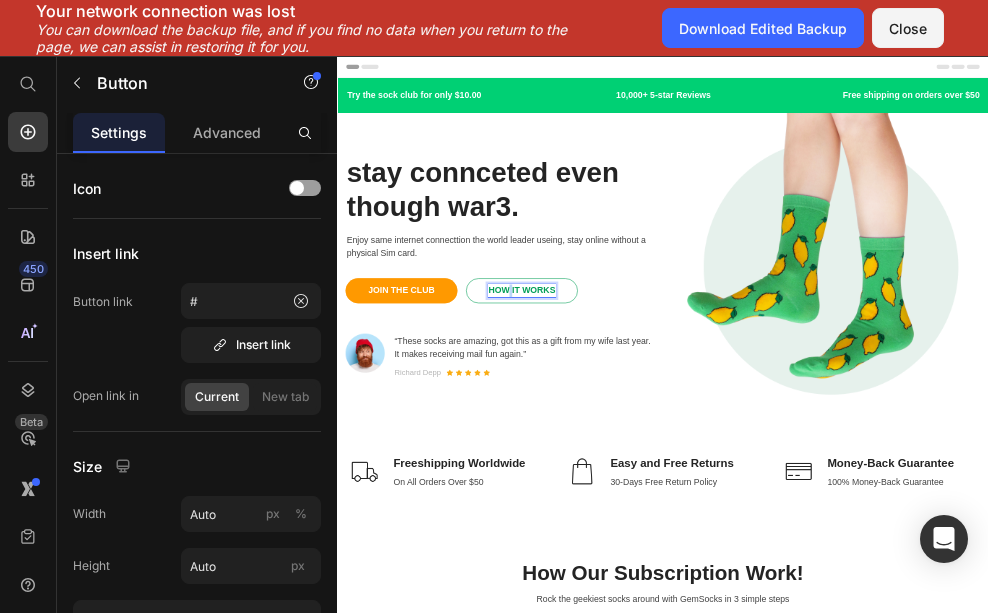 click on "HOW IT WORKS" at bounding box center [677, 489] 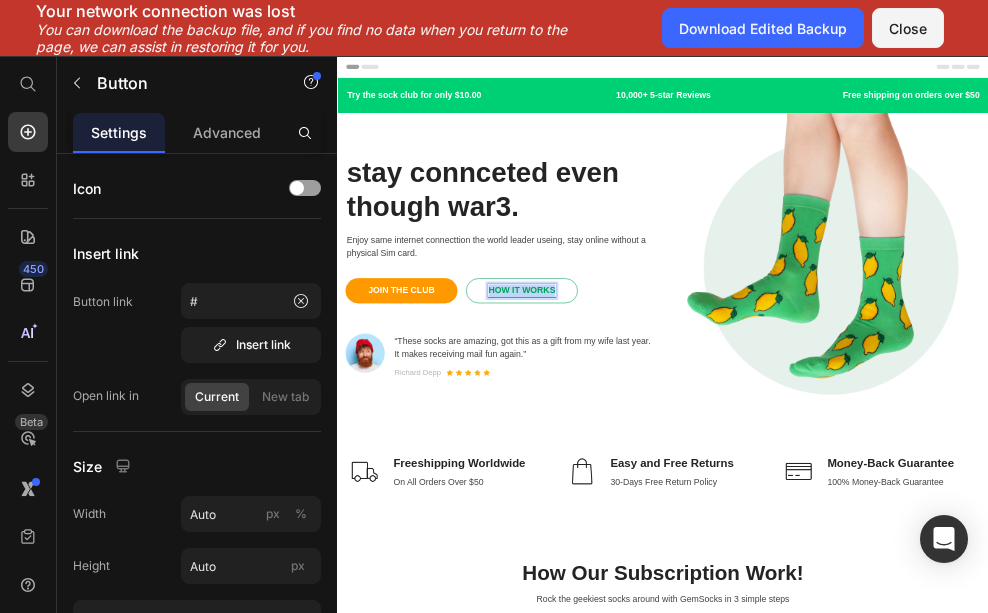 click on "HOW IT WORKS" at bounding box center (677, 489) 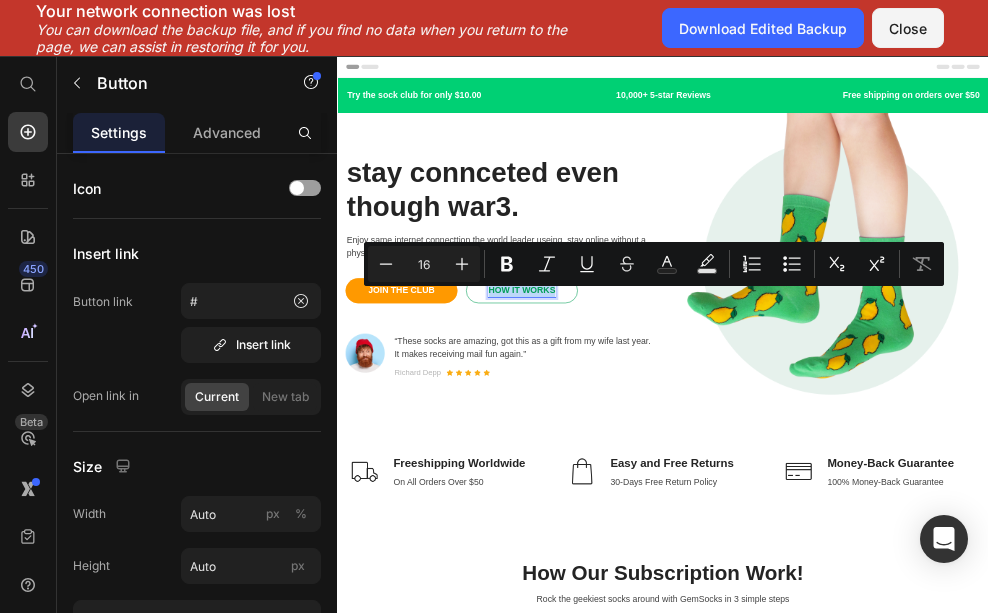 click on "HOW IT WORKS" at bounding box center (677, 489) 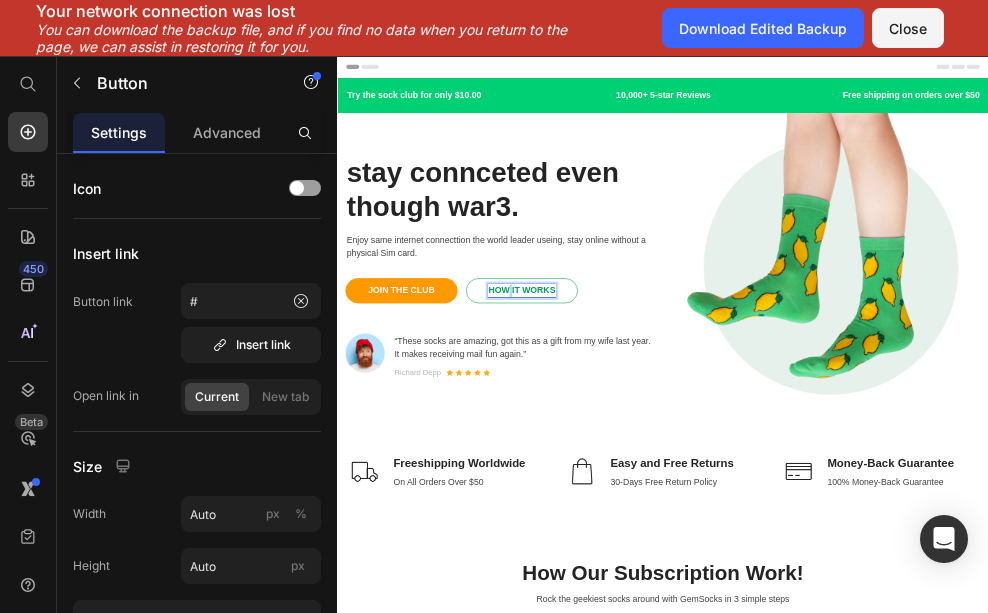 click on "HOW IT WORKS" at bounding box center [677, 489] 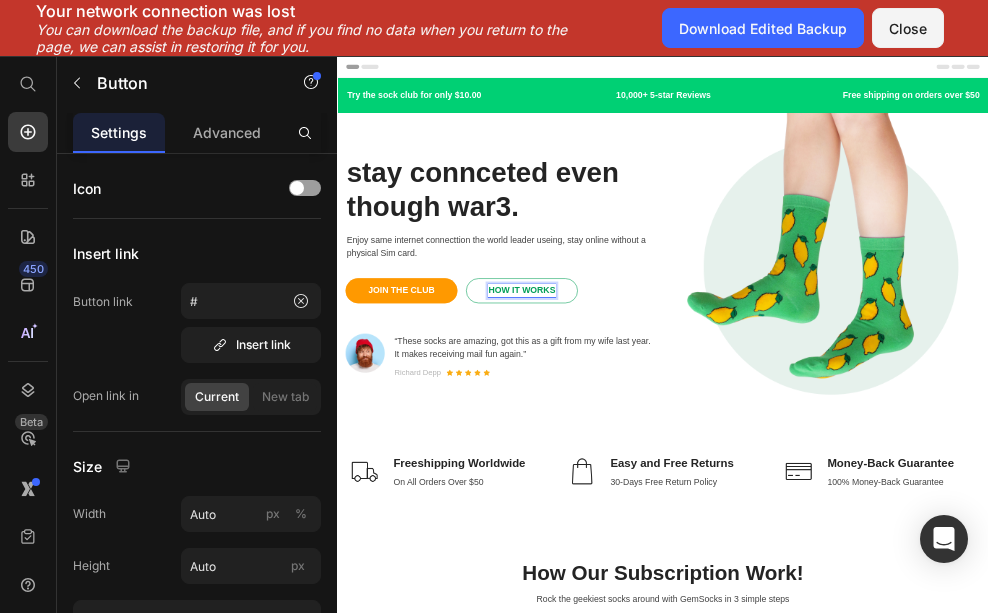 click on "HOW IT WORKS" at bounding box center [677, 489] 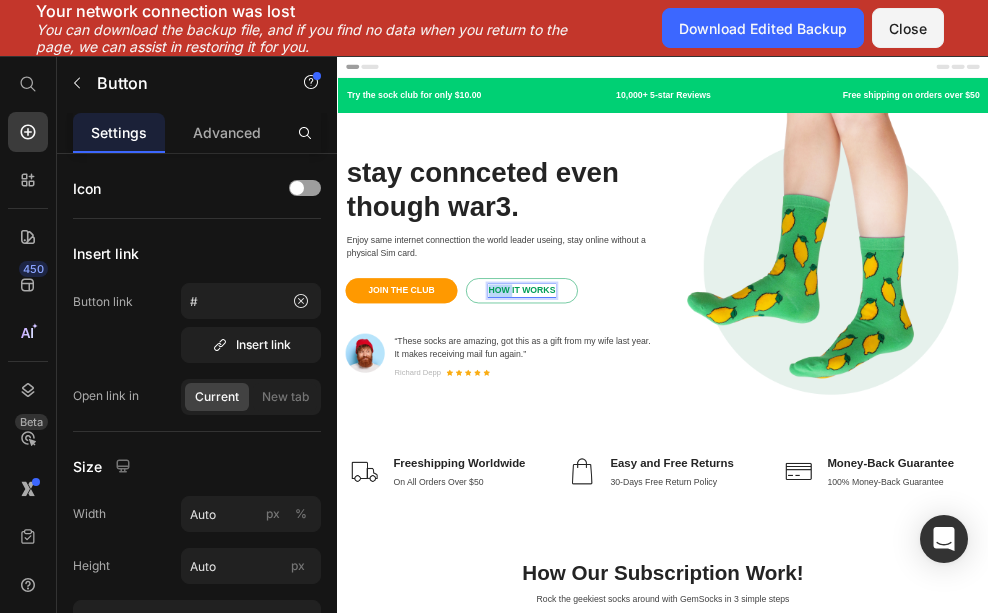 click on "HOW IT WORKS" at bounding box center (677, 489) 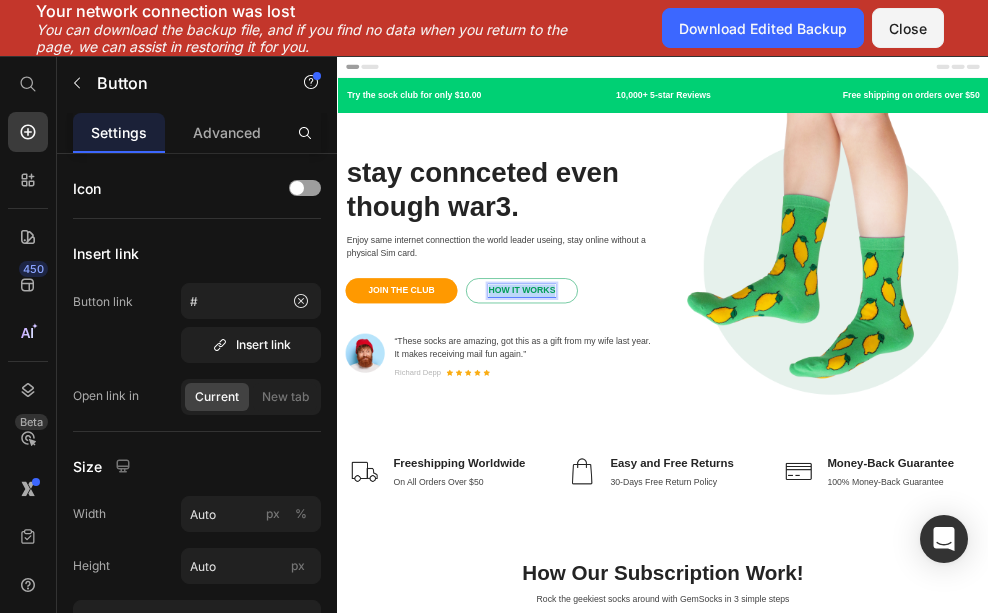 click on "HOW IT WORKS" at bounding box center [677, 489] 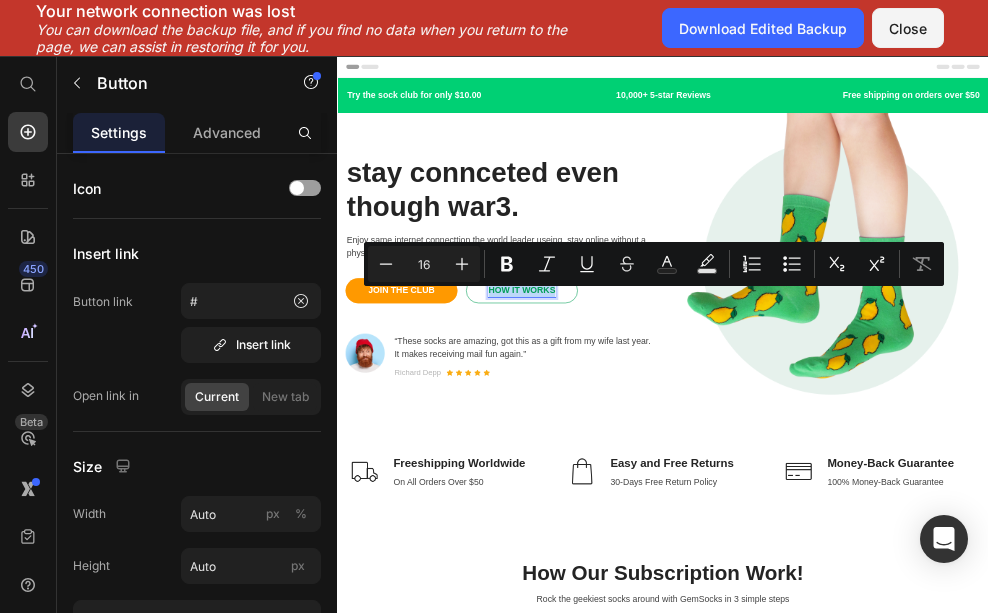 click on "HOW IT WORKS" at bounding box center (677, 489) 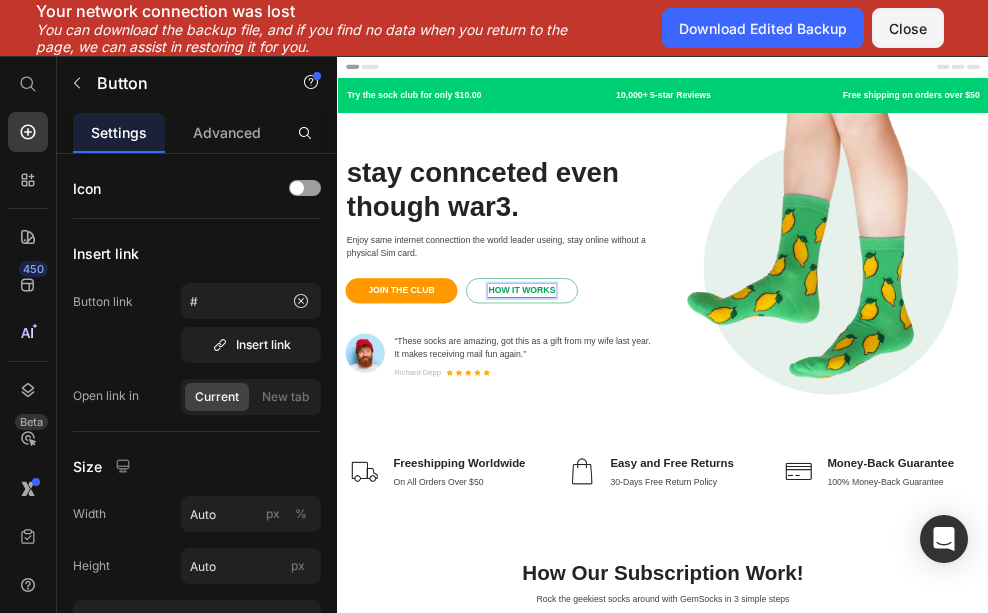 click on "HOW IT WORKS" at bounding box center [677, 489] 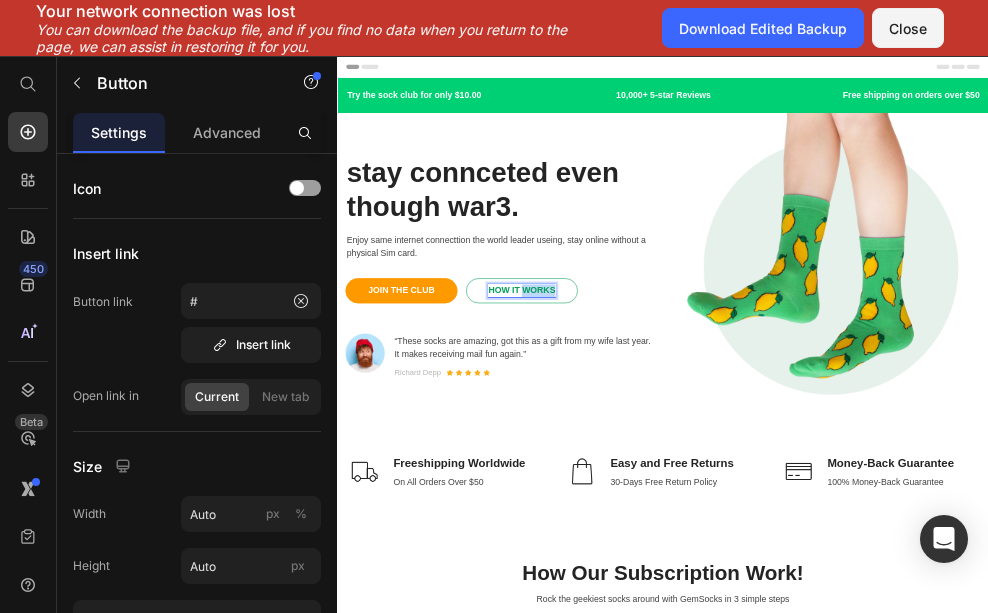 click on "HOW IT WORKS" at bounding box center [677, 489] 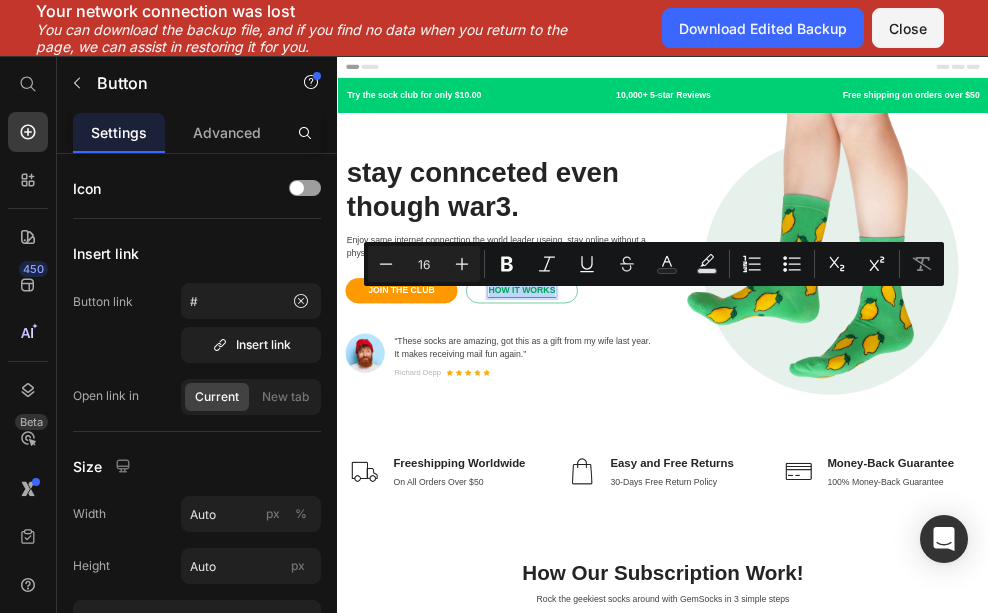 click on "HOW IT WORKS" at bounding box center [677, 489] 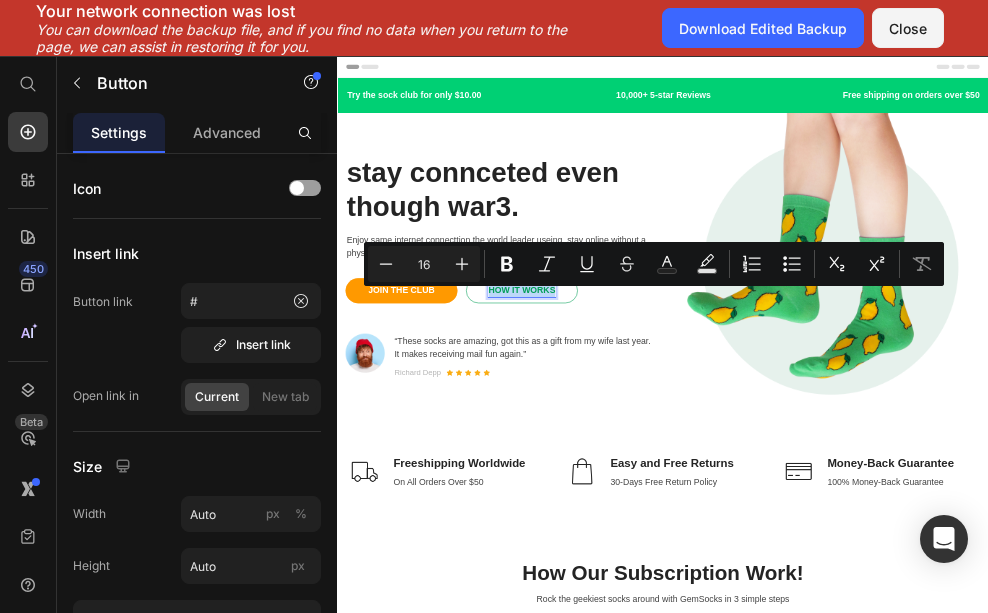 click on "HOW IT WORKS" at bounding box center (677, 489) 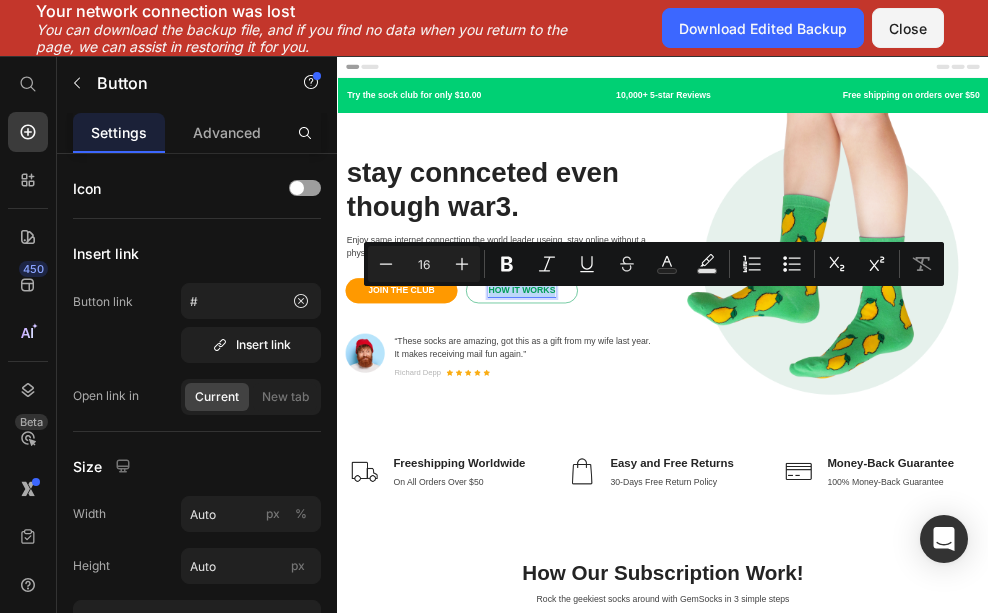 click on "HOW IT WORKS" at bounding box center (677, 489) 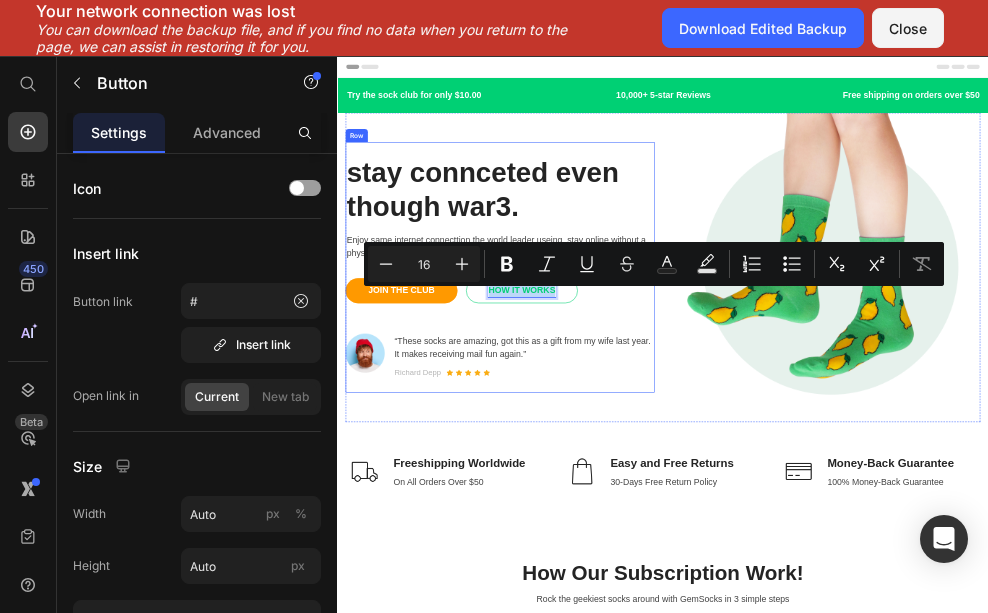 drag, startPoint x: 698, startPoint y: 548, endPoint x: 716, endPoint y: 550, distance: 18.110771 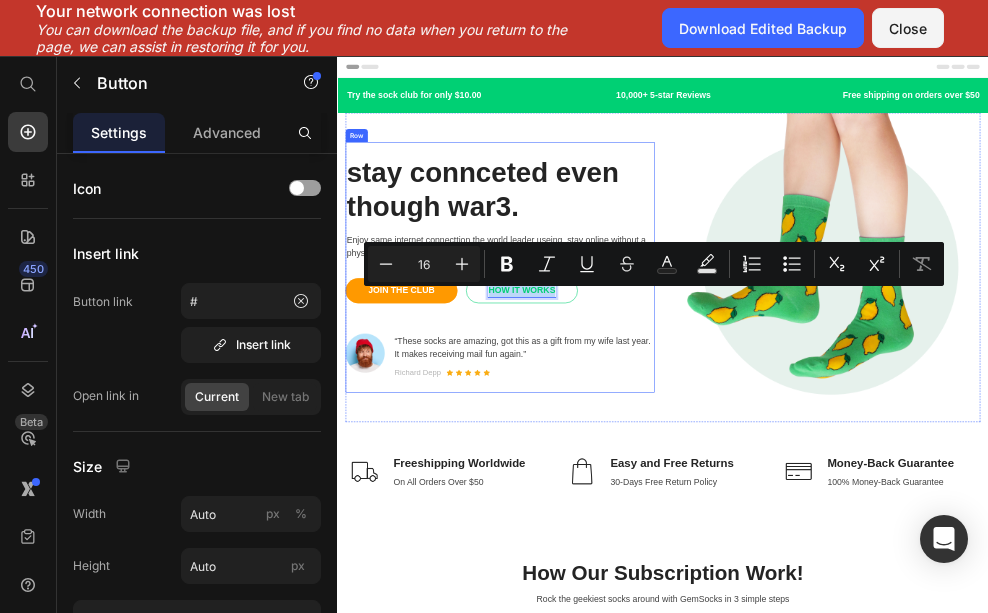 click on "stay connceted even though war3. Heading Enjoy same internet connecttion the world leader useing, stay online without a physical Sim card. Text block JOIN THE CLUB Button HOW IT WORKS Button   0 Row Image “These socks are amazing, got this as a gift from my wife last year. It makes receiving mail fun again.” Text block Richard Depp Text block                Icon                Icon                Icon                Icon                Icon Icon List Hoz Row Row" at bounding box center (637, 445) 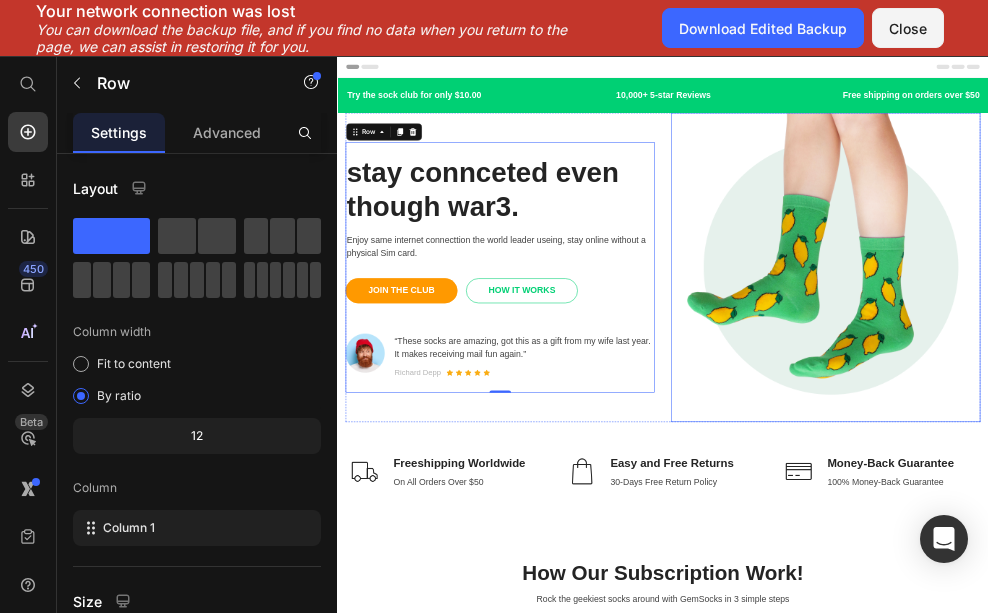 drag, startPoint x: 1004, startPoint y: 660, endPoint x: 823, endPoint y: 706, distance: 186.75385 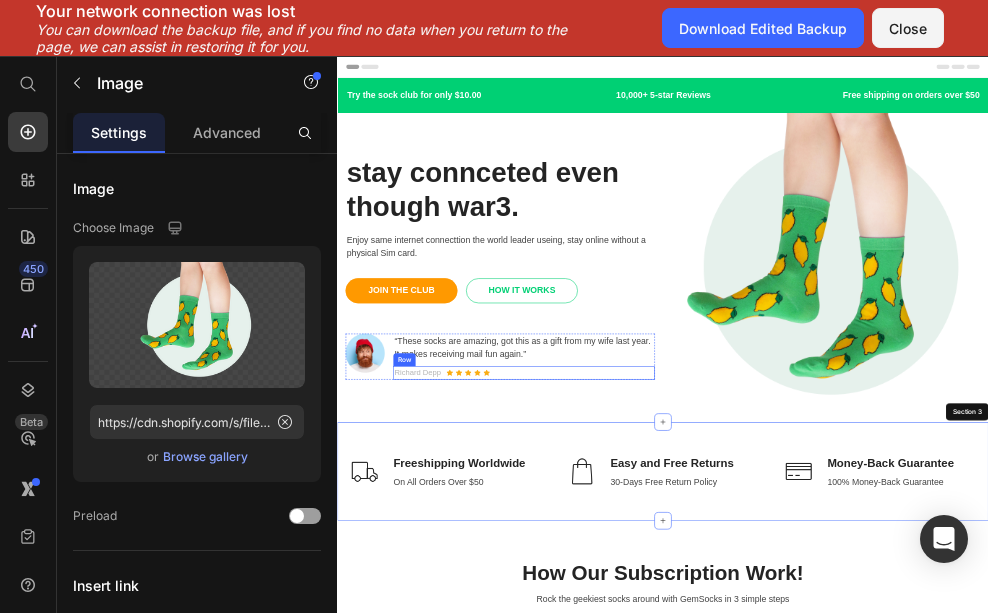 drag, startPoint x: 718, startPoint y: 738, endPoint x: 635, endPoint y: 599, distance: 161.89503 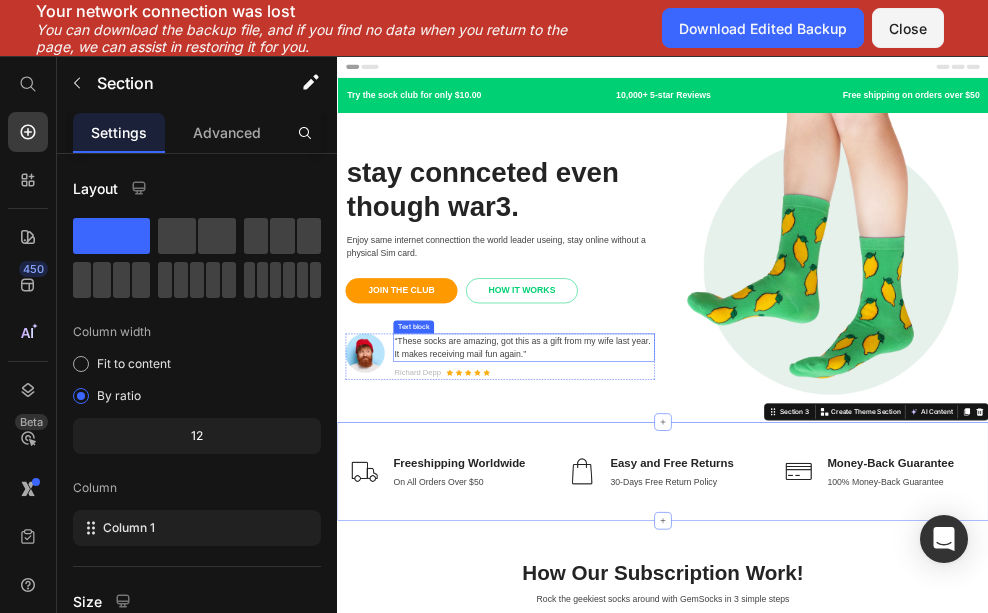 click on "“These socks are amazing, got this as a gift from my wife last year. It makes receiving mail fun again.”" at bounding box center (681, 594) 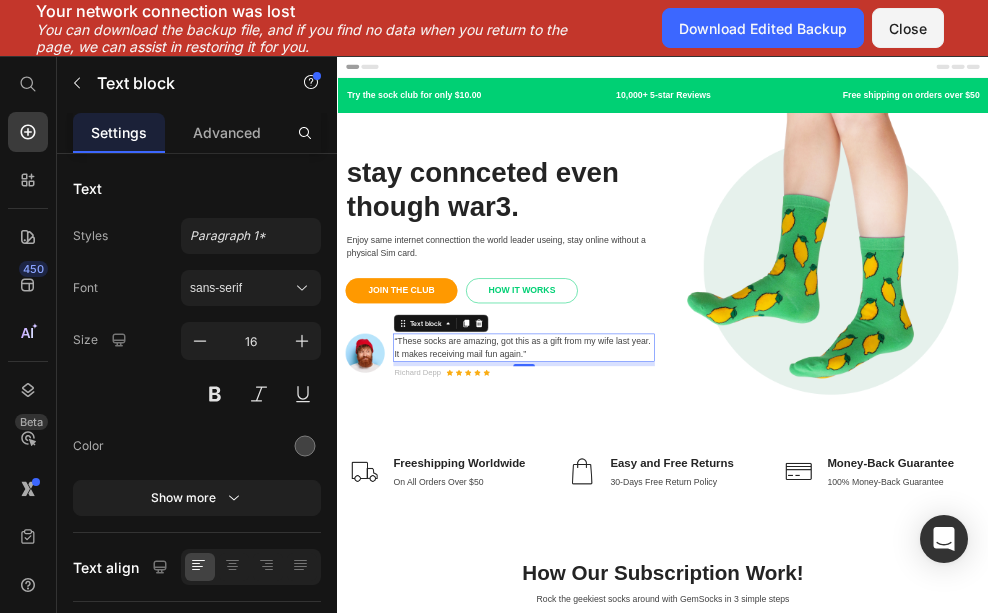 click on "“These socks are amazing, got this as a gift from my wife last year. It makes receiving mail fun again.”" at bounding box center [681, 594] 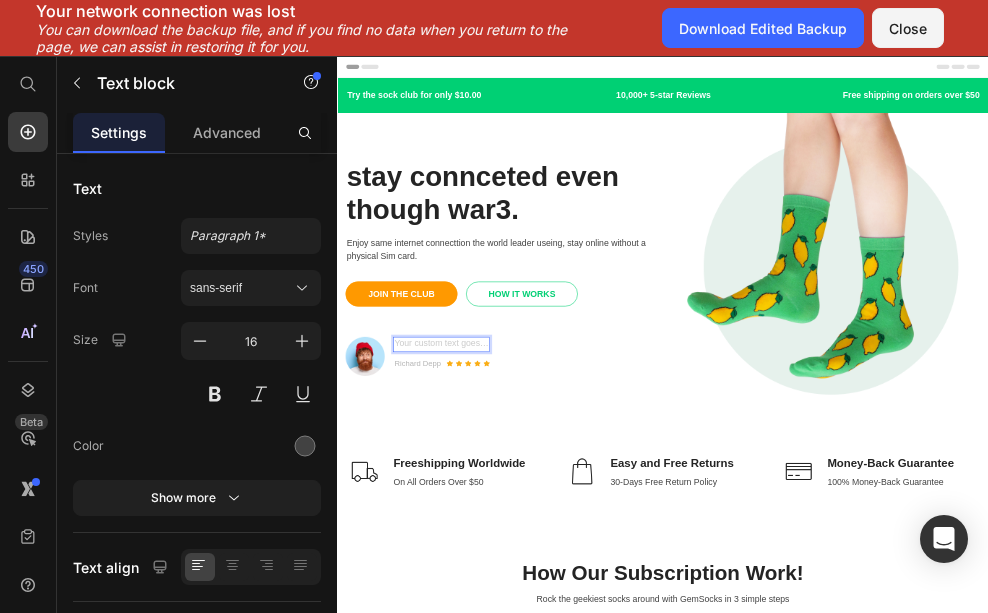 scroll, scrollTop: 627, scrollLeft: 0, axis: vertical 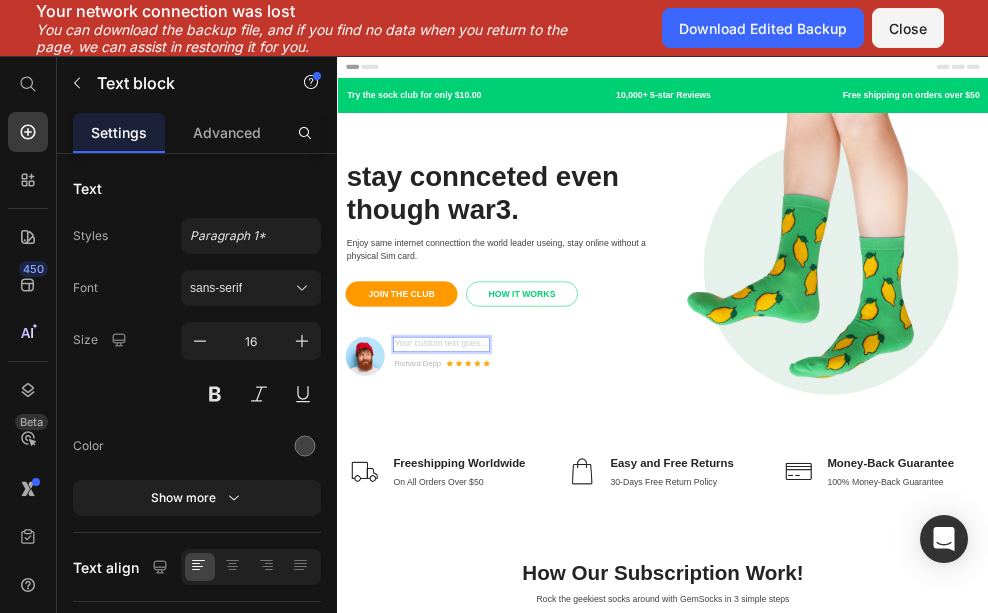 click at bounding box center [529, 588] 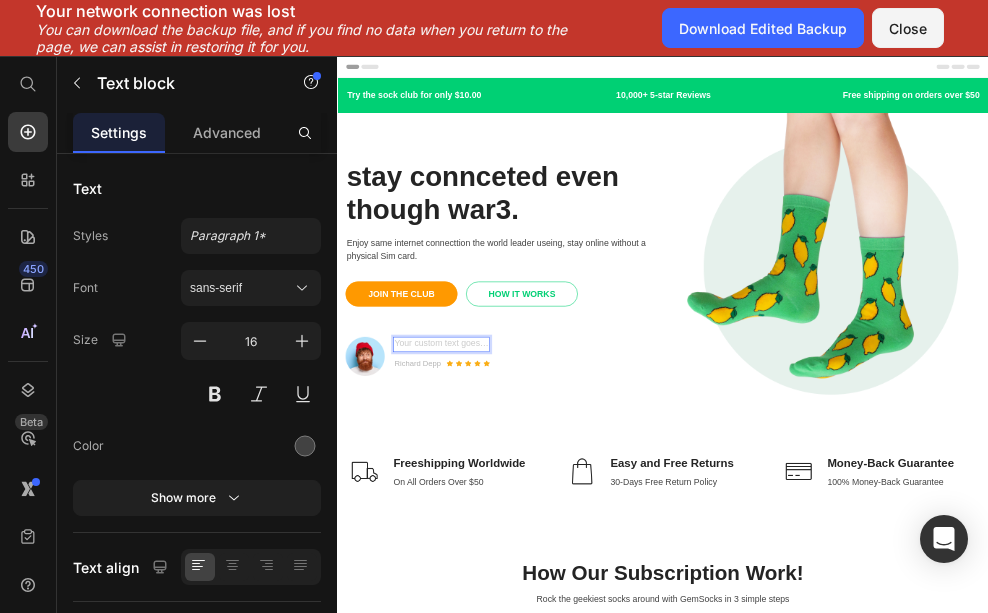 scroll, scrollTop: 630, scrollLeft: 0, axis: vertical 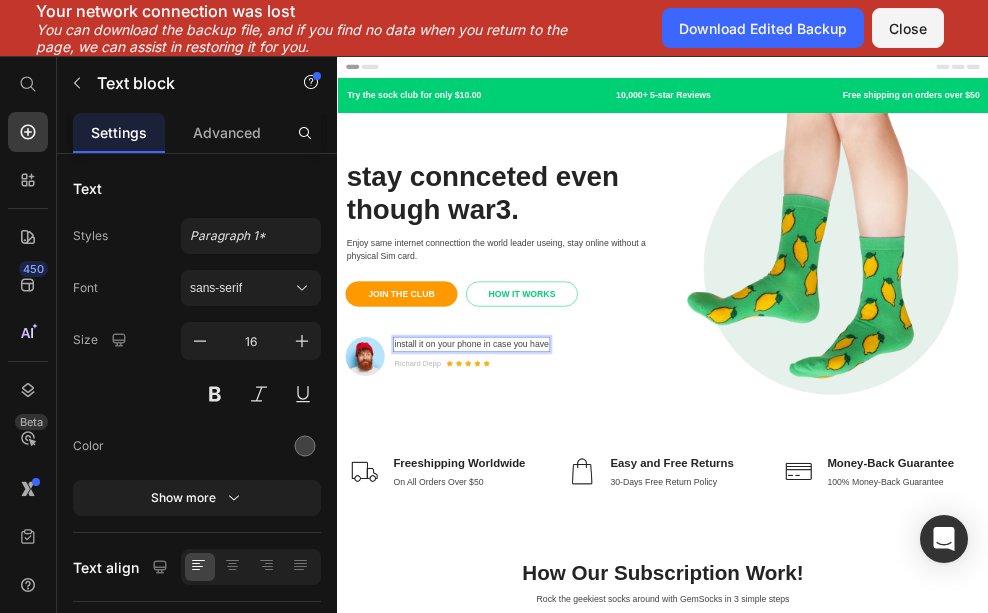 click on "install it on your phone in case you have" at bounding box center [584, 588] 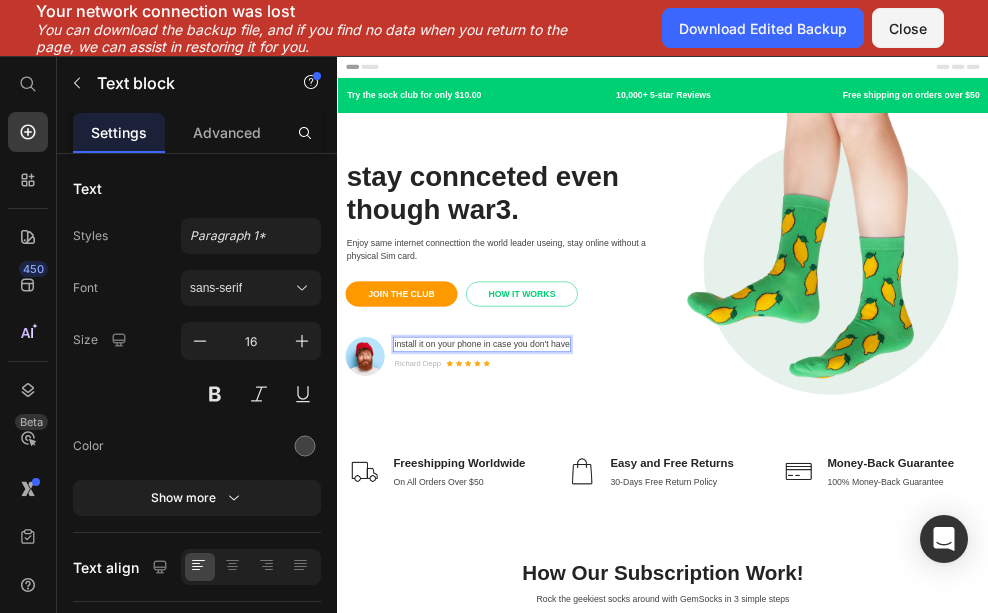 click on "install it on your phone in case you don't have" at bounding box center [603, 588] 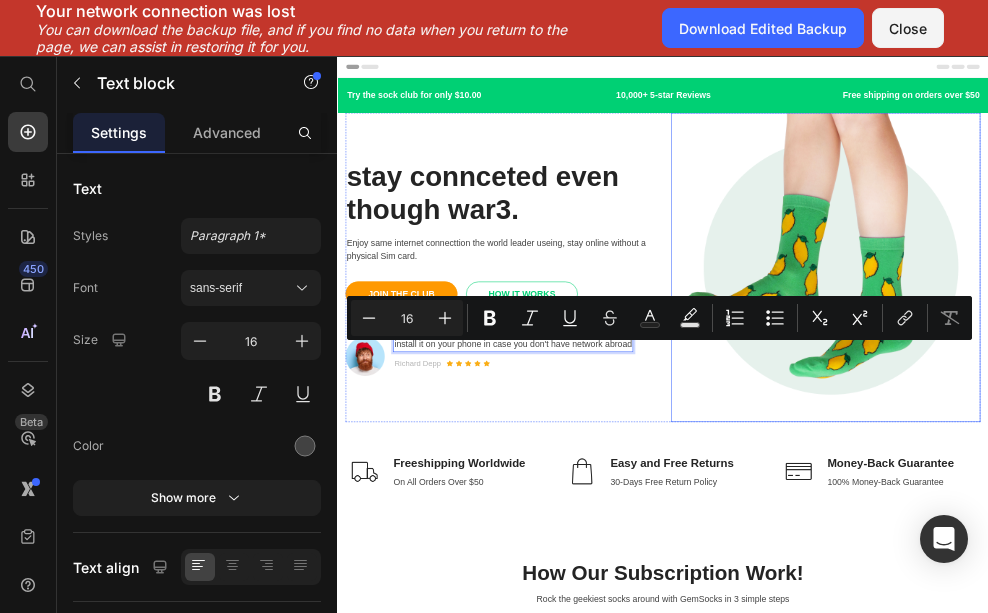 drag, startPoint x: 829, startPoint y: 585, endPoint x: 1074, endPoint y: 625, distance: 248.24384 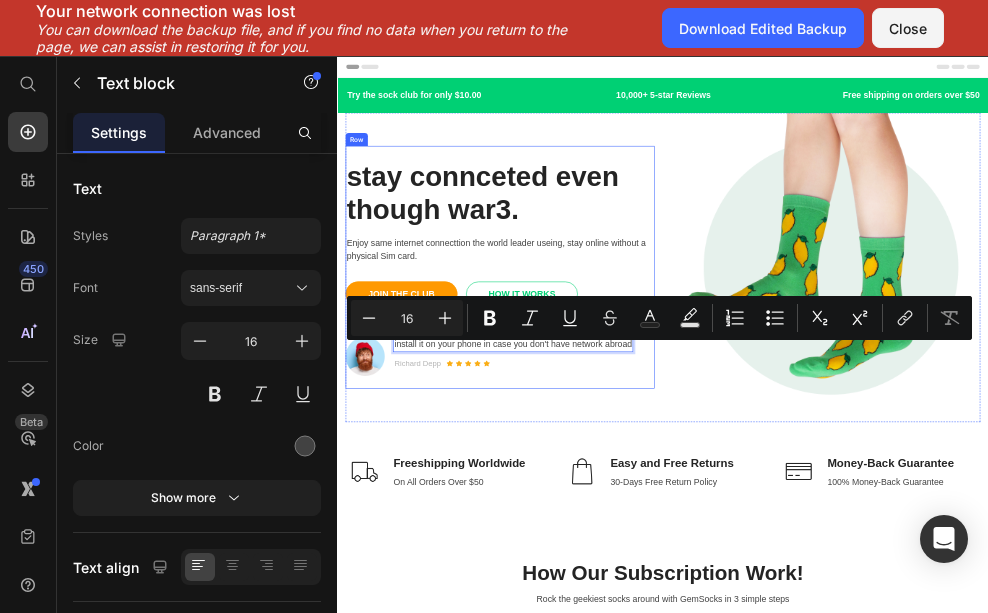 click on "stay connceted even though war3. Heading Enjoy same internet connecttion the world leader useing, stay online without a physical Sim card. Text block JOIN THE CLUB Button HOW IT WORKS Button Row Image install it on your phone in case you don't have network abroad  Text block   8 Richard Depp Text block                Icon                Icon                Icon                Icon                Icon Icon List Hoz Row Row Row" at bounding box center (637, 446) 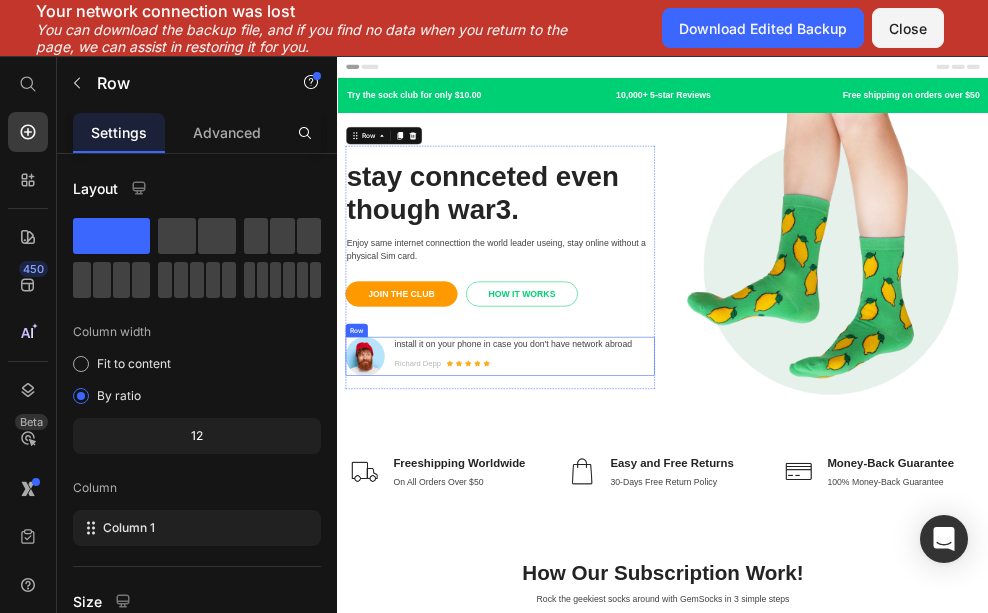 scroll, scrollTop: 0, scrollLeft: 0, axis: both 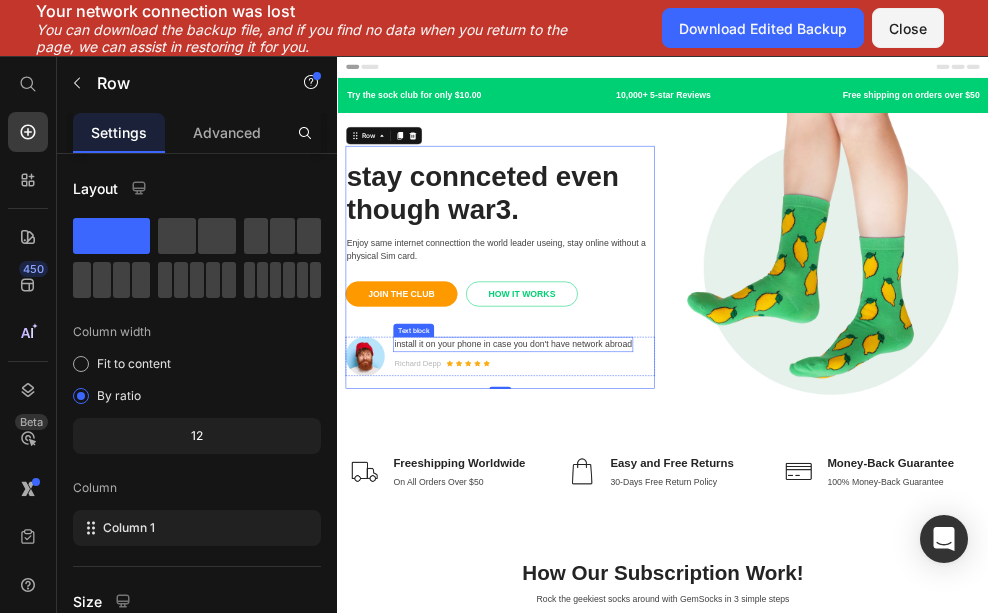 click on "install it on your phone in case you don't have network abroad" at bounding box center (661, 588) 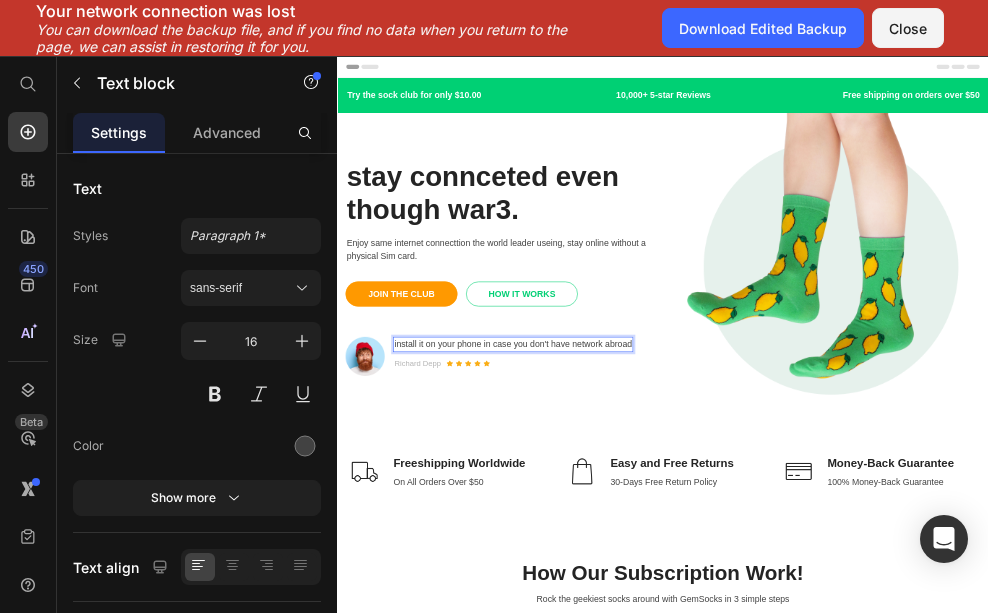 click on "install it on your phone in case you don't have network abroad" at bounding box center [661, 588] 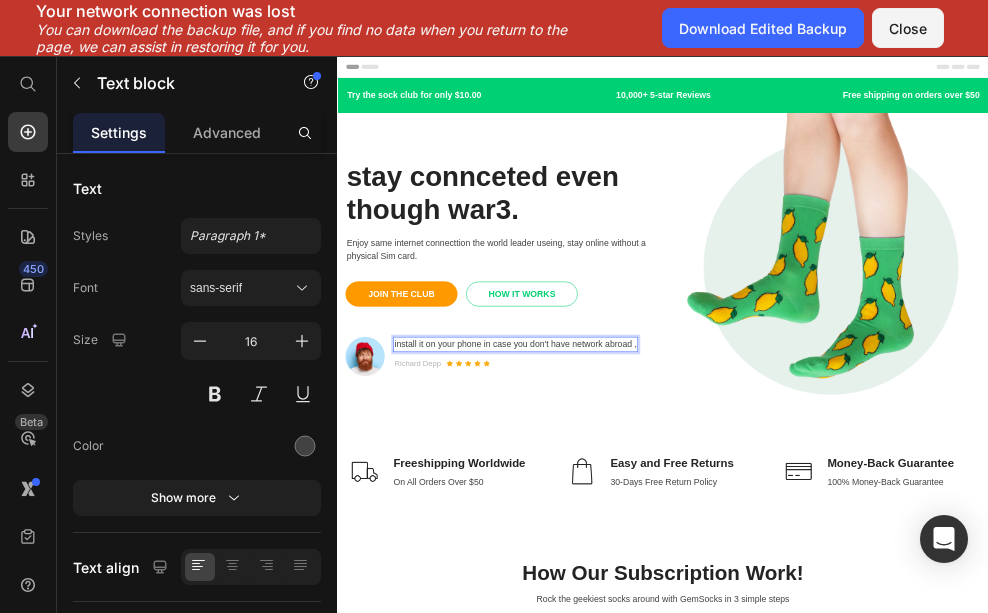 click on "install it on your phone in case you don't have network abroad ," at bounding box center (665, 588) 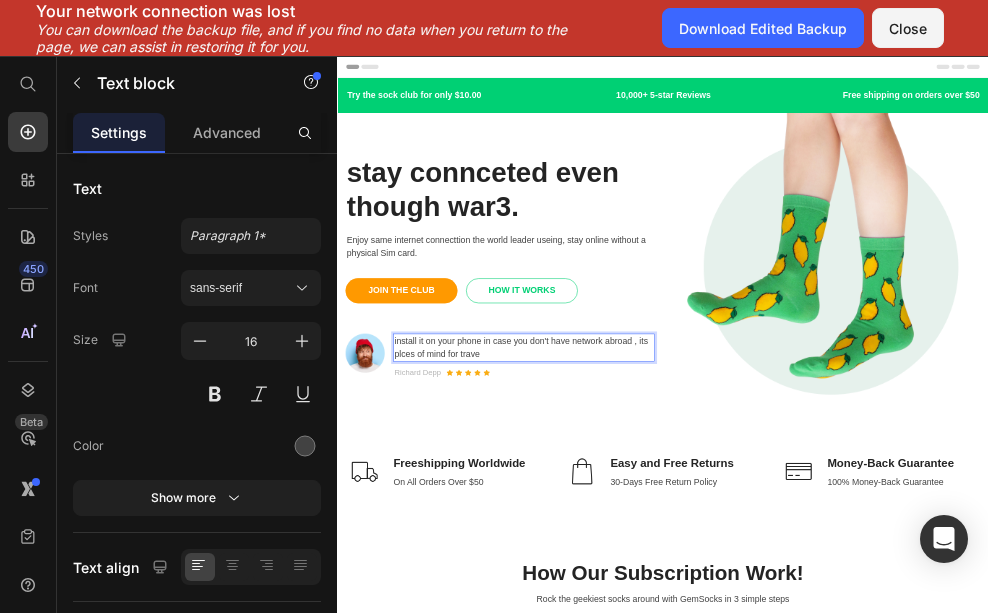 scroll, scrollTop: 51, scrollLeft: 0, axis: vertical 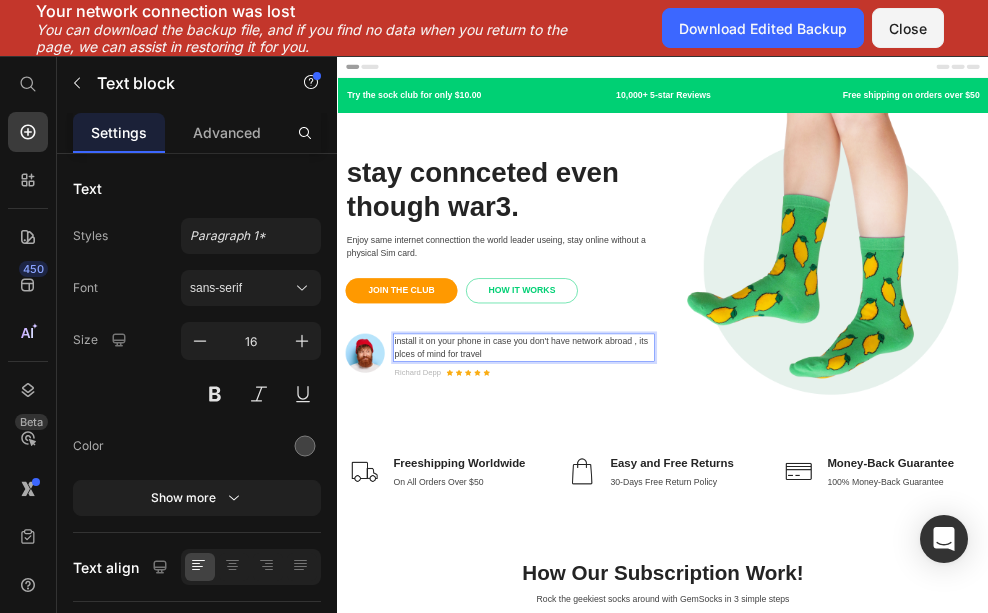 click on "install it on your phone in case you don't have network abroad , its plces of mind for travel" at bounding box center (681, 594) 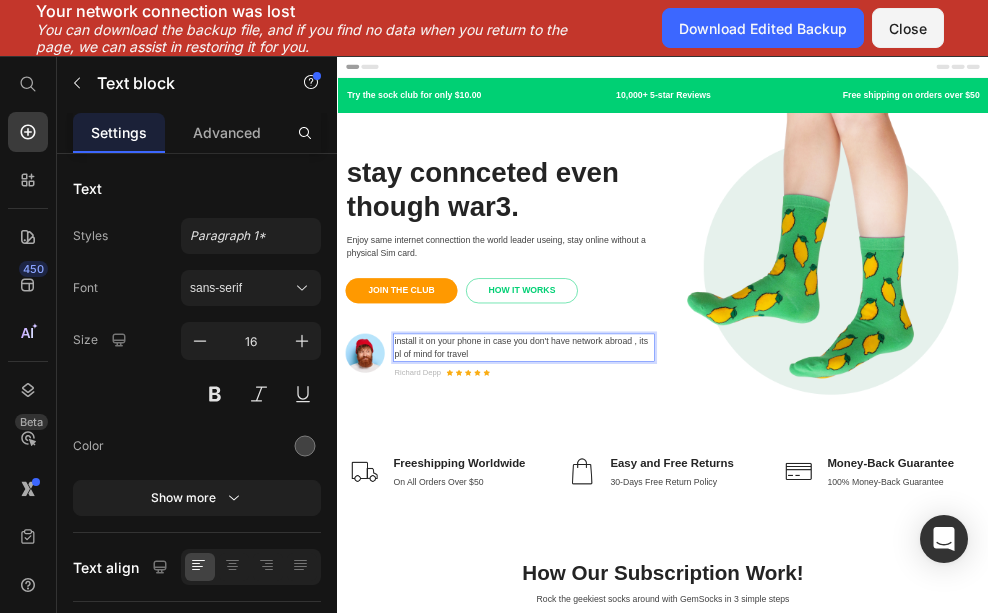 scroll, scrollTop: 119, scrollLeft: 0, axis: vertical 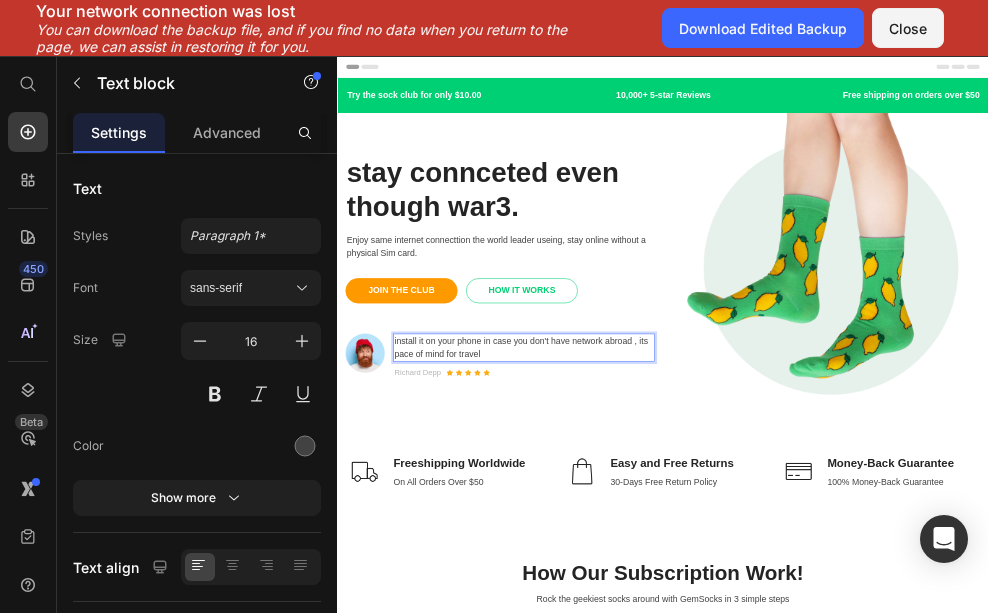 click on "install it on your phone in case you don't have network abroad , its pace of mind for travel" at bounding box center [681, 594] 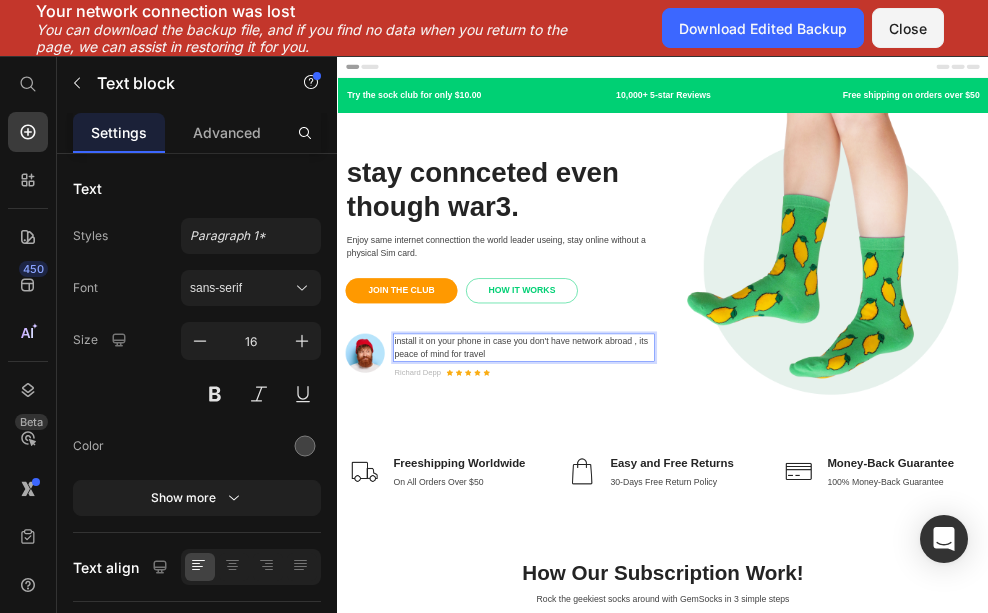 click on "install it on your phone in case you don't have network abroad , its peace of mind for travel" at bounding box center [681, 594] 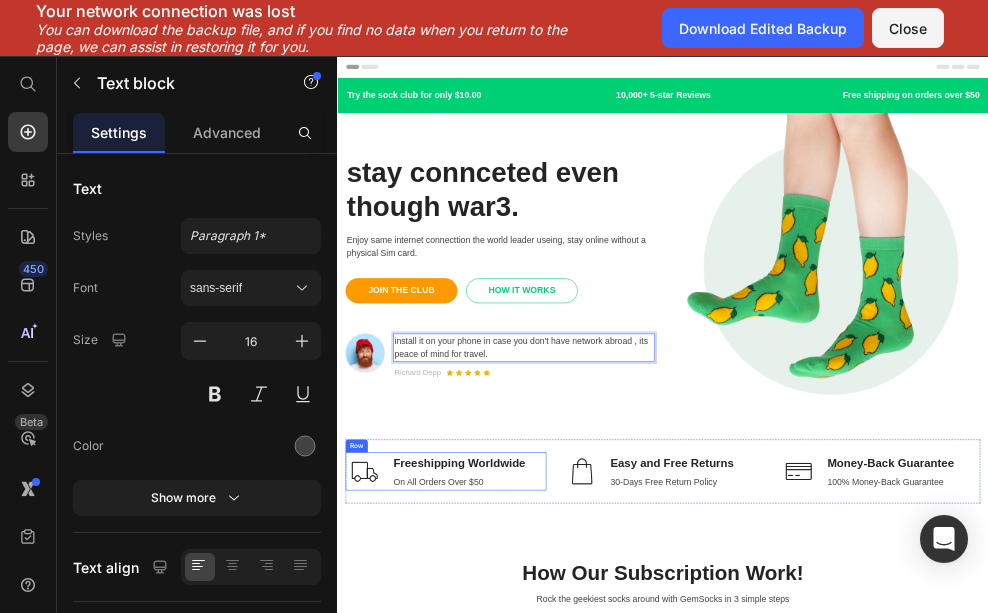 click on "On All Orders Over $50" at bounding box center [561, 842] 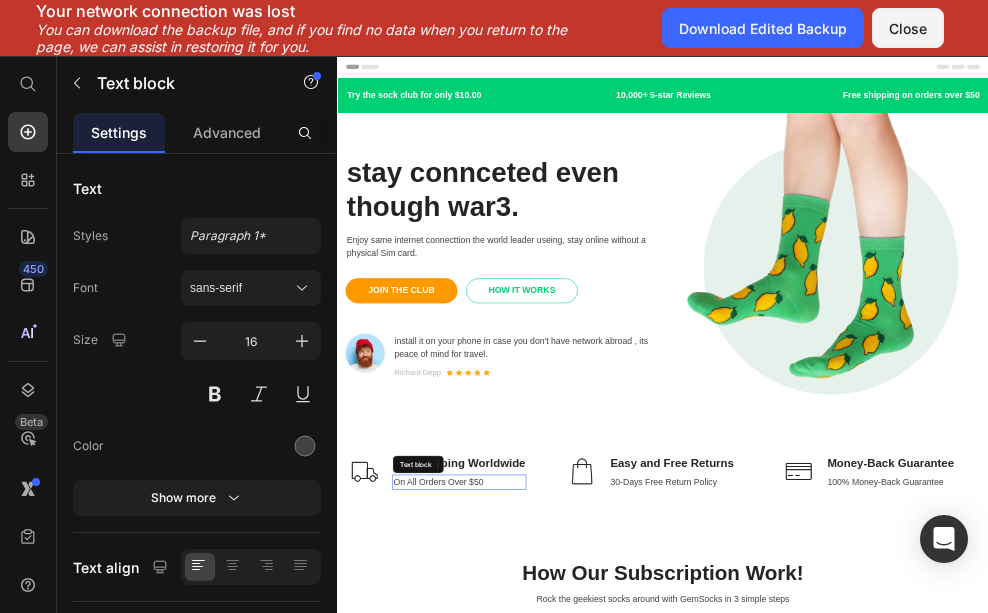 click on "Freeshipping Worldwide Text block On All Orders Over $50 Text block" at bounding box center (561, 822) 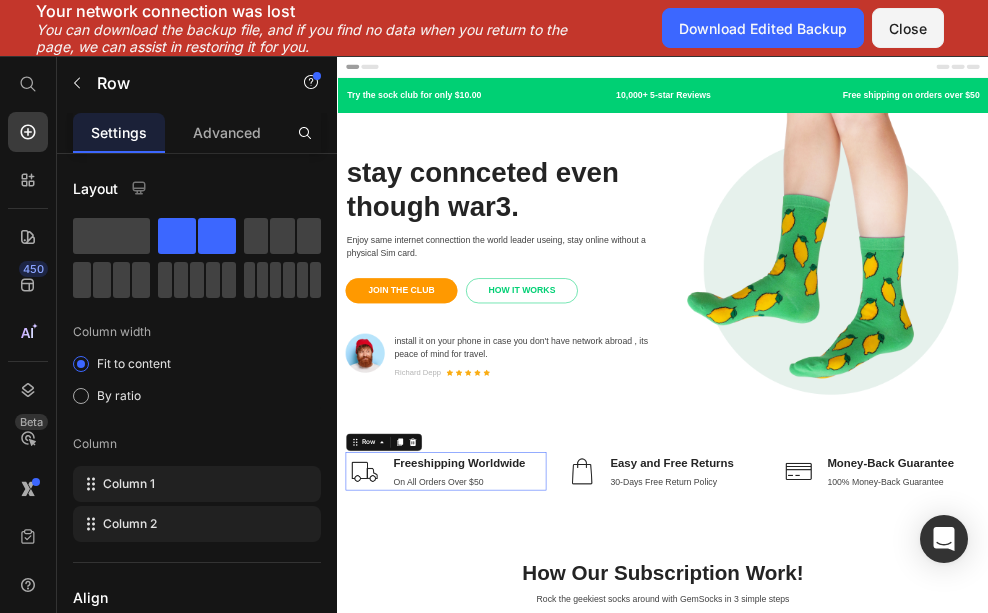 scroll, scrollTop: 0, scrollLeft: 0, axis: both 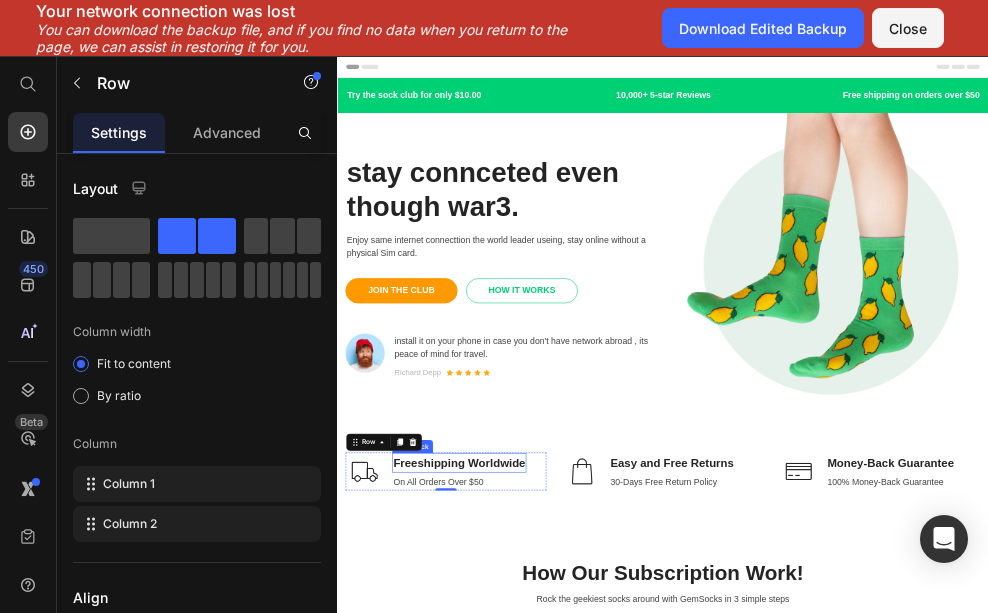 click on "Freeshipping Worldwide" at bounding box center [561, 806] 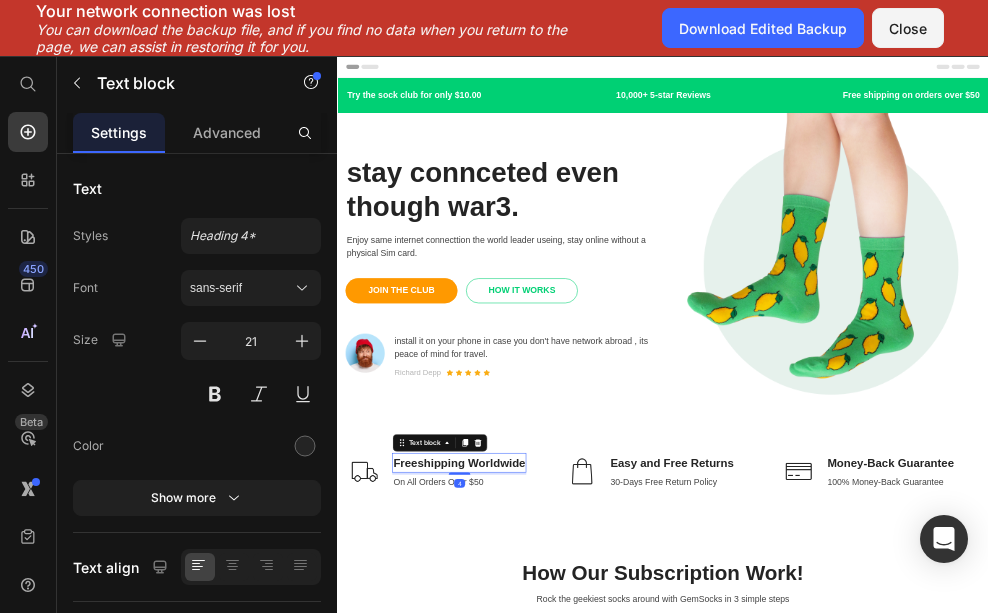 click on "Freeshipping Worldwide" at bounding box center [561, 806] 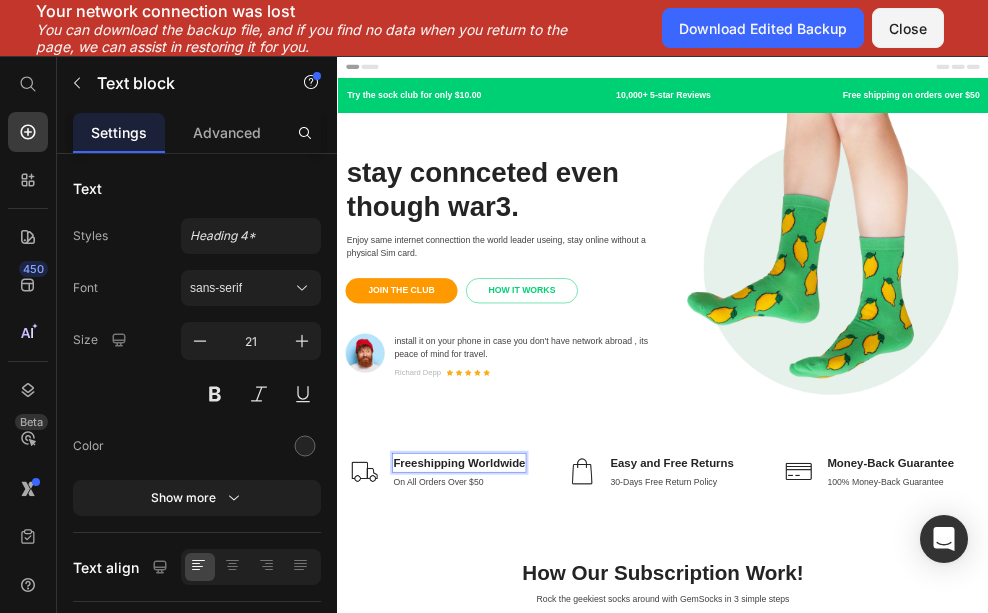 click on "Freeshipping Worldwide" at bounding box center (561, 806) 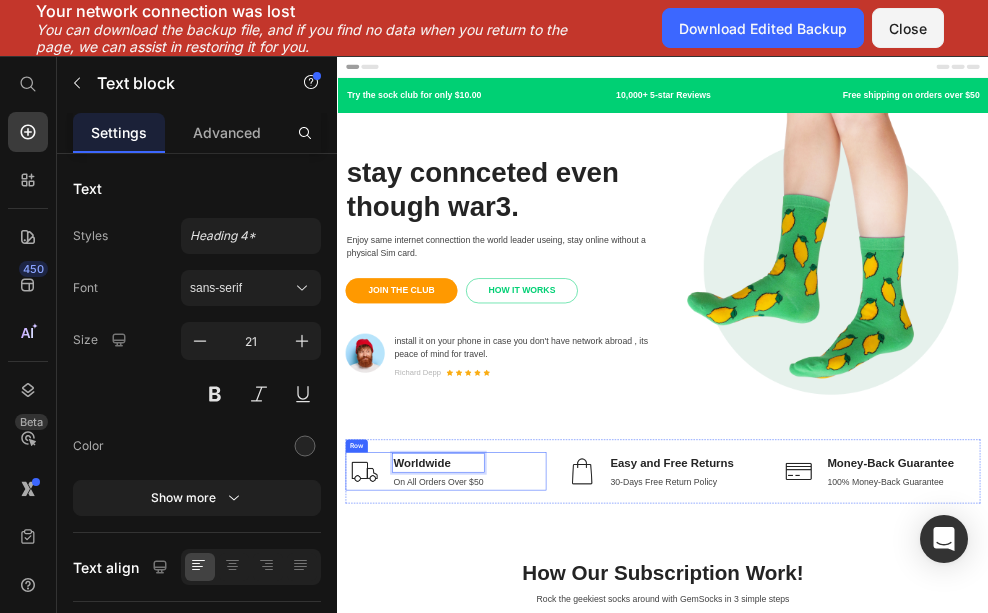 scroll, scrollTop: 1980, scrollLeft: 0, axis: vertical 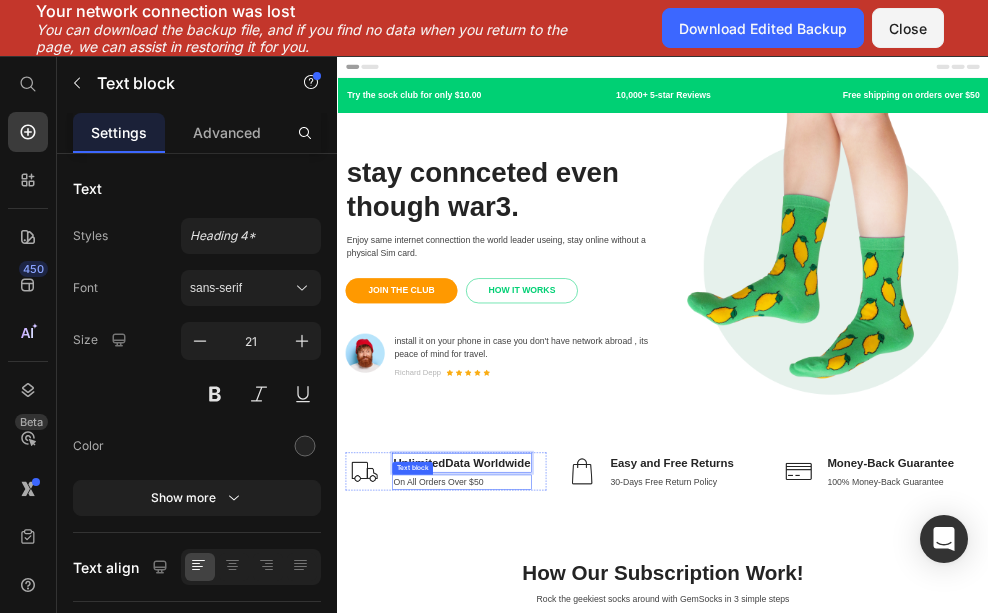 click on "On All Orders Over $50" at bounding box center (566, 842) 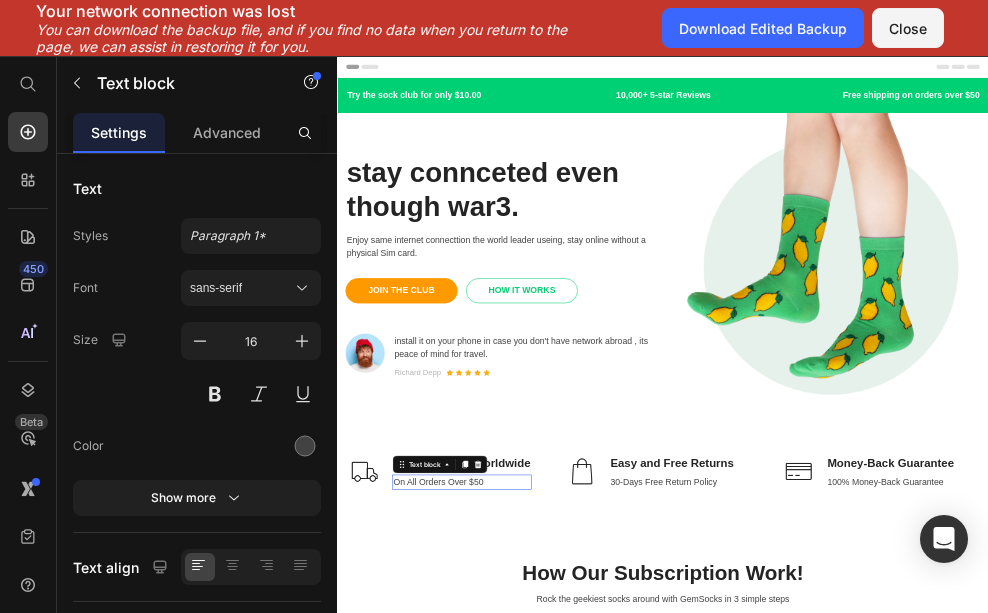 scroll, scrollTop: 0, scrollLeft: 0, axis: both 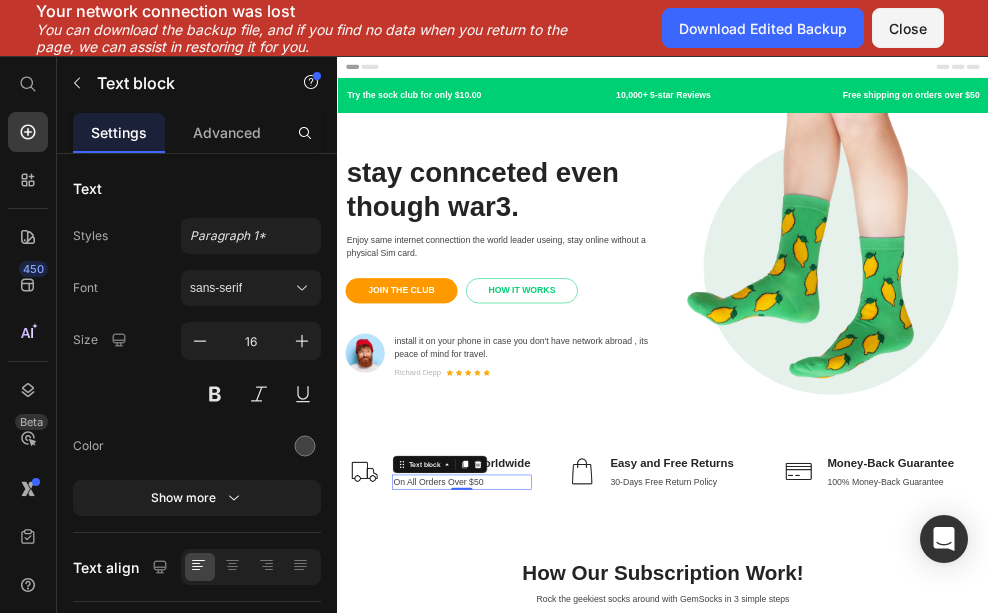 click on "On All Orders Over $50" at bounding box center [566, 842] 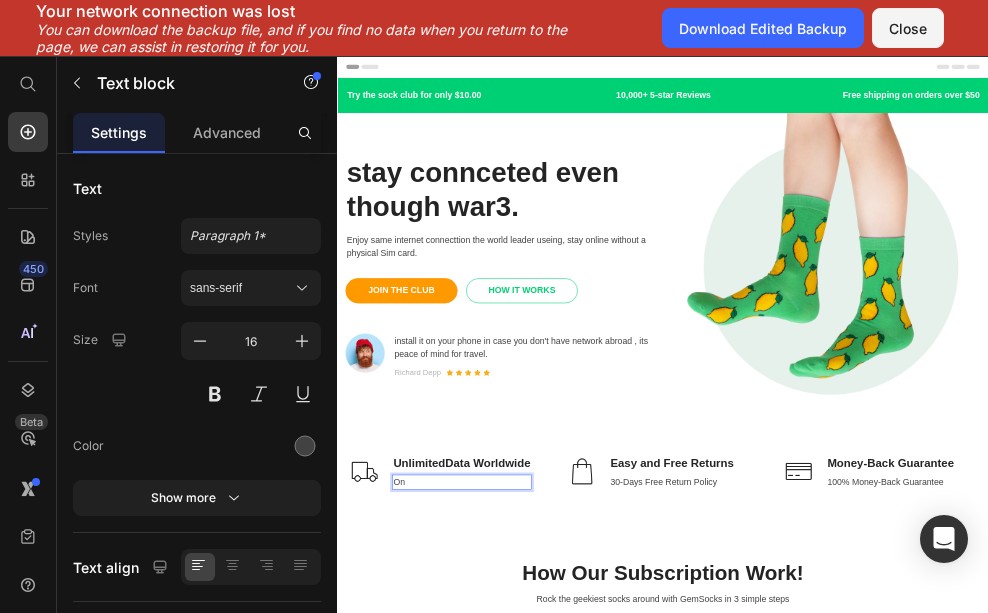 scroll, scrollTop: 2805, scrollLeft: 0, axis: vertical 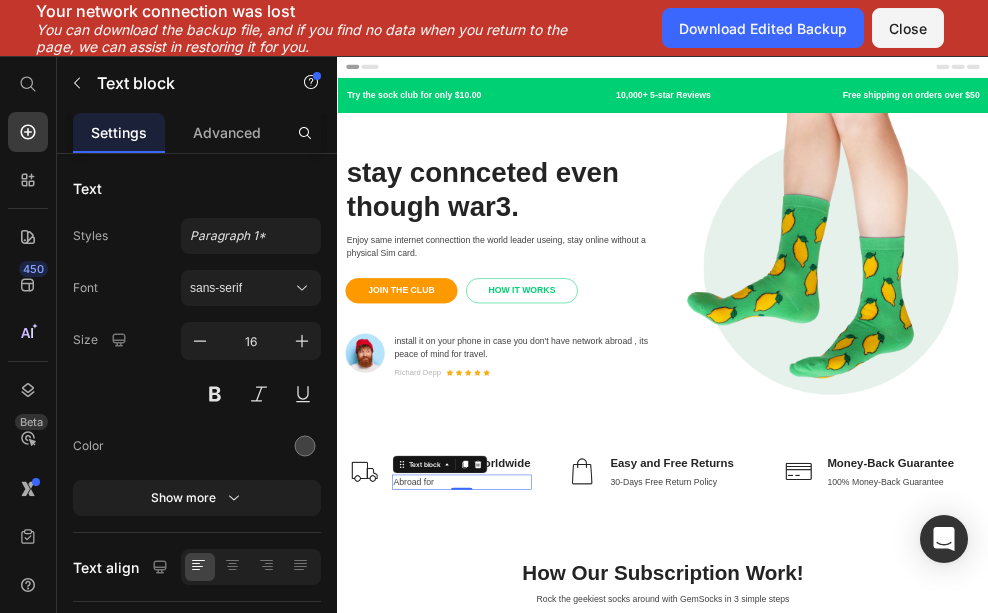 click on "Abroad for" at bounding box center (566, 842) 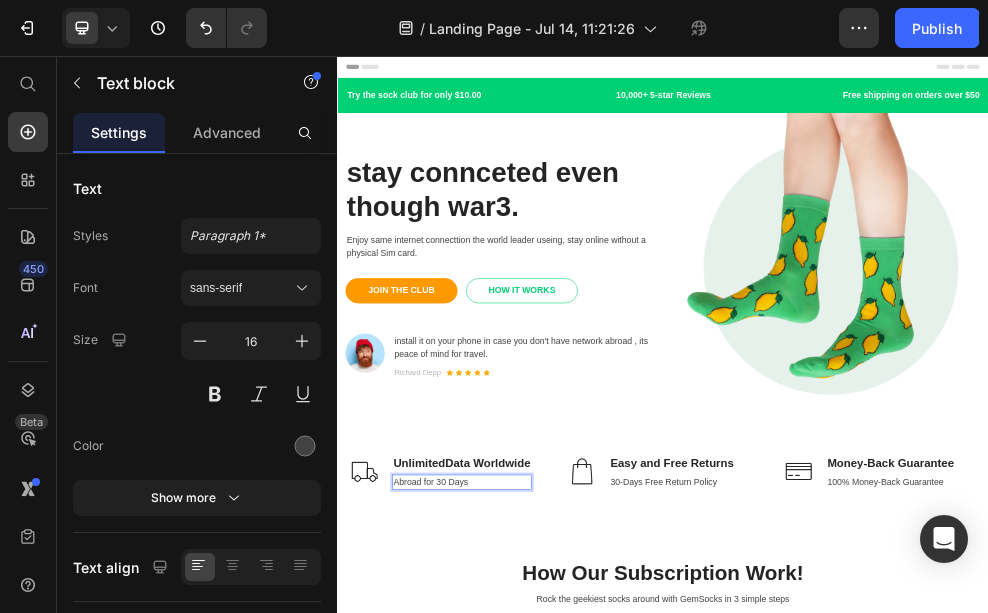 scroll, scrollTop: 6270, scrollLeft: 0, axis: vertical 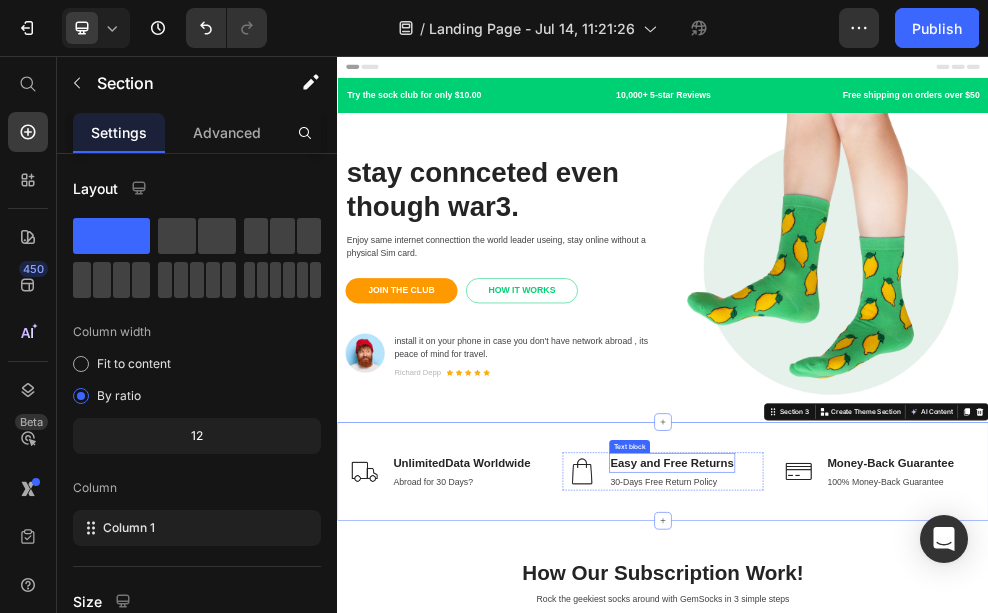 click on "Easy and Free Returns" at bounding box center [954, 806] 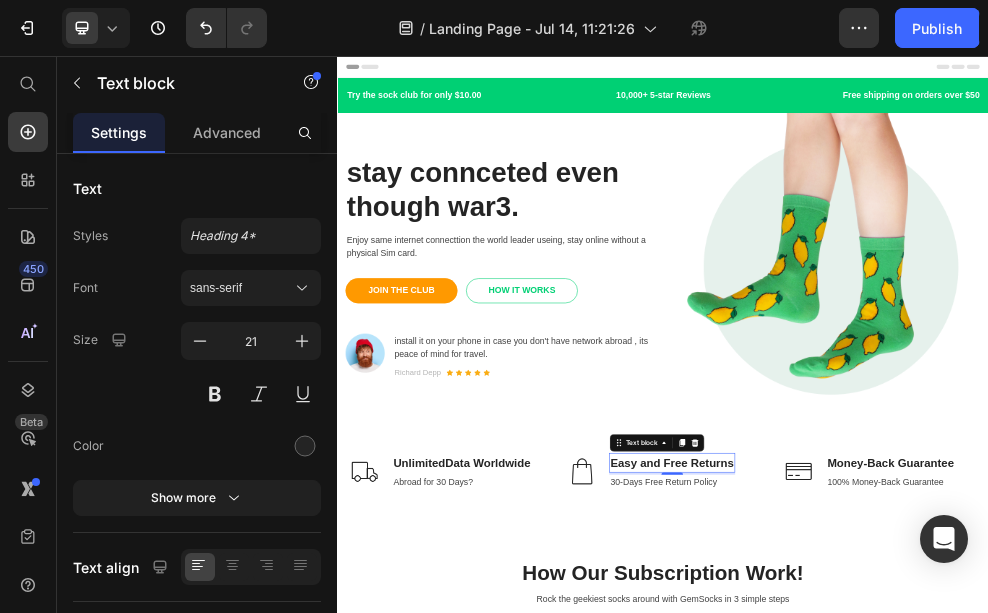 click on "Easy and Free Returns" at bounding box center [954, 806] 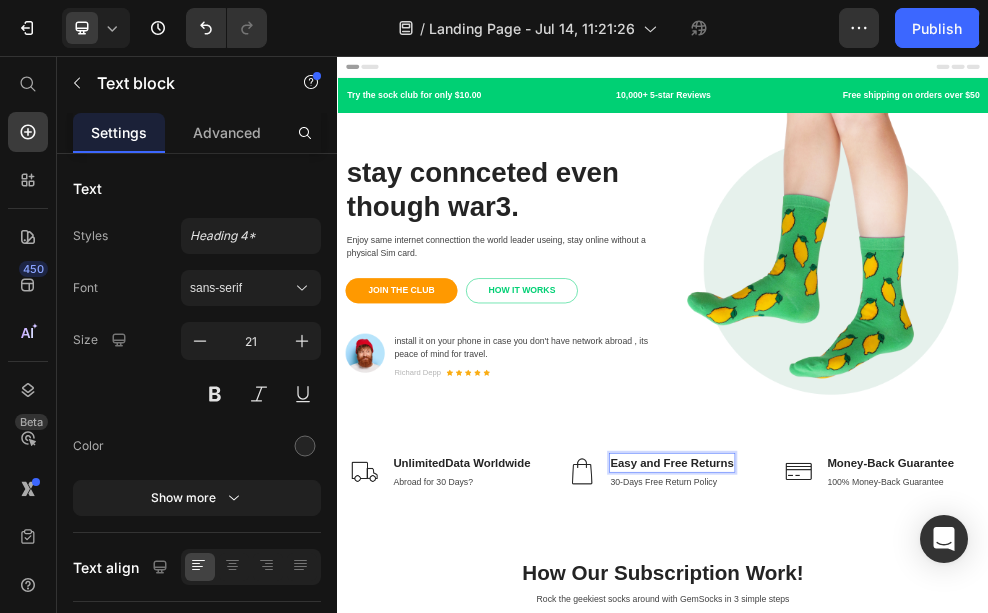 click on "Easy and Free Returns" at bounding box center [954, 806] 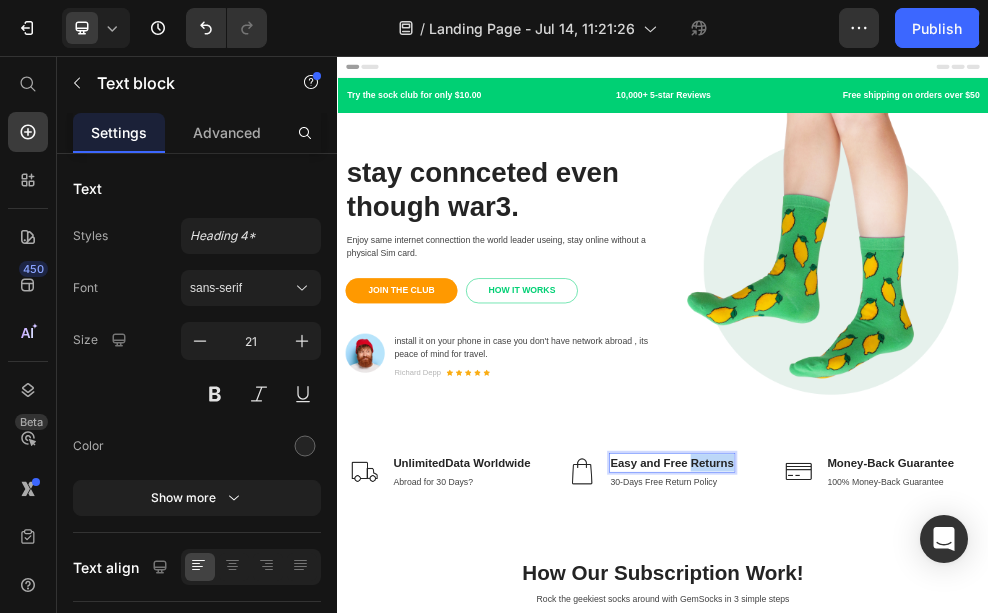 click on "Easy and Free Returns" at bounding box center [954, 806] 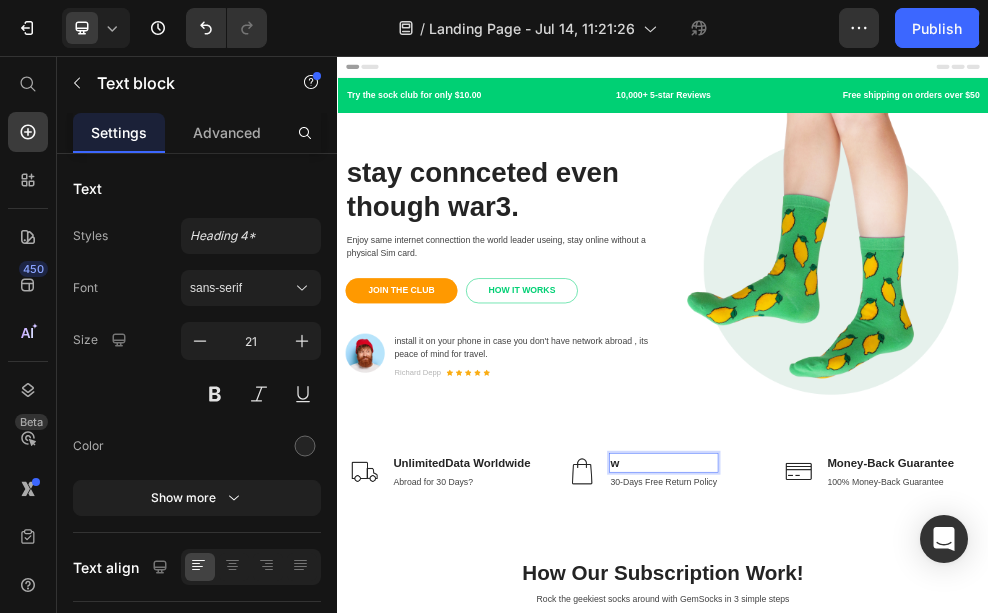 scroll, scrollTop: 2475, scrollLeft: 0, axis: vertical 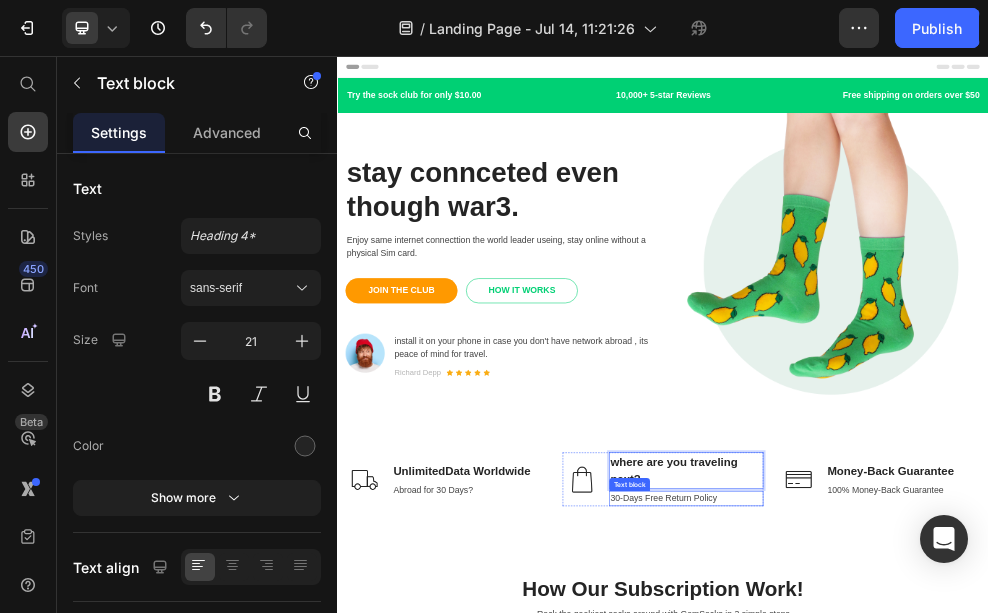 click on "30-Days Free Return Policy" at bounding box center (980, 872) 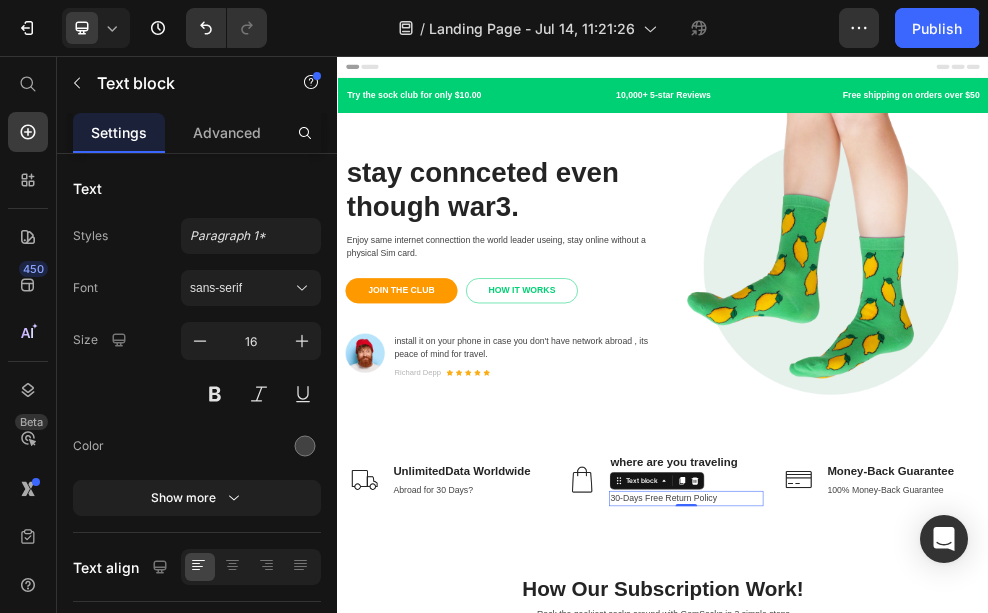 scroll, scrollTop: 0, scrollLeft: 0, axis: both 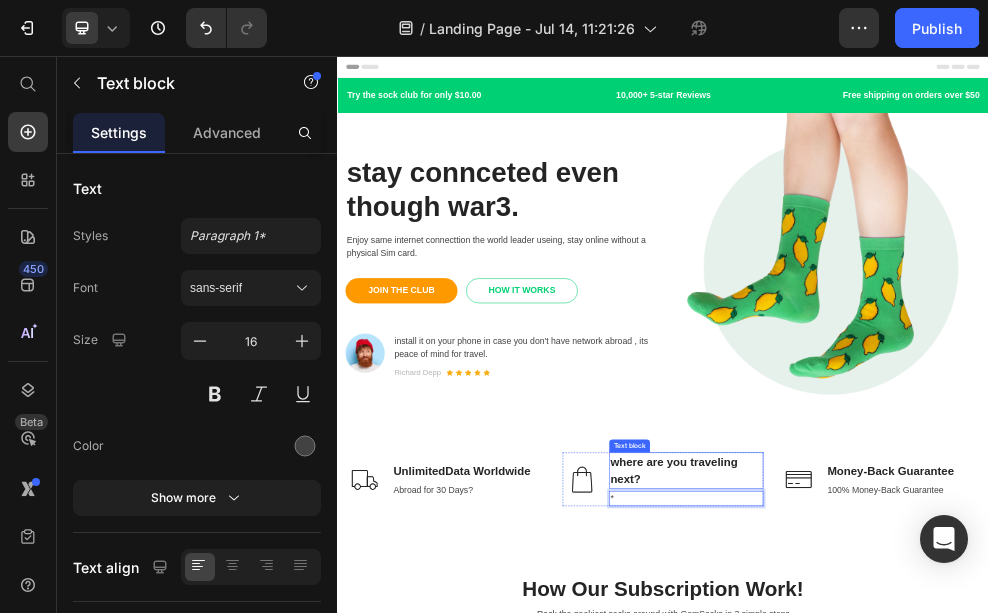 click on "where are you traveling next?" at bounding box center [980, 820] 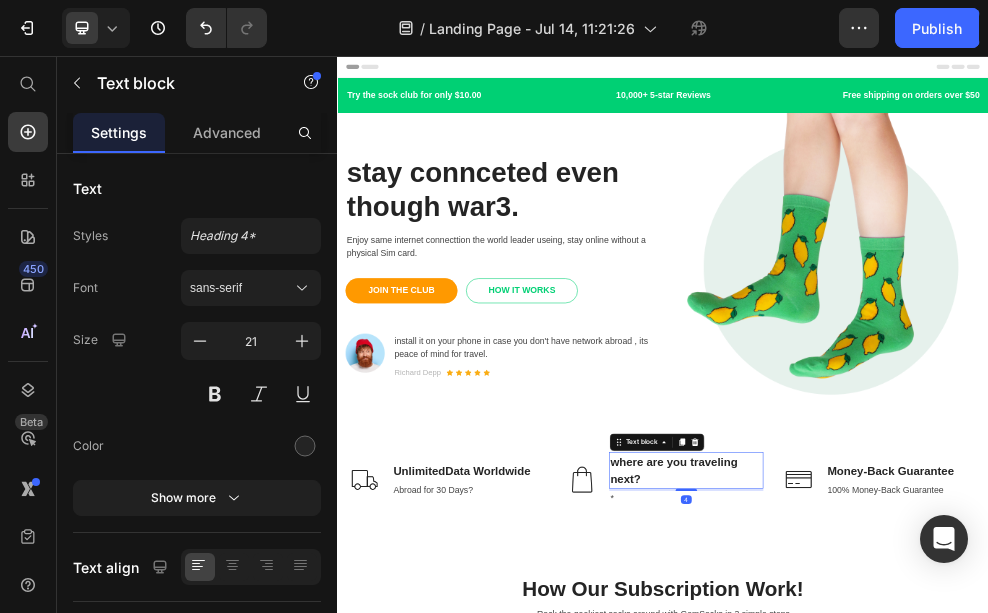 scroll, scrollTop: 0, scrollLeft: 0, axis: both 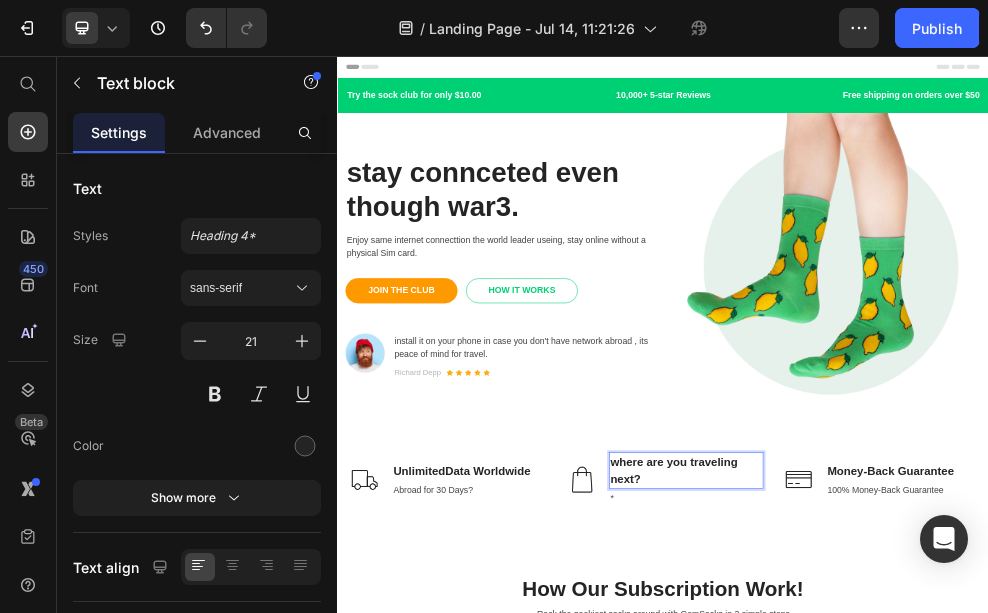 click on "where are you traveling next?" at bounding box center (980, 820) 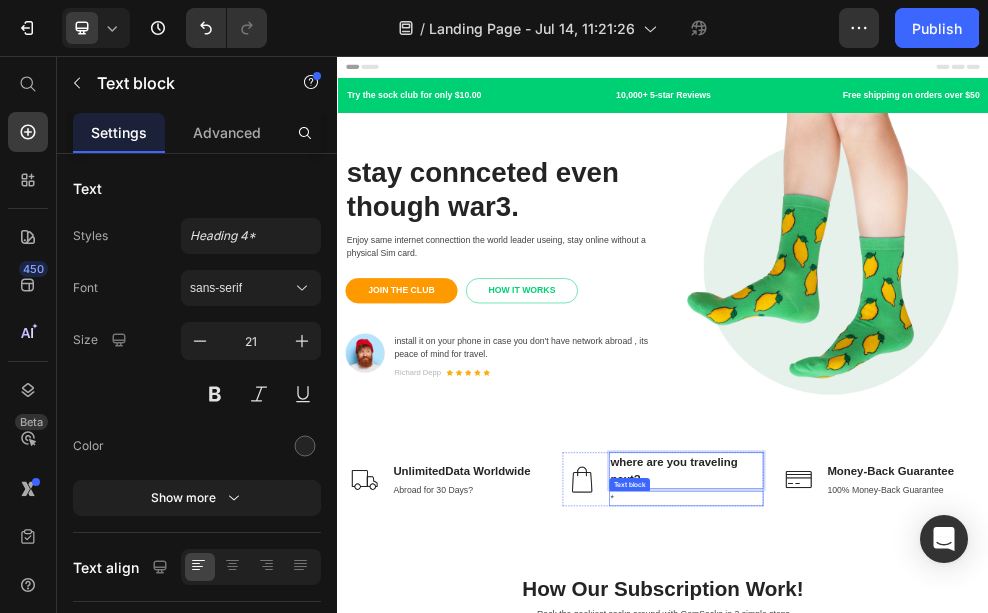 click on "*" at bounding box center (980, 872) 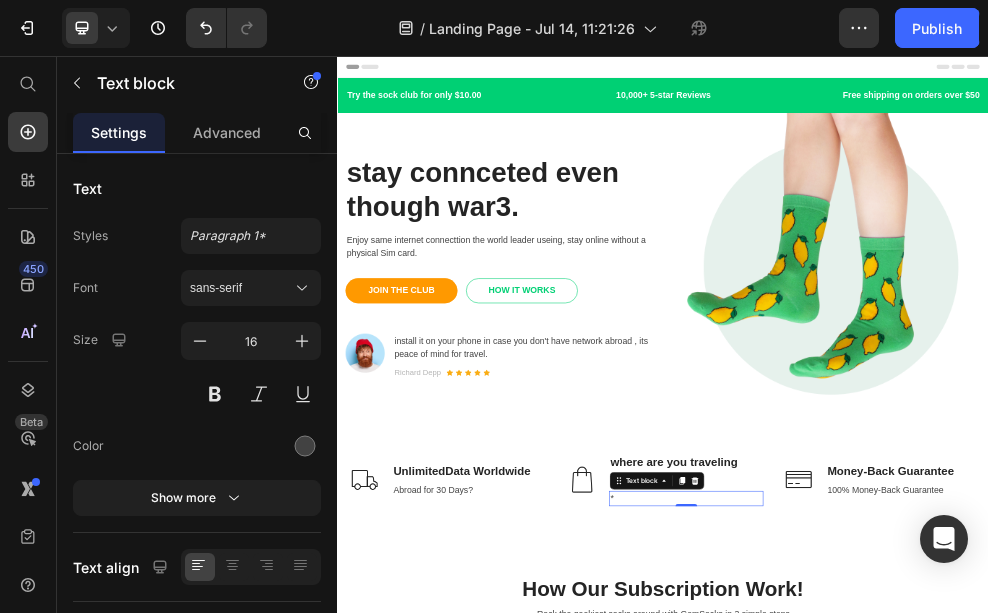 scroll, scrollTop: 0, scrollLeft: 0, axis: both 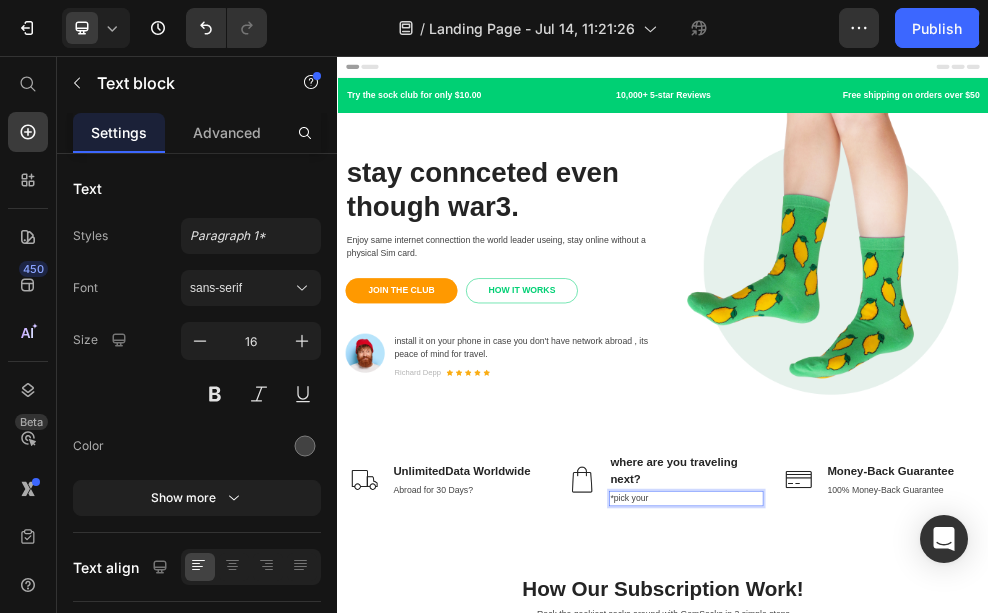 click on "*pick your" at bounding box center [980, 872] 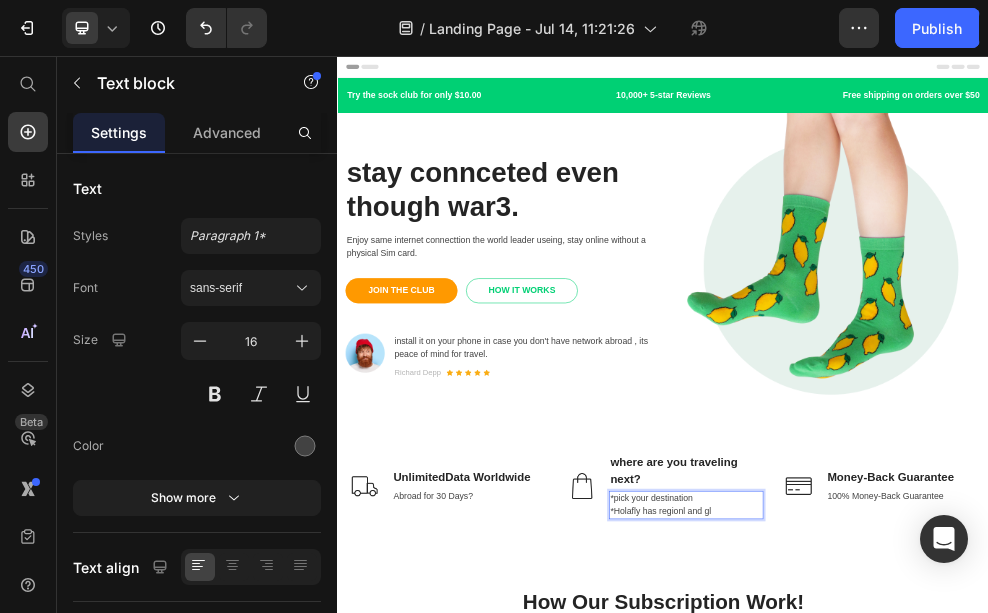 scroll, scrollTop: 495, scrollLeft: 0, axis: vertical 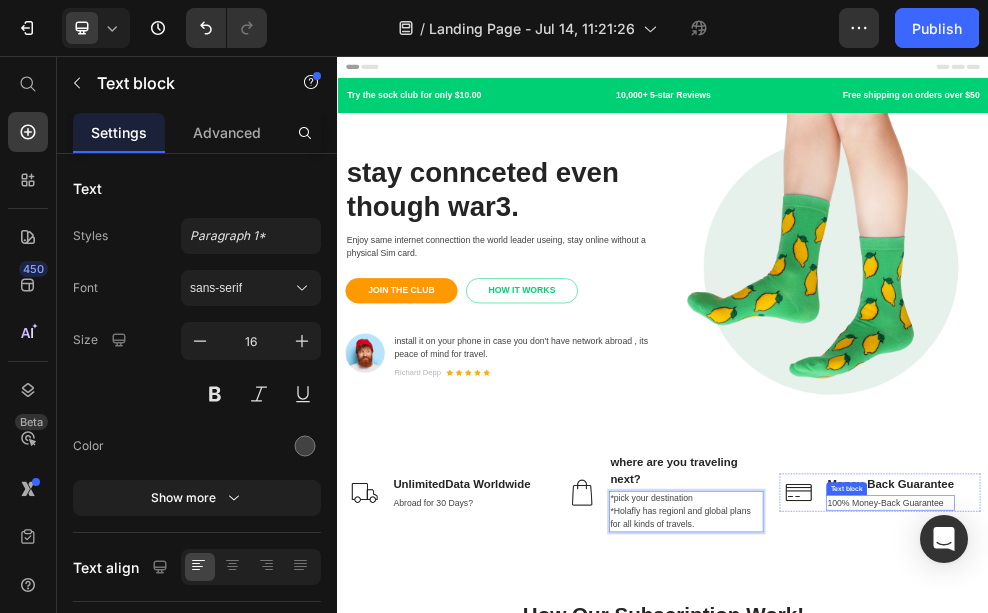click on "Money-Back Guarantee Text block 100% Money-Back Guarantee Text block" at bounding box center [1356, 861] 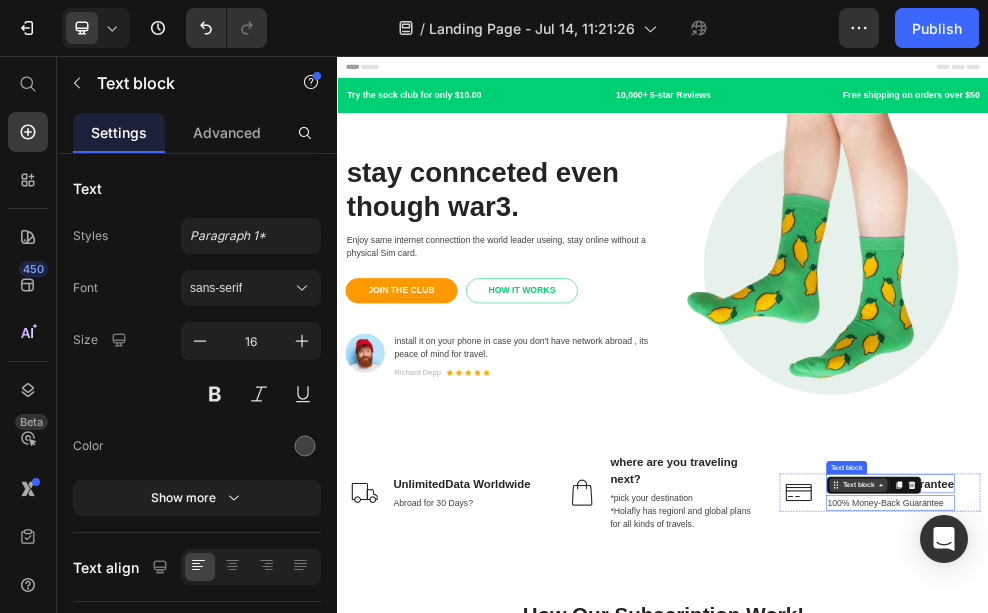 scroll, scrollTop: 0, scrollLeft: 0, axis: both 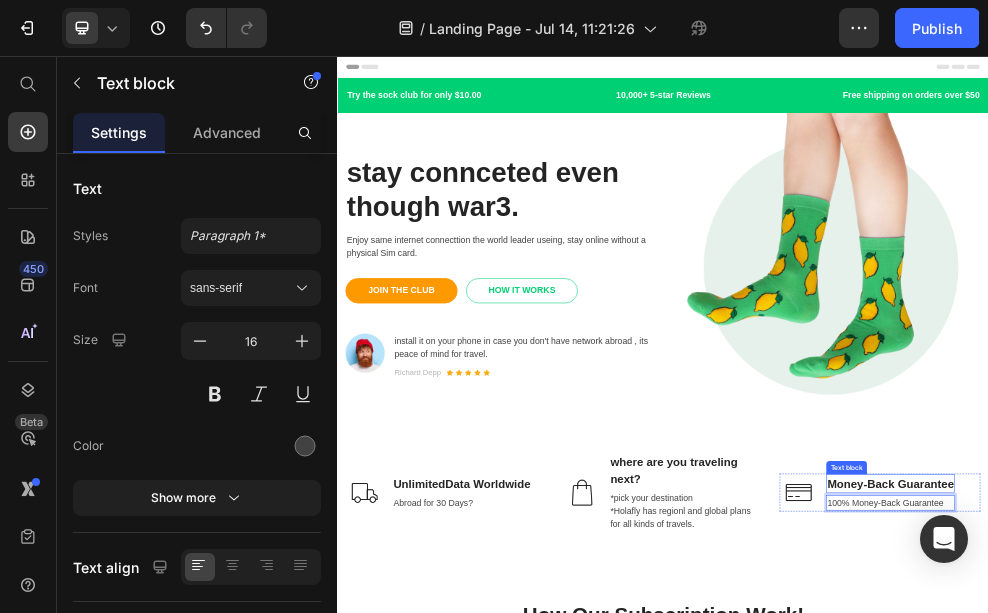 click on "Money-Back Guarantee" at bounding box center (1356, 845) 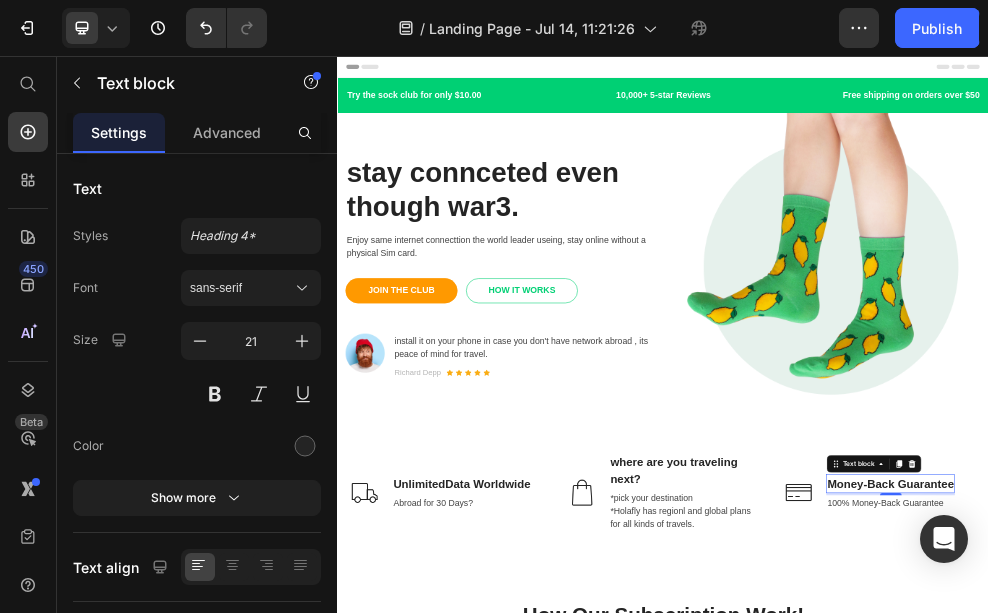 click on "Money-Back Guarantee" at bounding box center [1356, 845] 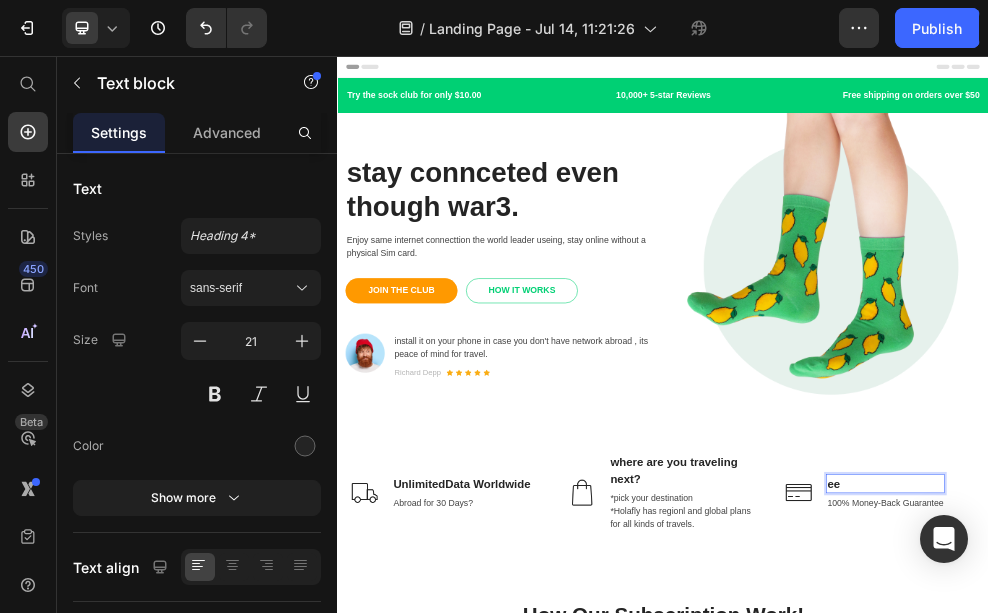 scroll, scrollTop: 1980, scrollLeft: 0, axis: vertical 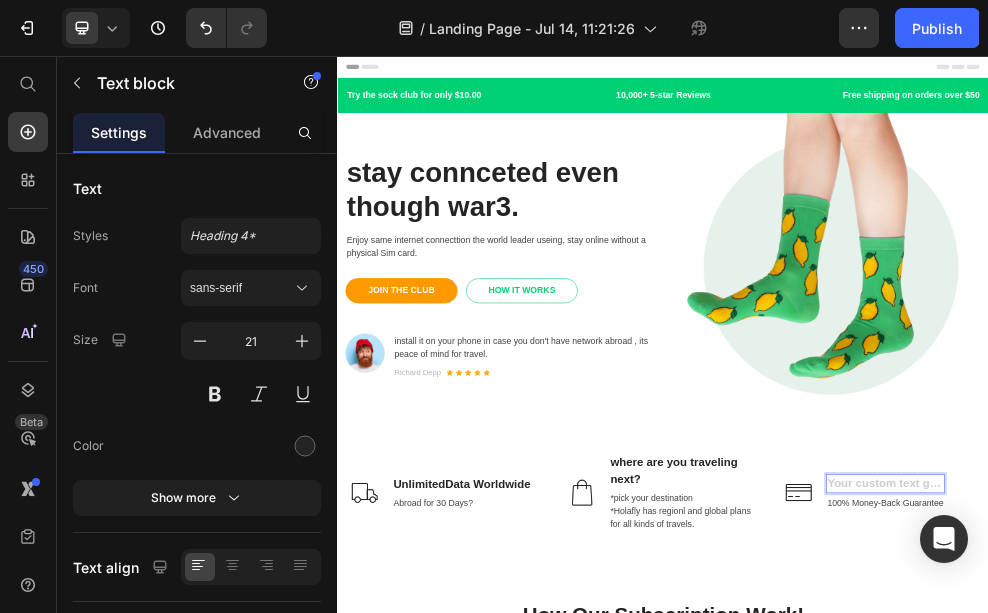 click at bounding box center [1347, 845] 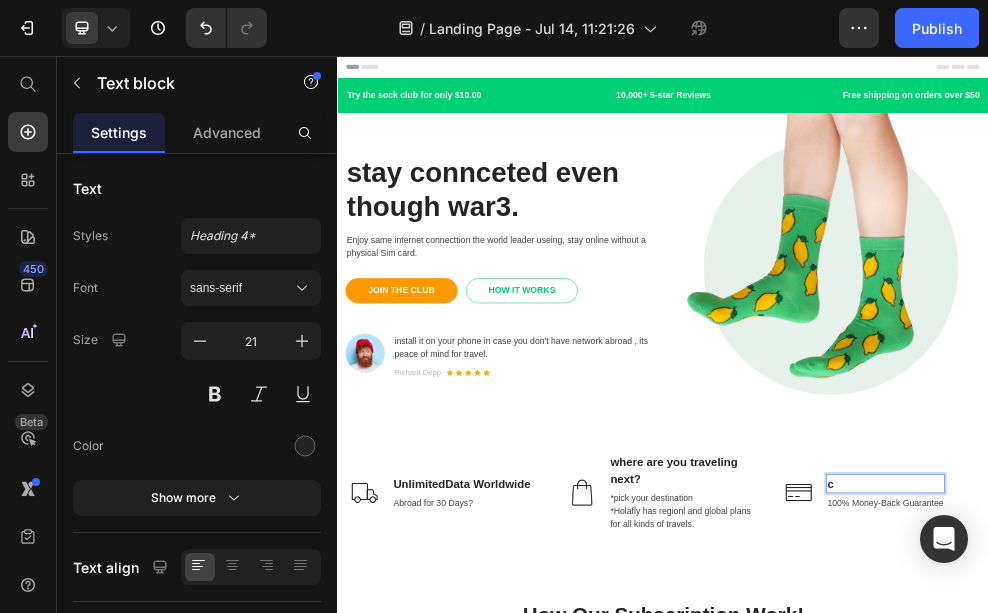 scroll, scrollTop: 2640, scrollLeft: 0, axis: vertical 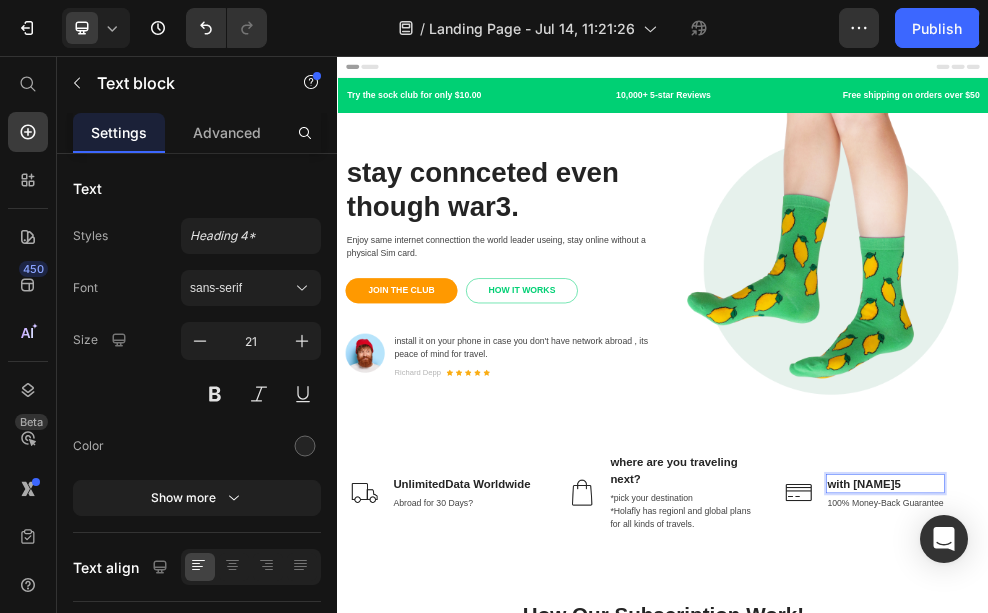 click on "with OBAMAXWAY5" at bounding box center (1347, 845) 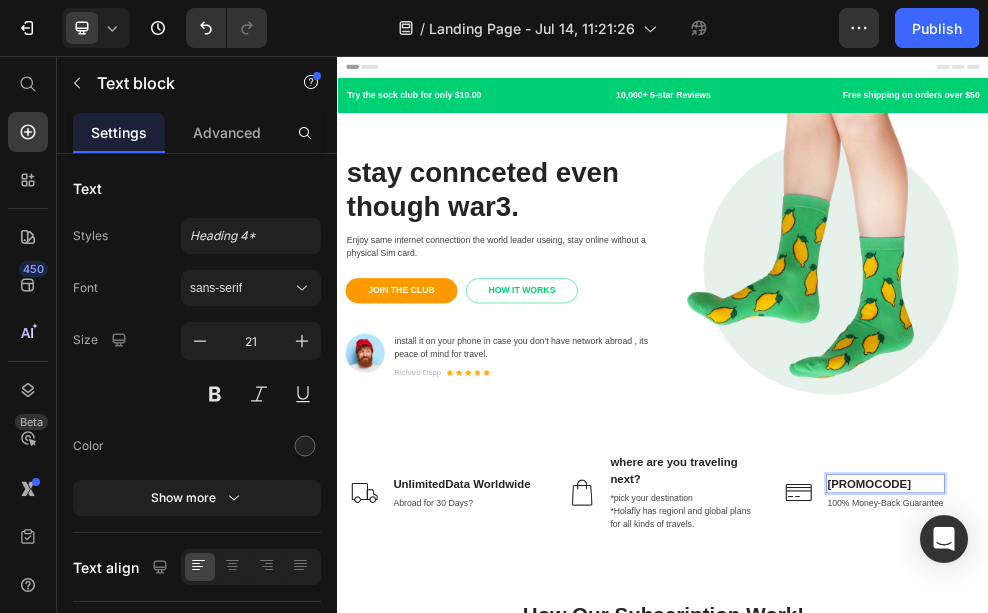 scroll, scrollTop: 3630, scrollLeft: 0, axis: vertical 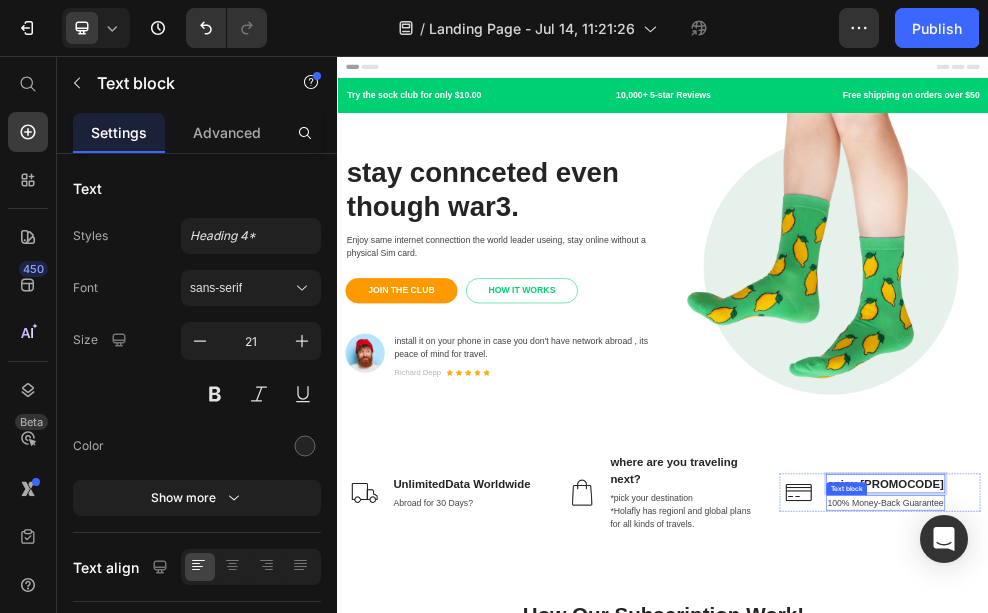 click on "100% Money-Back Guarantee" at bounding box center (1347, 880) 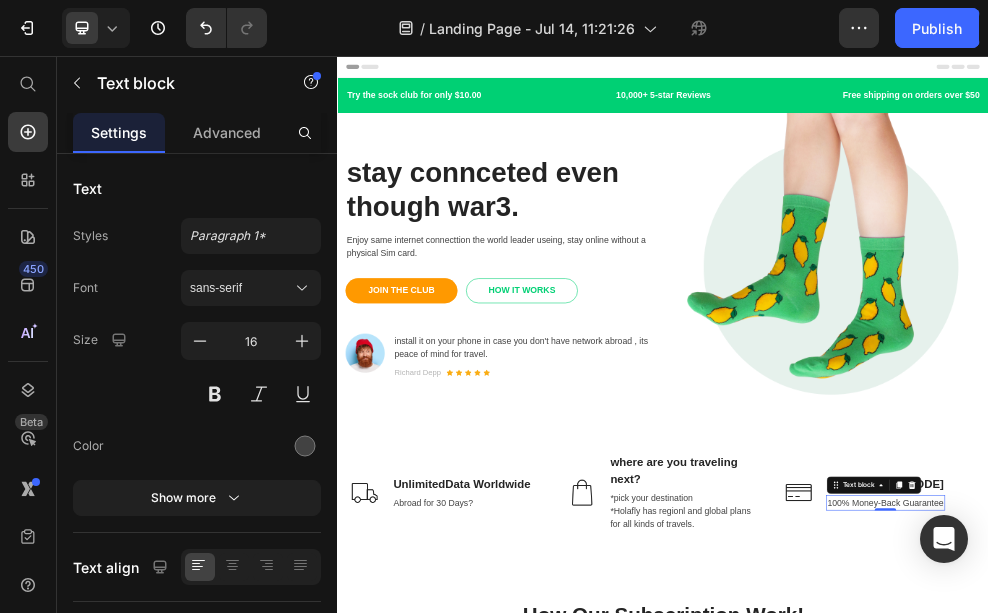 scroll, scrollTop: 0, scrollLeft: 0, axis: both 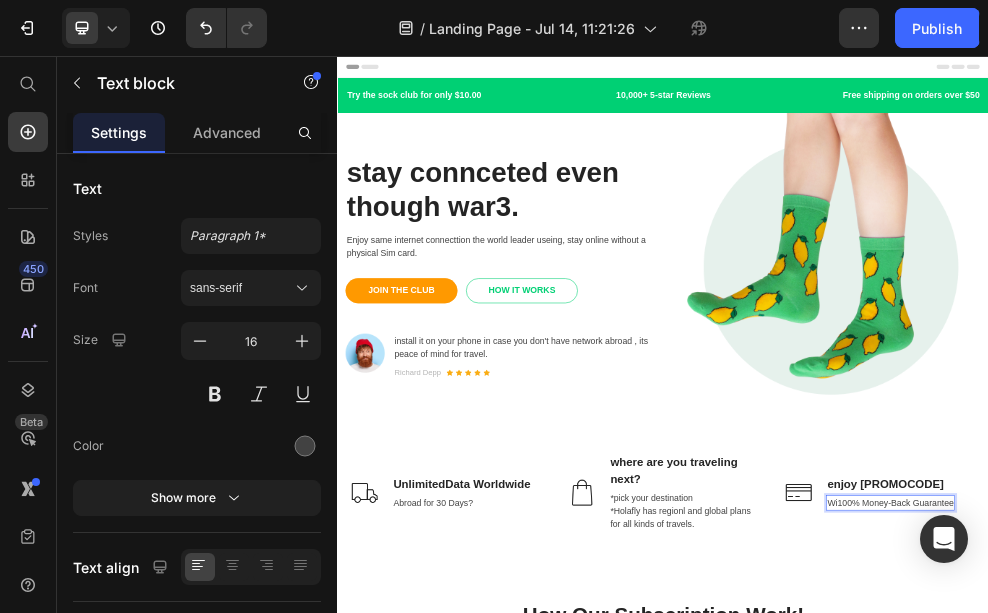 click on "Wi100% Money-Back Guarantee" at bounding box center [1356, 880] 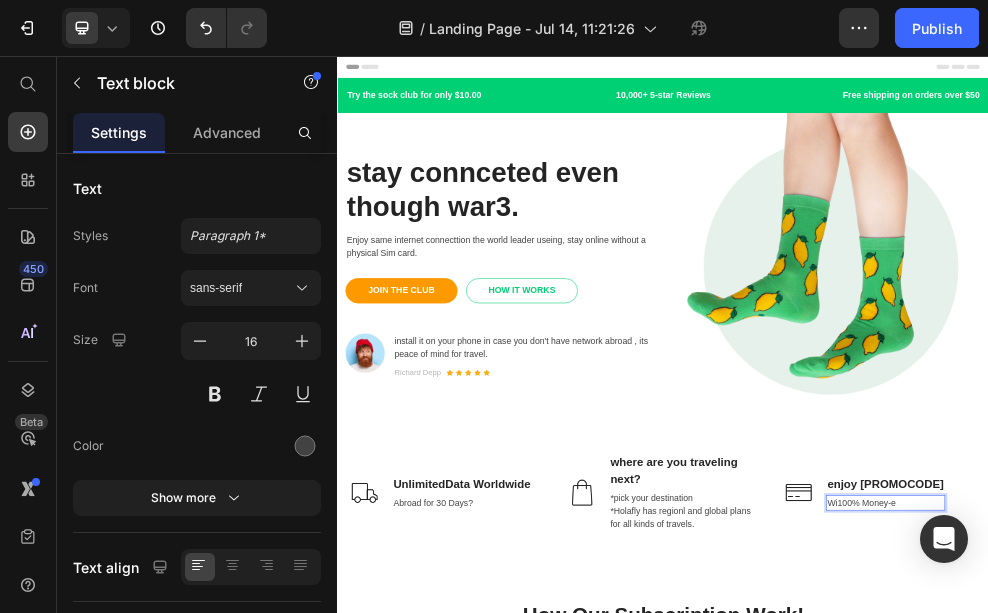 scroll, scrollTop: 495, scrollLeft: 0, axis: vertical 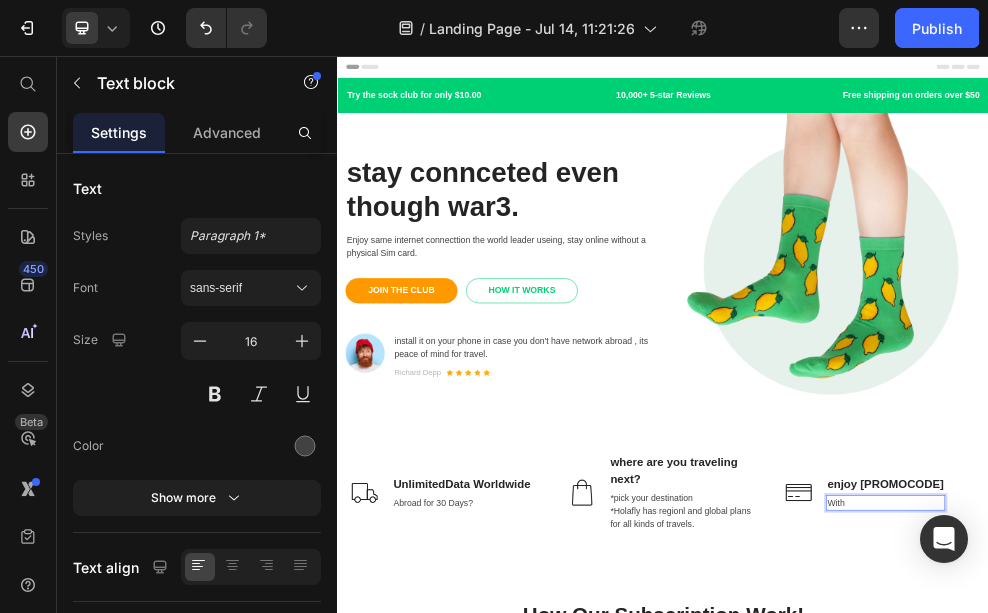 click on "With" at bounding box center (1347, 880) 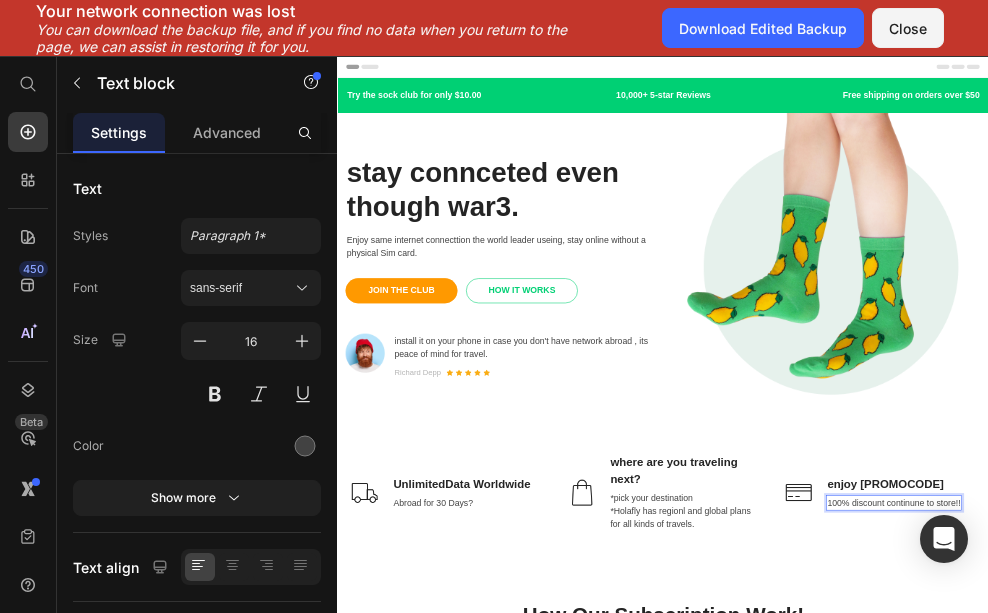 scroll, scrollTop: 3135, scrollLeft: 0, axis: vertical 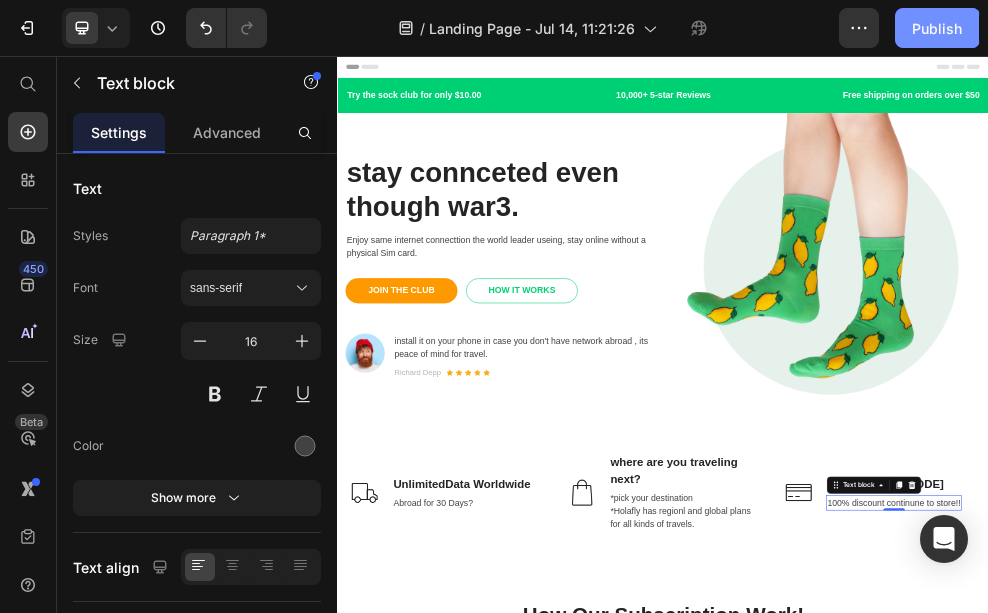 click on "Publish" at bounding box center [937, 28] 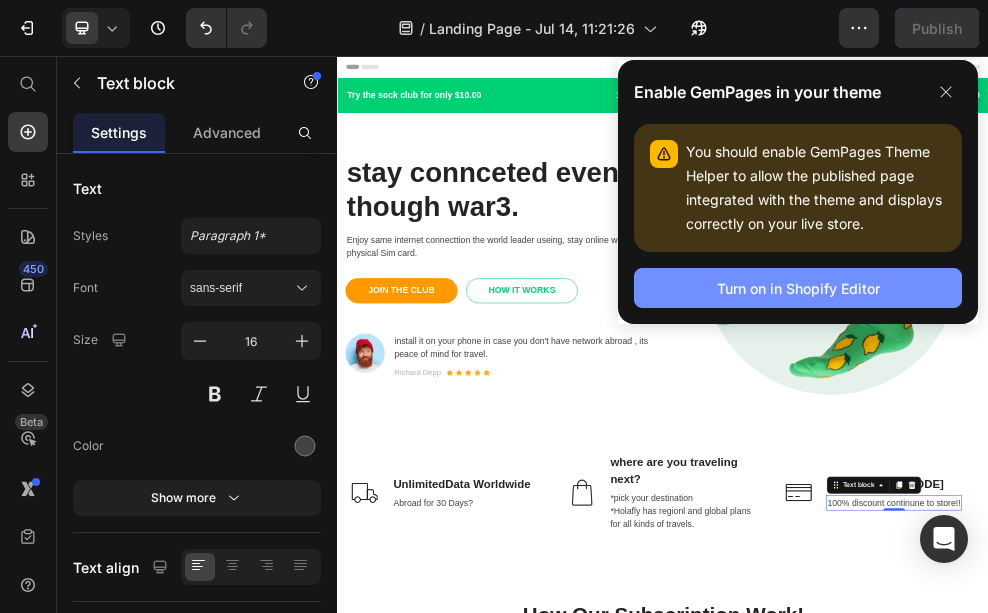 click on "Turn on in Shopify Editor" at bounding box center [798, 288] 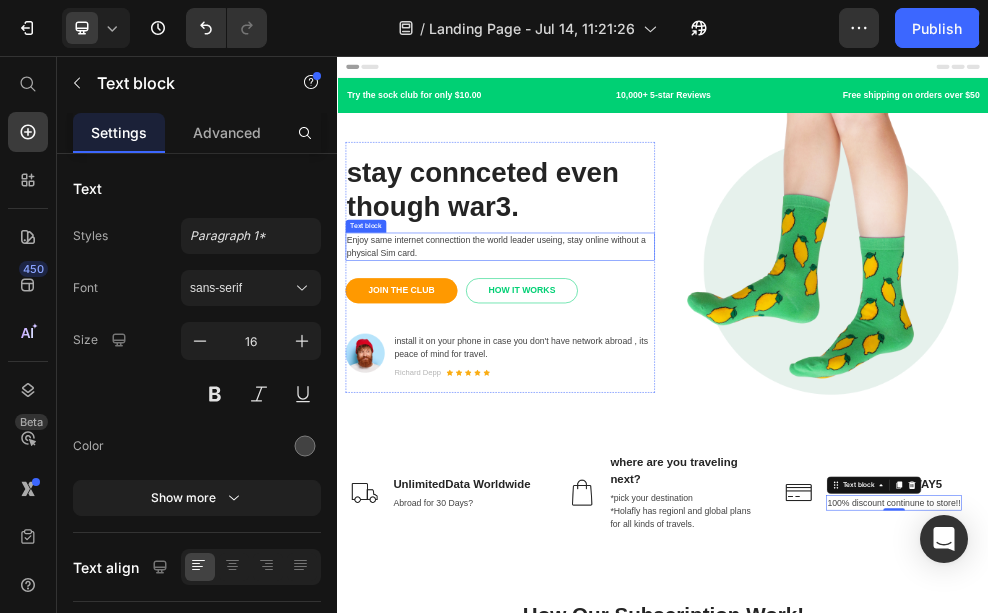 scroll, scrollTop: 3135, scrollLeft: 0, axis: vertical 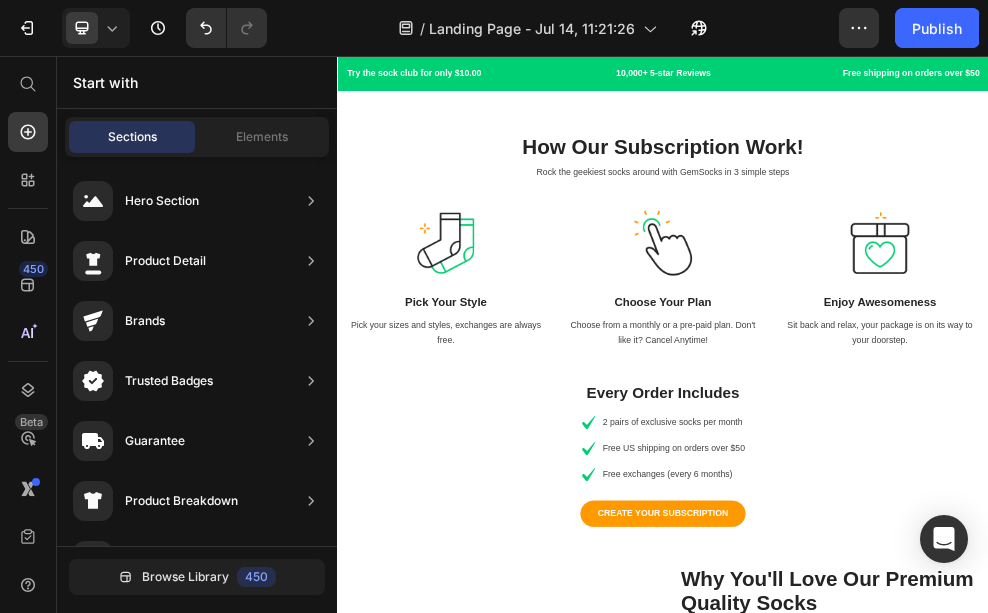 click on "Icon 2 pairs of exclusive socks per month Text block     Icon Free US shipping on orders over $50 Text block     Icon Free exchanges (every 6 months) Text block" at bounding box center (937, 780) 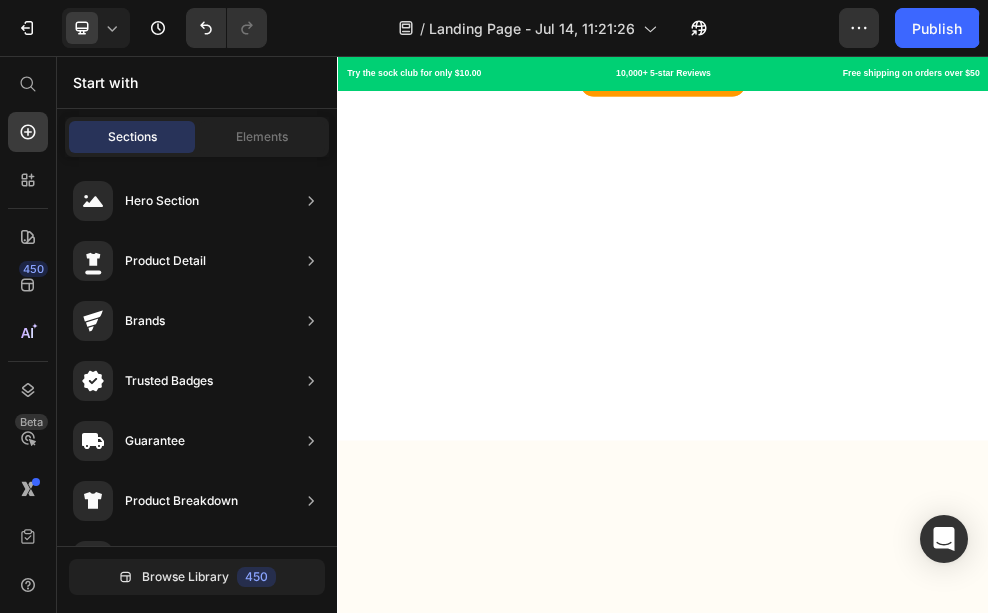 scroll, scrollTop: 0, scrollLeft: 0, axis: both 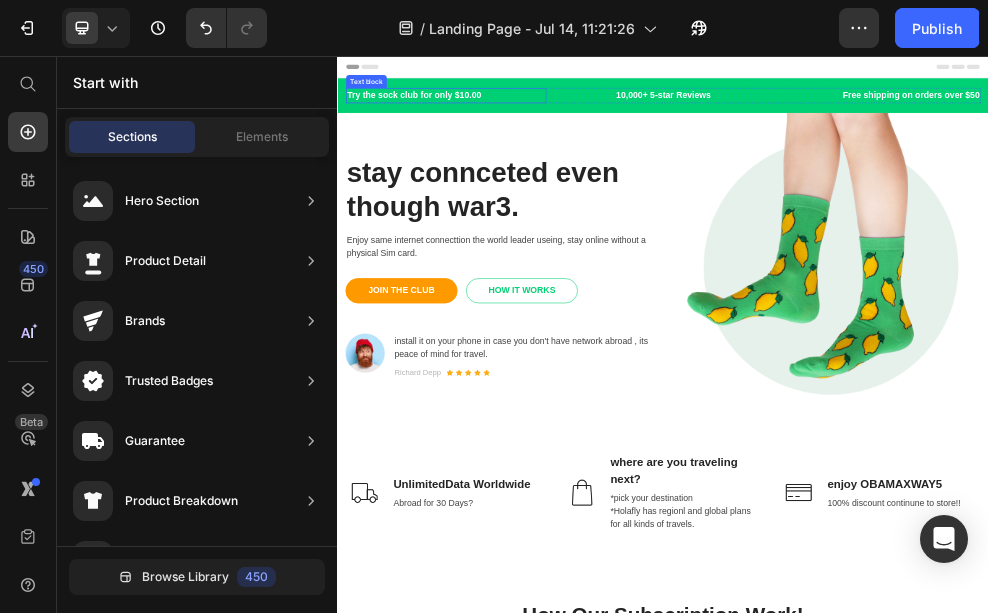 click on "Try the sock club for only $10.00" at bounding box center [536, 129] 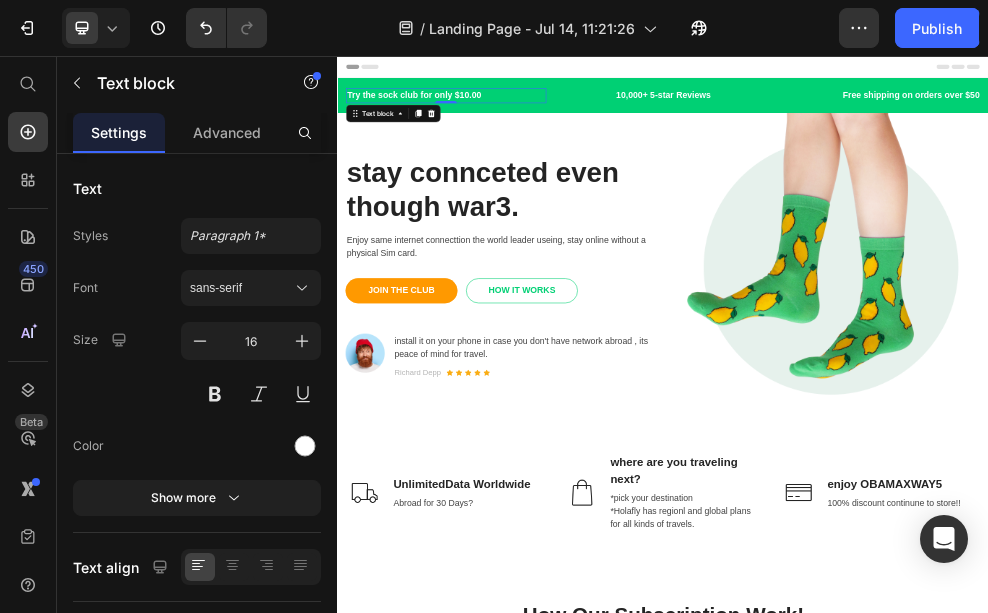 click on "Try the sock club for only $10.00" at bounding box center [536, 129] 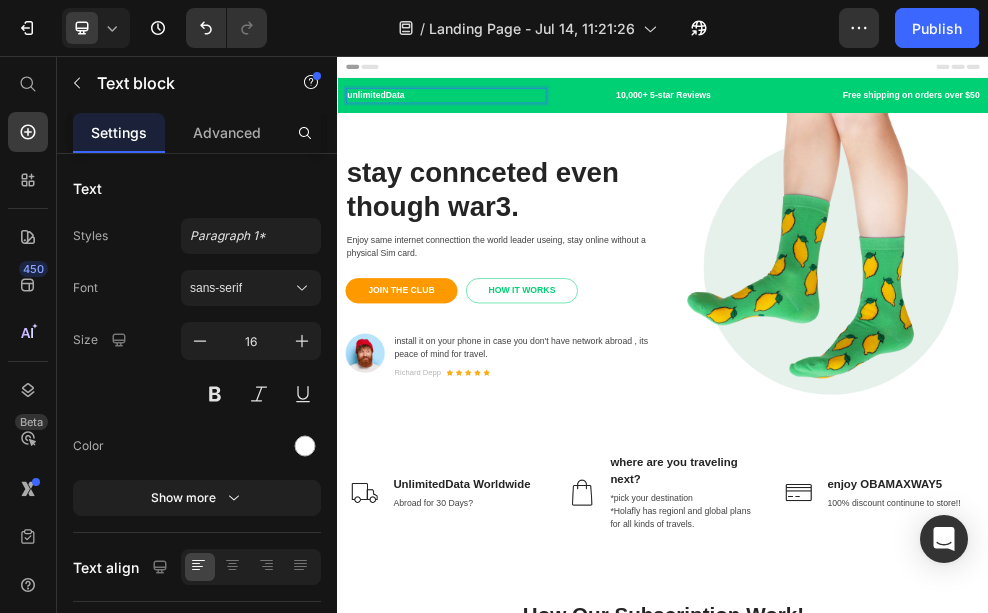 click on "unlimitedData" at bounding box center (536, 129) 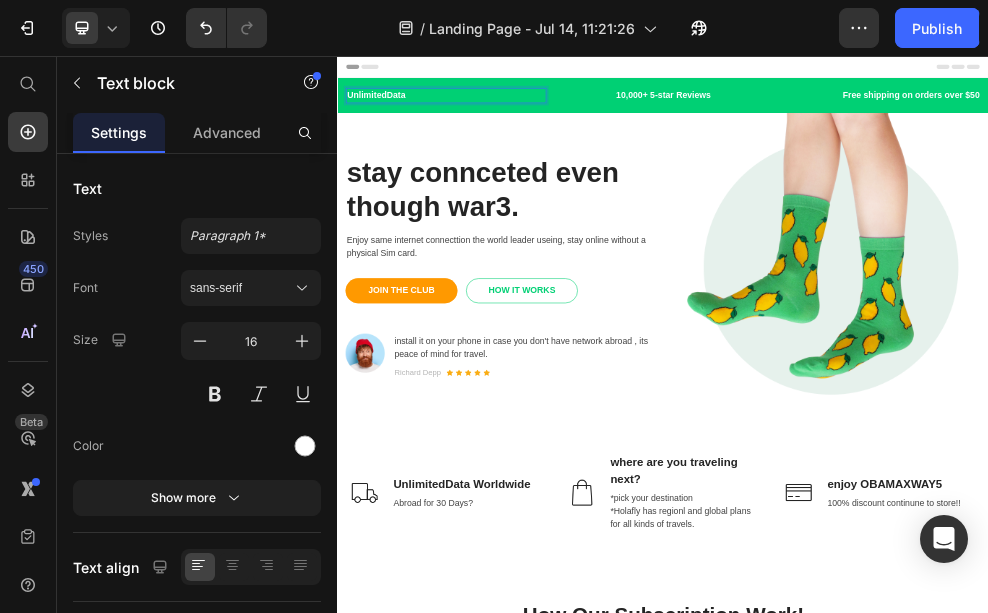 click on "UnlimitedData" at bounding box center (536, 129) 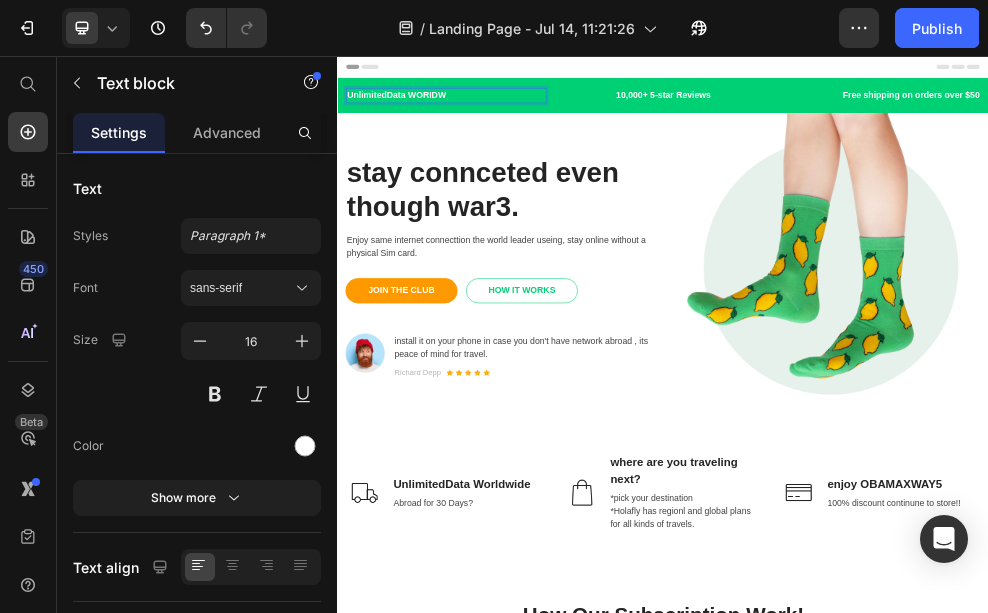 click on "UnlimitedData WORIDW" at bounding box center (536, 129) 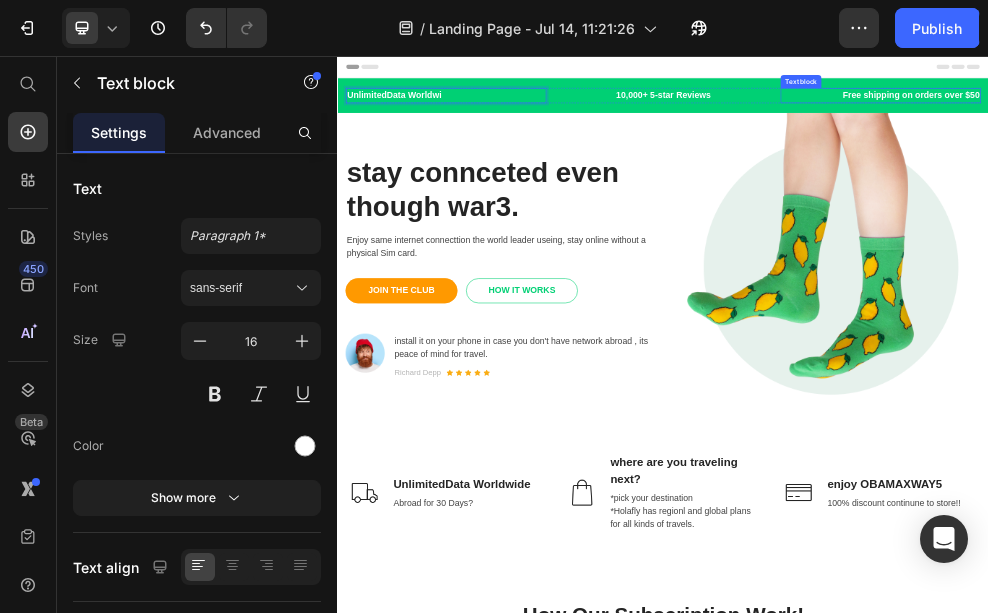 click on "Free shipping on orders over $50" at bounding box center [1337, 129] 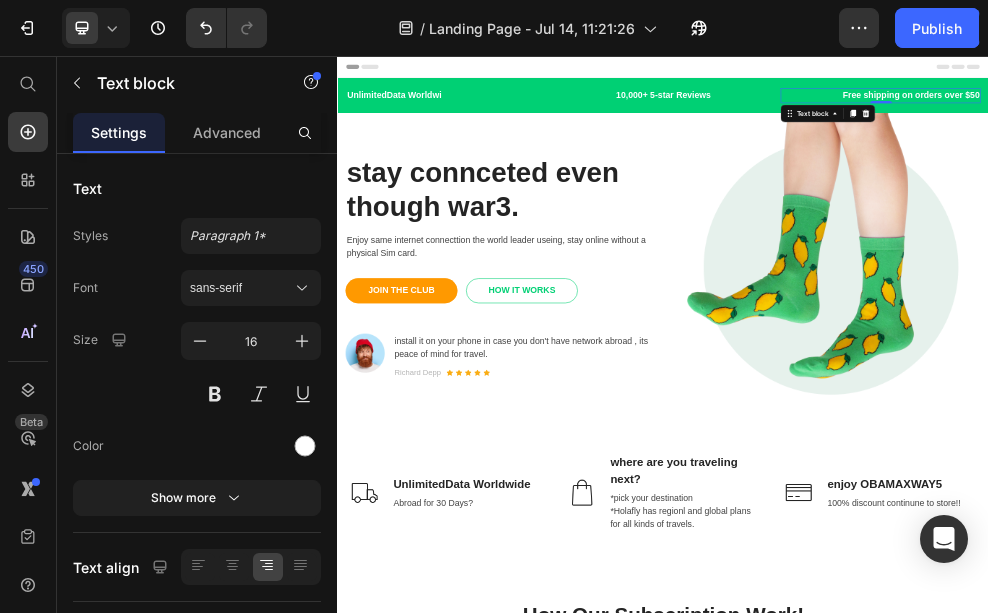 click on "Free shipping on orders over $50" at bounding box center [1337, 129] 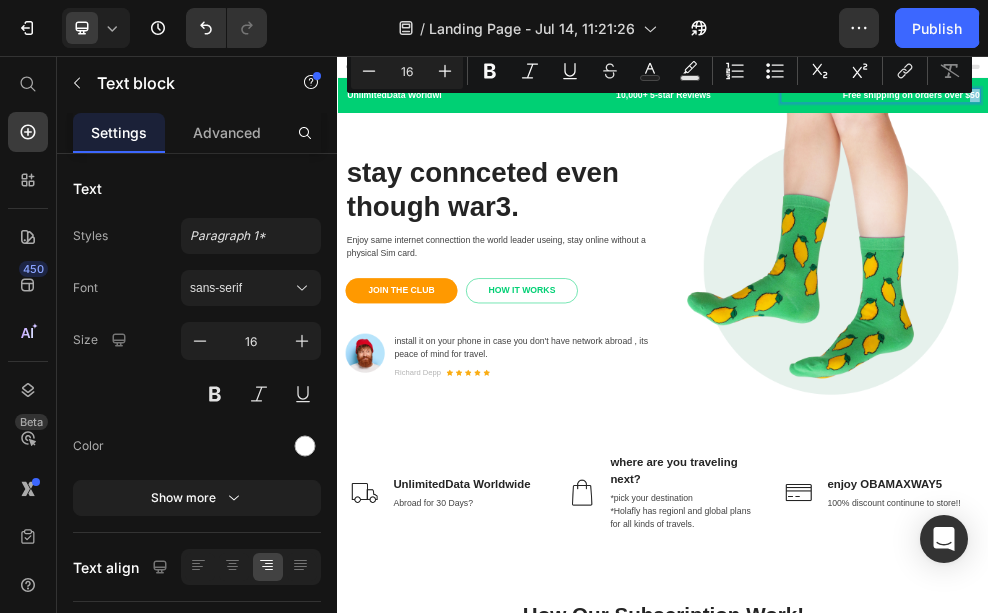click on "Free shipping on orders over $50" at bounding box center (1337, 129) 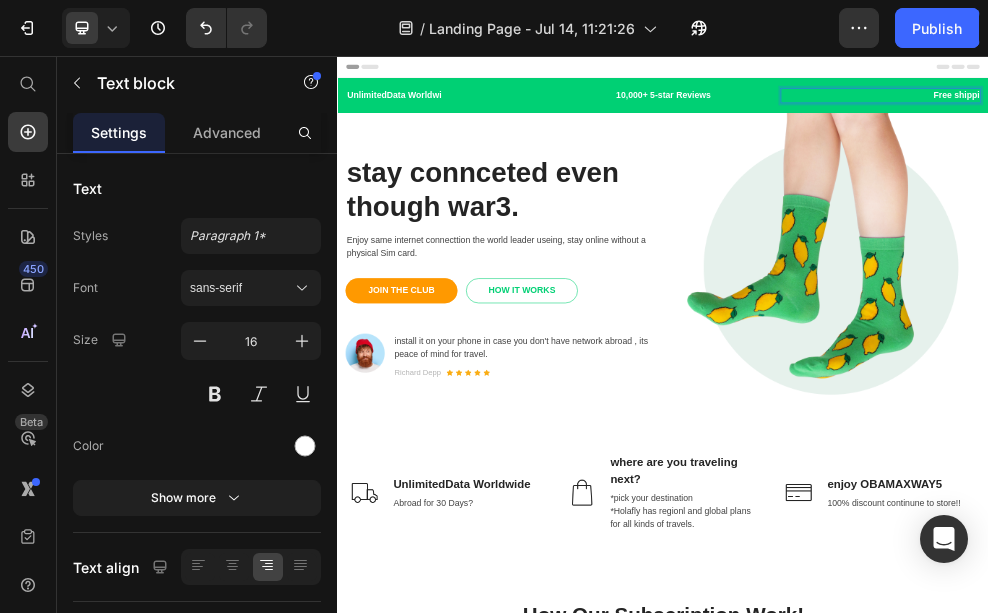 click on "Free shippi" at bounding box center (1337, 129) 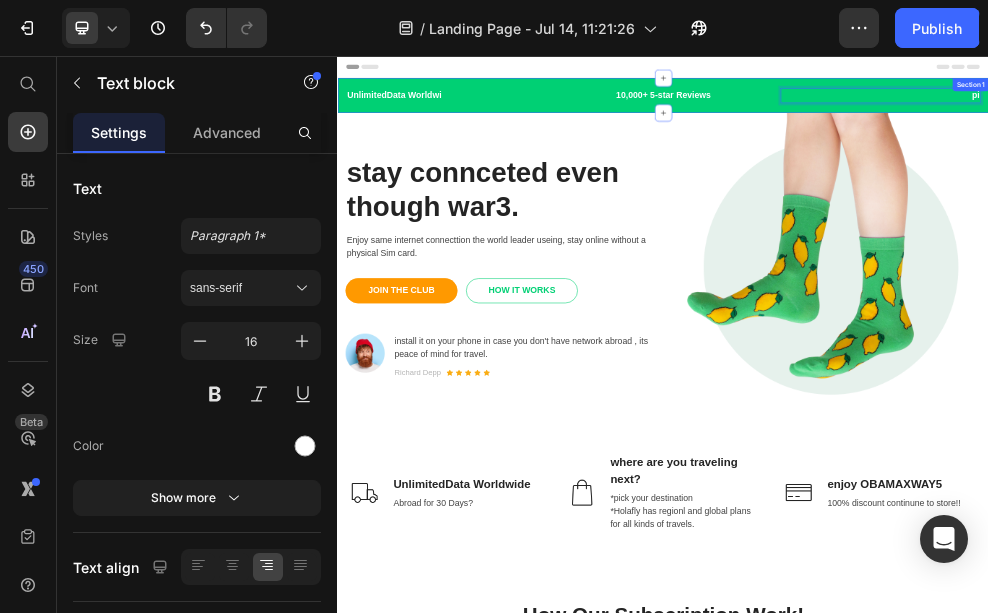 click on "UnlimitedData Worldwi Text block 10,000+ 5-star Reviews Text block pi Text block   0 Row Try the sock club for only $10.00 Text block 10,000+ 5-star Reviews Text block Free shipping on orders over $50 Text block Carousel Row Section 1" at bounding box center (937, 129) 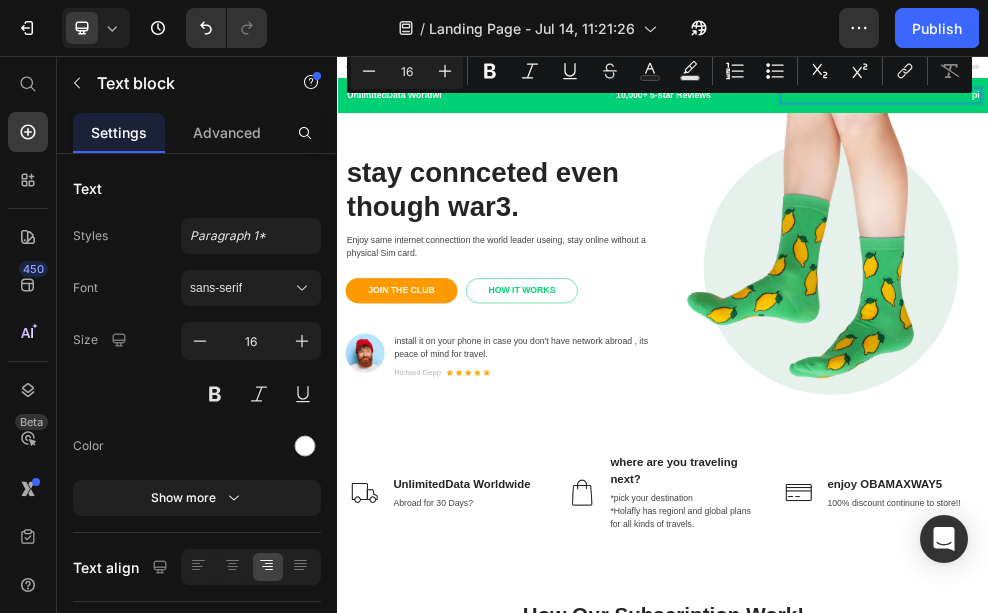 click on "pi" at bounding box center (1337, 129) 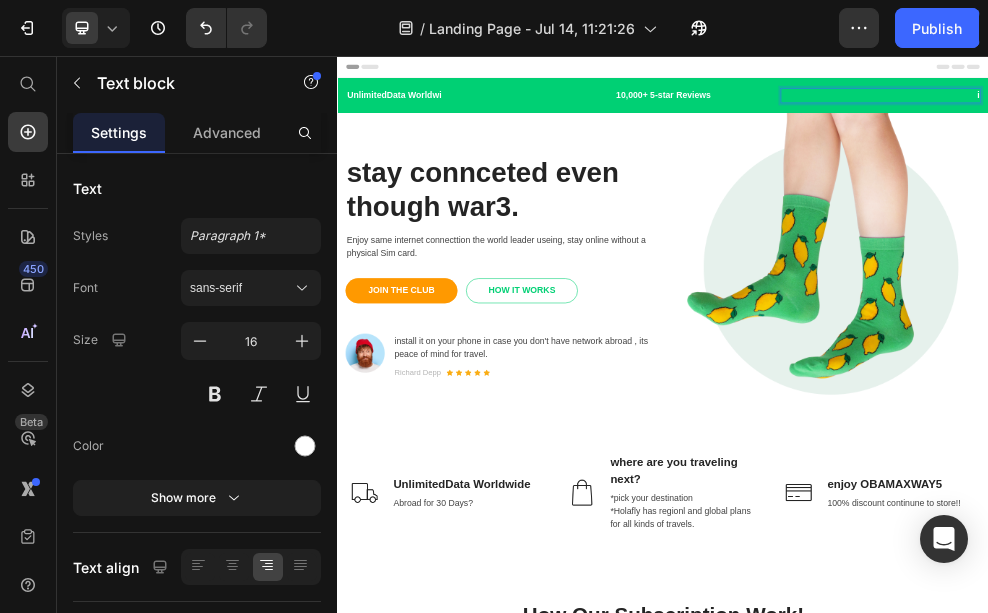 click on "i" at bounding box center (1337, 129) 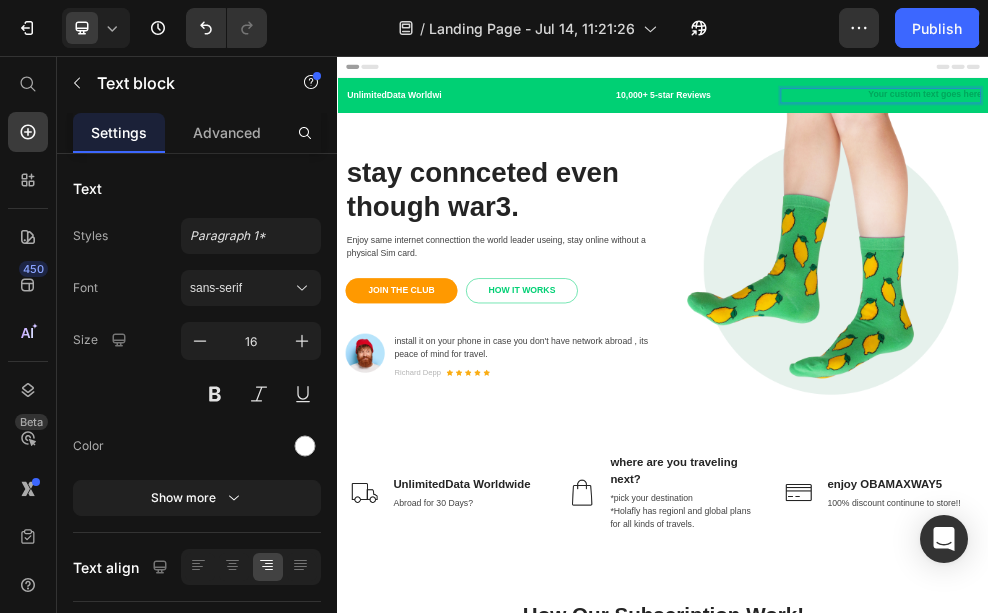 click at bounding box center (1337, 129) 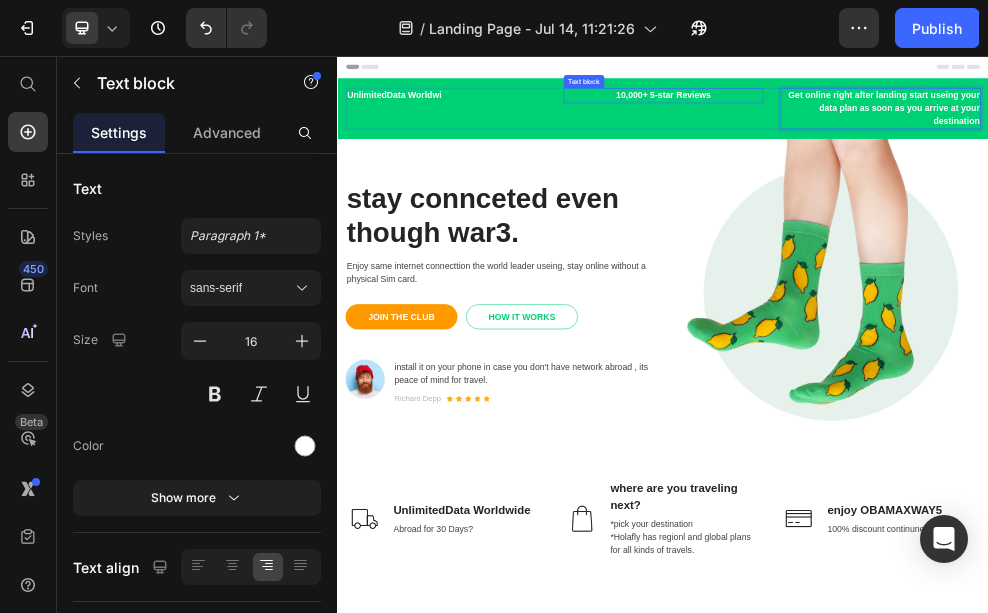 click on "10,000+ 5-star Reviews" at bounding box center [937, 129] 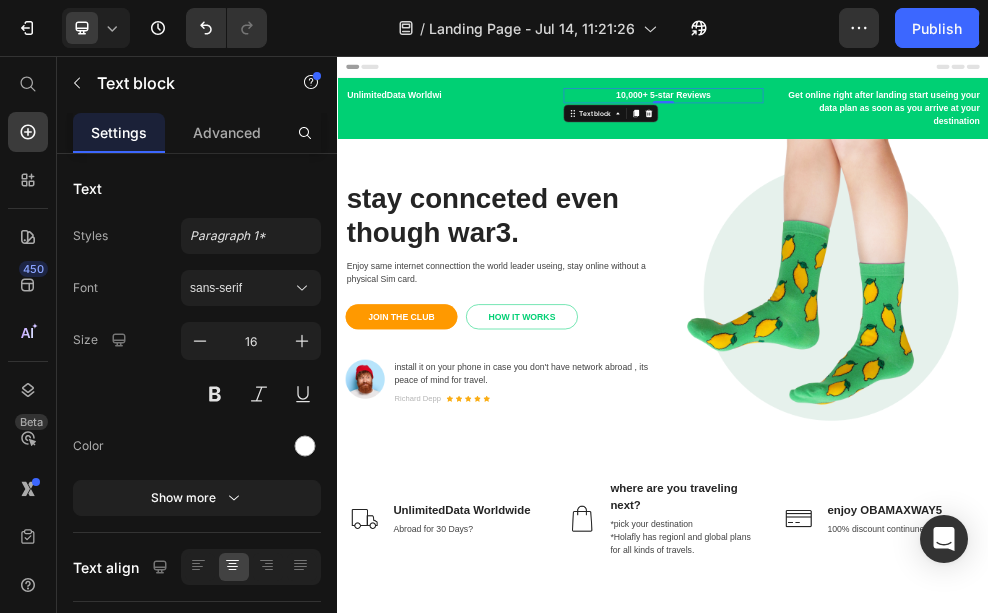 click on "10,000+ 5-star Reviews" at bounding box center (937, 129) 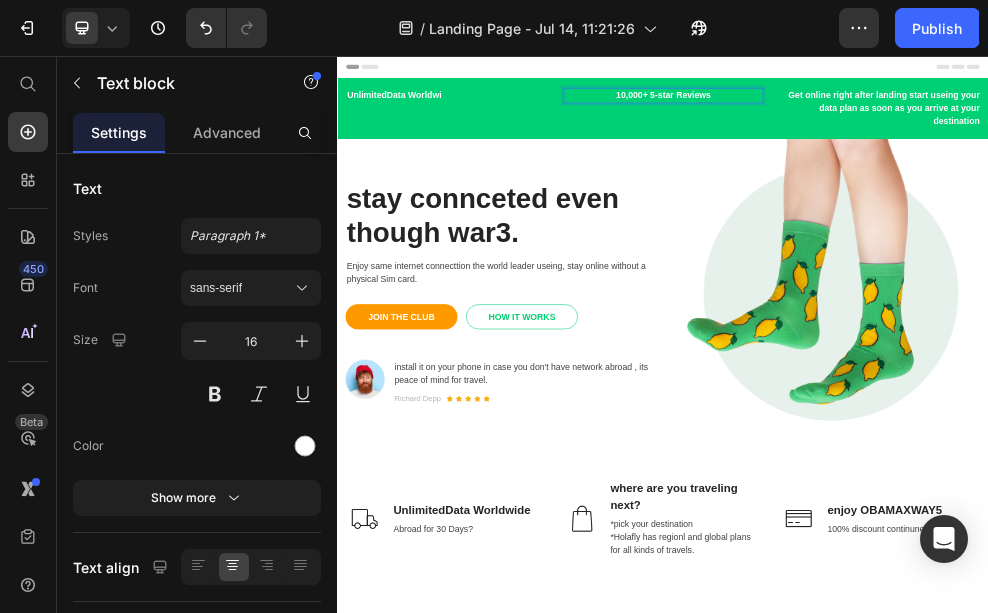 click on "10,000+ 5-star Reviews" at bounding box center [937, 129] 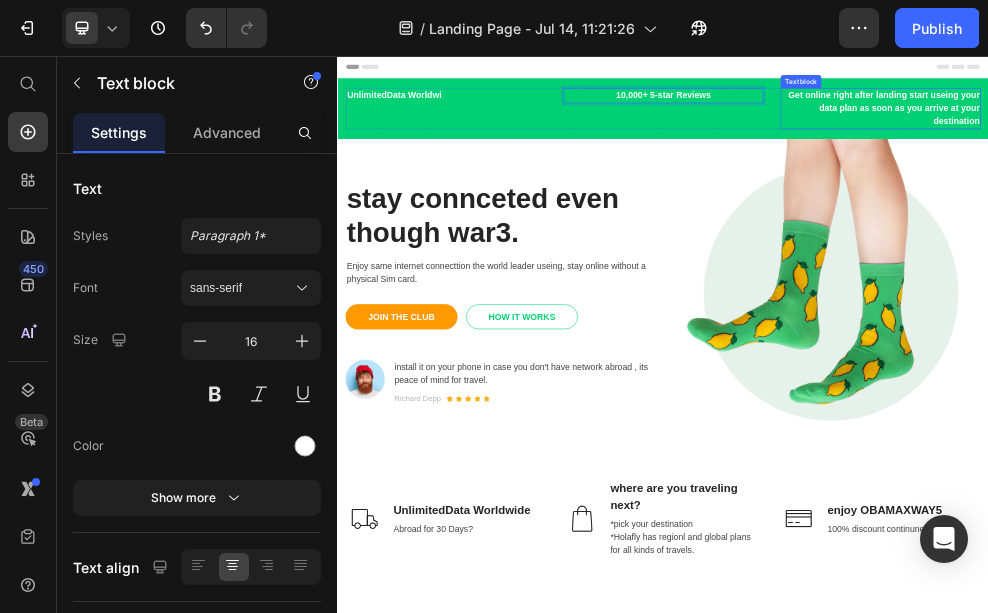 click on "Get online right after landing start useing your data plan as soon as you arrive at your destination" at bounding box center [1337, 153] 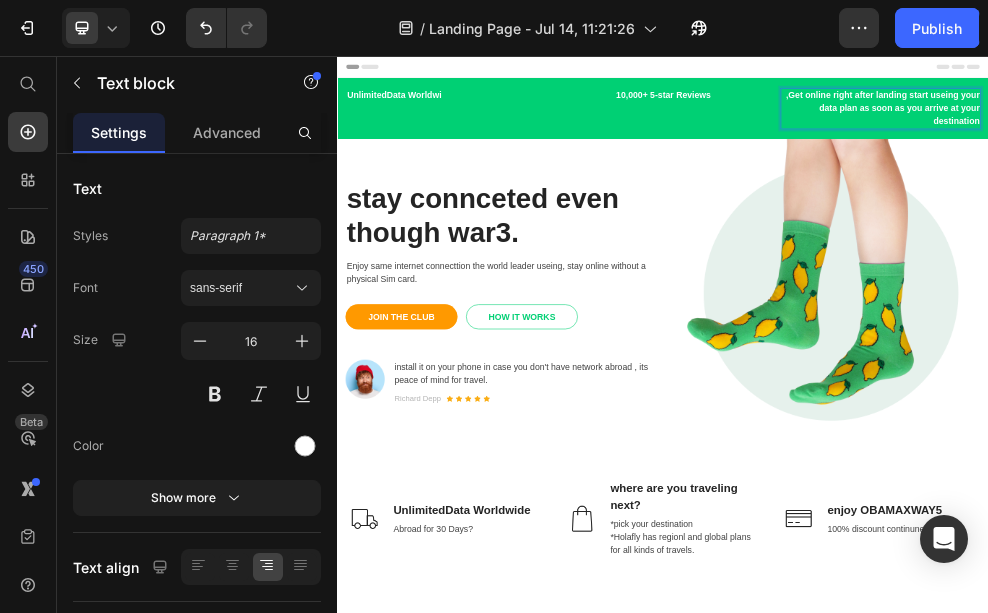 click on ",Get online right after landing start useing your data plan as soon as you arrive at your destination" at bounding box center (1337, 153) 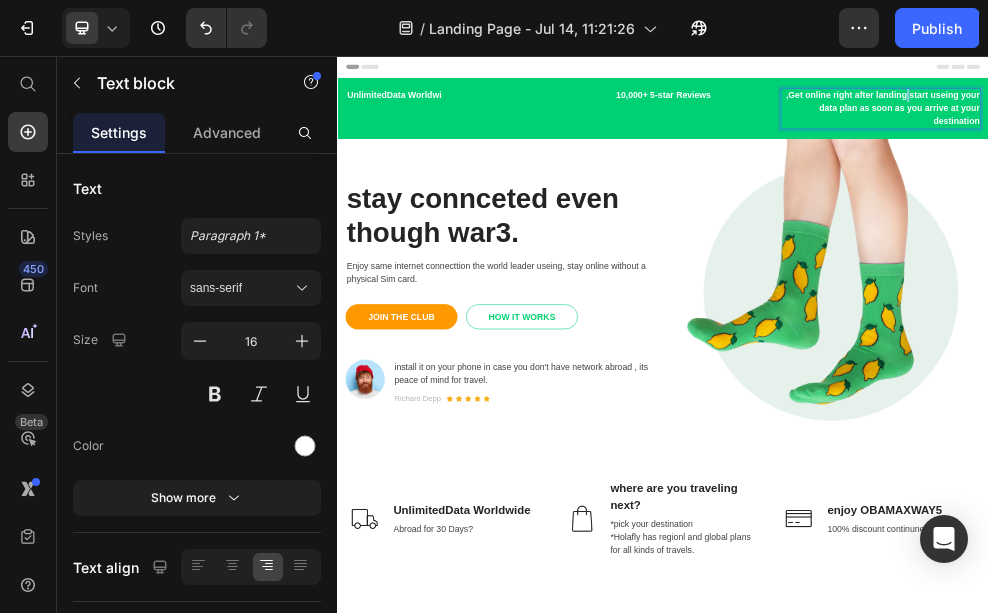 click on ",Get online right after landing start useing your data plan as soon as you arrive at your destination" at bounding box center (1337, 153) 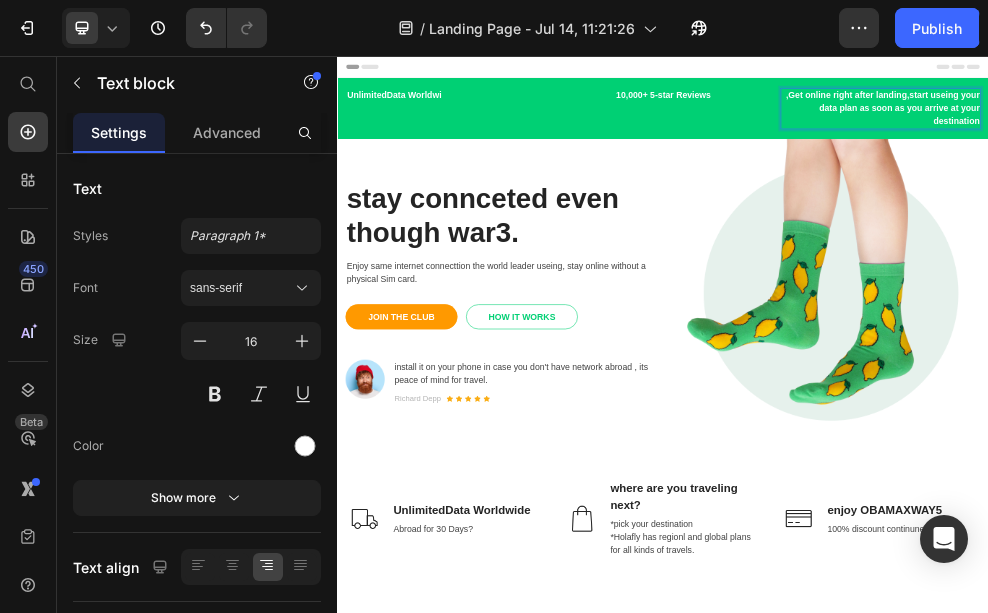 click on ",Get online right after landing,start useing your data plan as soon as you arrive at your destination" at bounding box center (1337, 153) 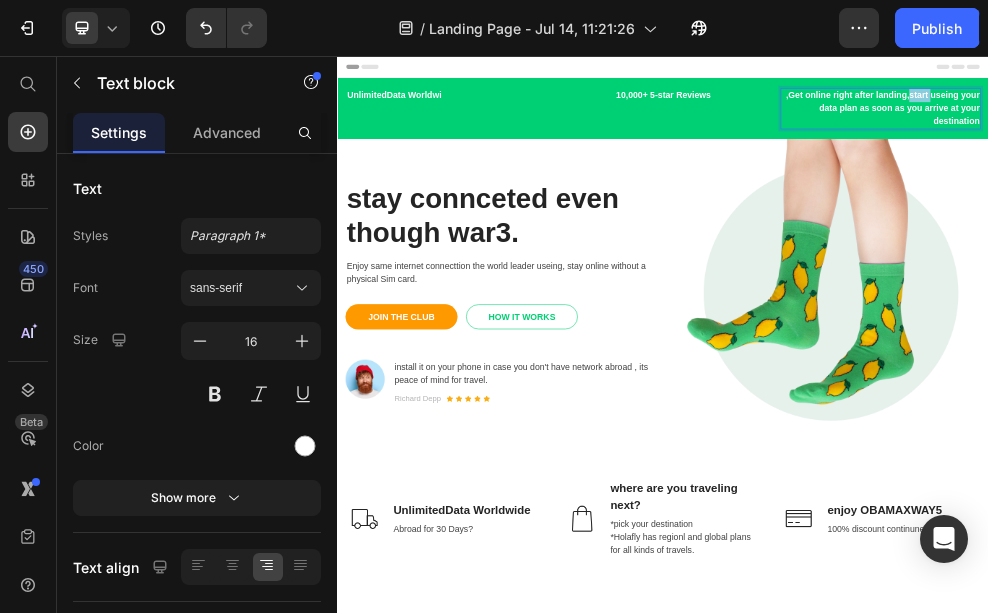 click on ",Get online right after landing,start useing your data plan as soon as you arrive at your destination" at bounding box center [1337, 153] 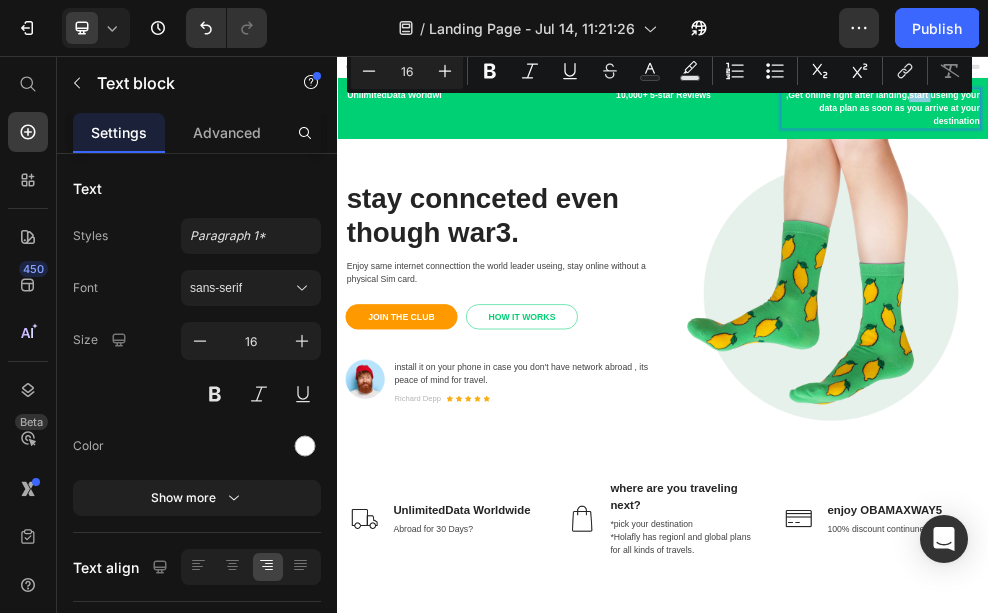 click on ",Get online right after landing,start useing your data plan as soon as you arrive at your destination" at bounding box center [1337, 153] 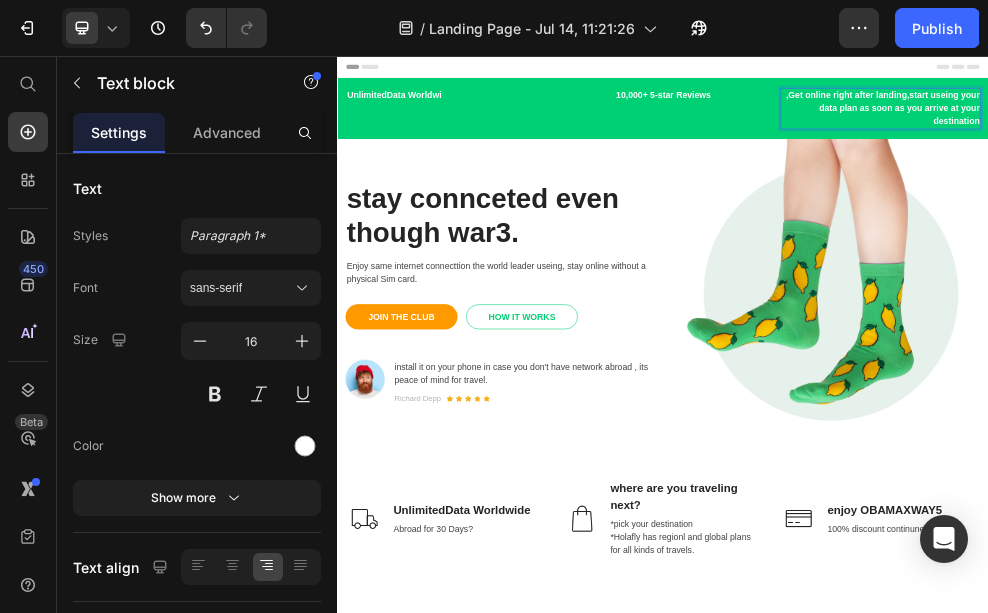 click on ",Get online right after landing,start useing your data plan as soon as you arrive at your destination" at bounding box center [1337, 153] 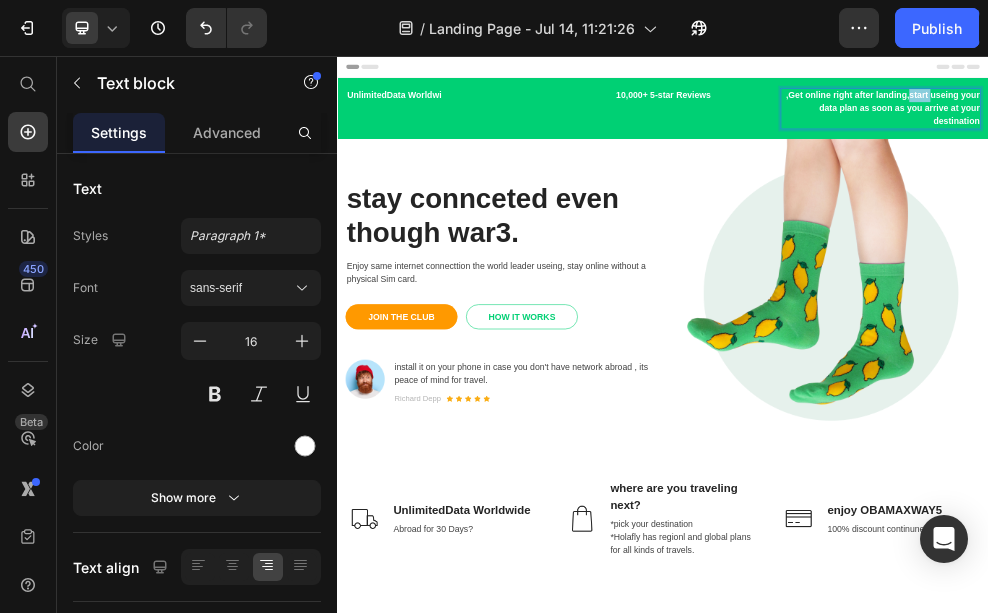 click on ",Get online right after landing,start useing your data plan as soon as you arrive at your destination" at bounding box center (1337, 153) 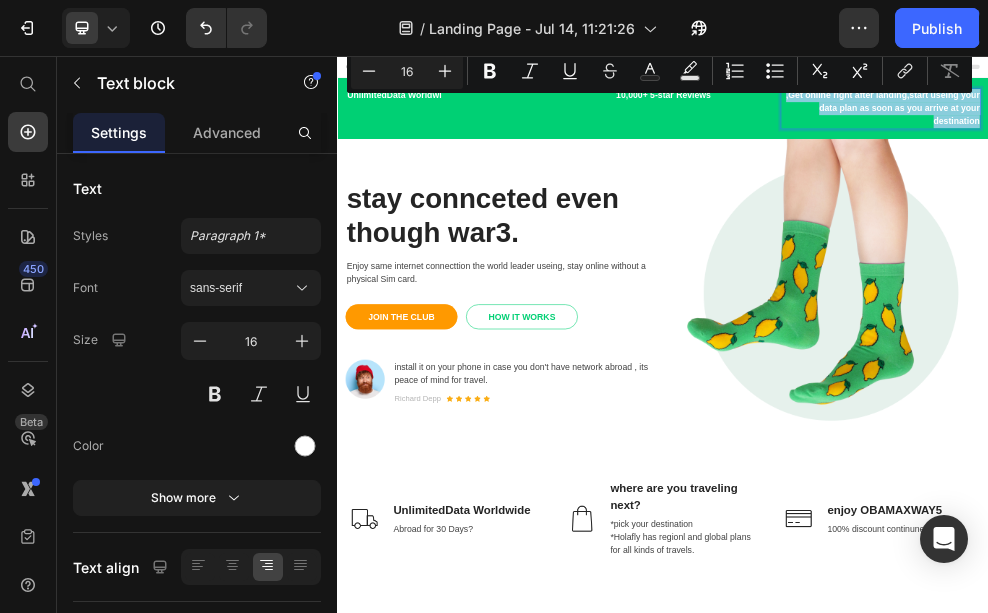 click on ",Get online right after landing,start useing your data plan as soon as you arrive at your destination" at bounding box center (1337, 153) 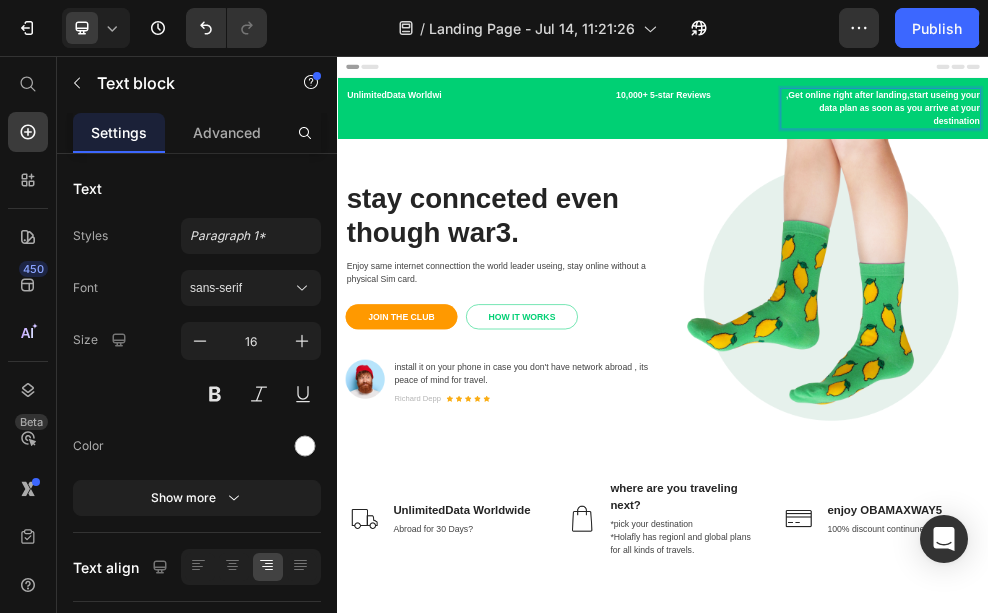 click on ",Get online right after landing,start useing your data plan as soon as you arrive at your destination" at bounding box center (1337, 153) 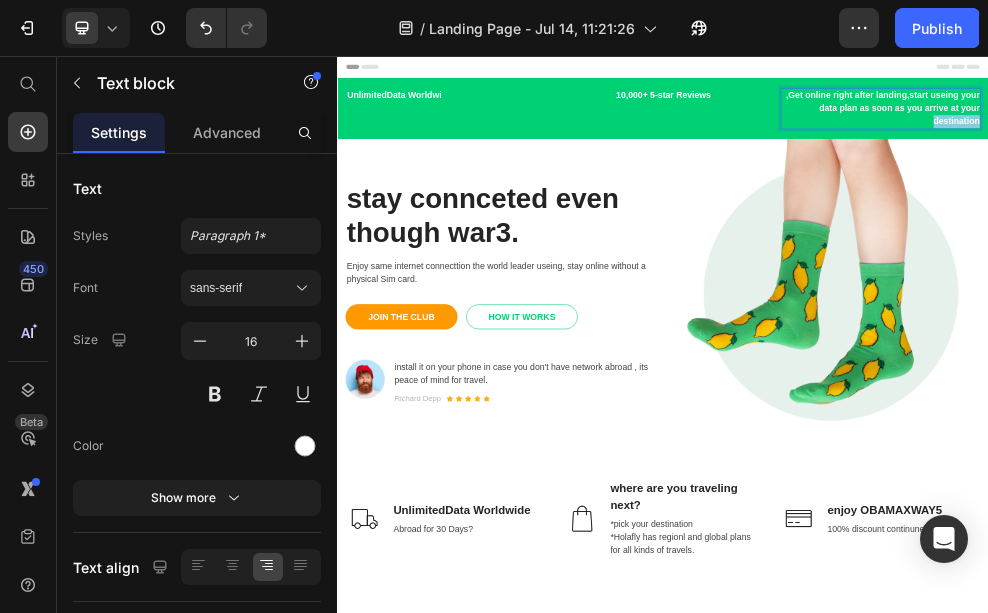 click on ",Get online right after landing,start useing your data plan as soon as you arrive at your destination" at bounding box center (1337, 153) 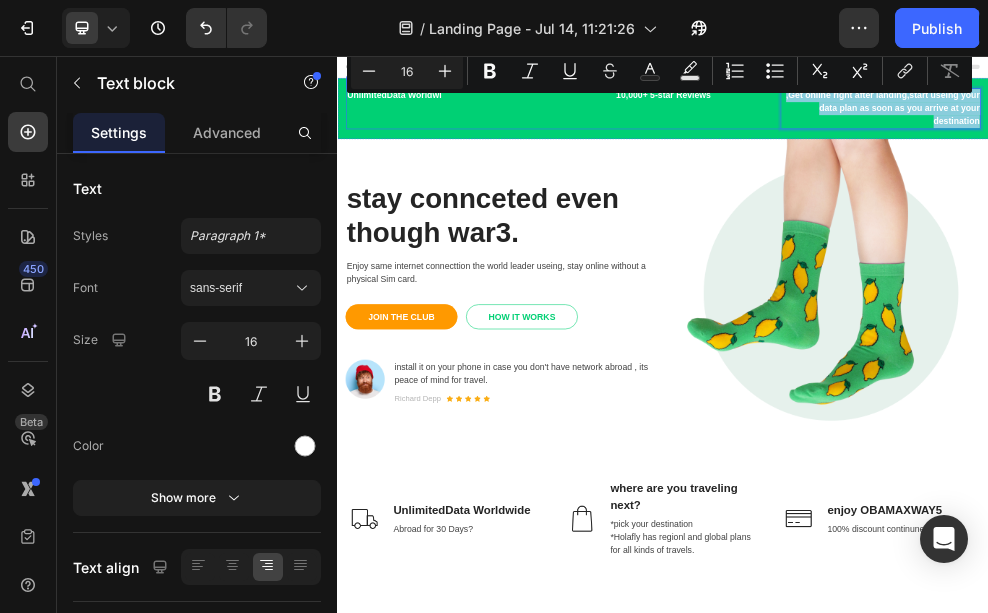 click on "10,000+ 5-star Reviews Text block" at bounding box center [937, 153] 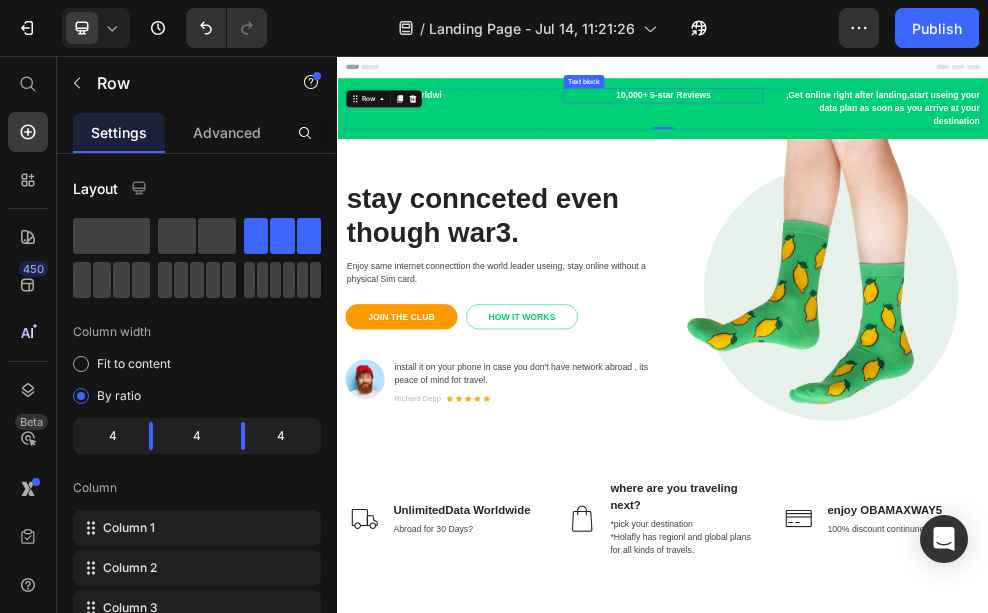 click on "10,000+ 5-star Reviews" at bounding box center (937, 129) 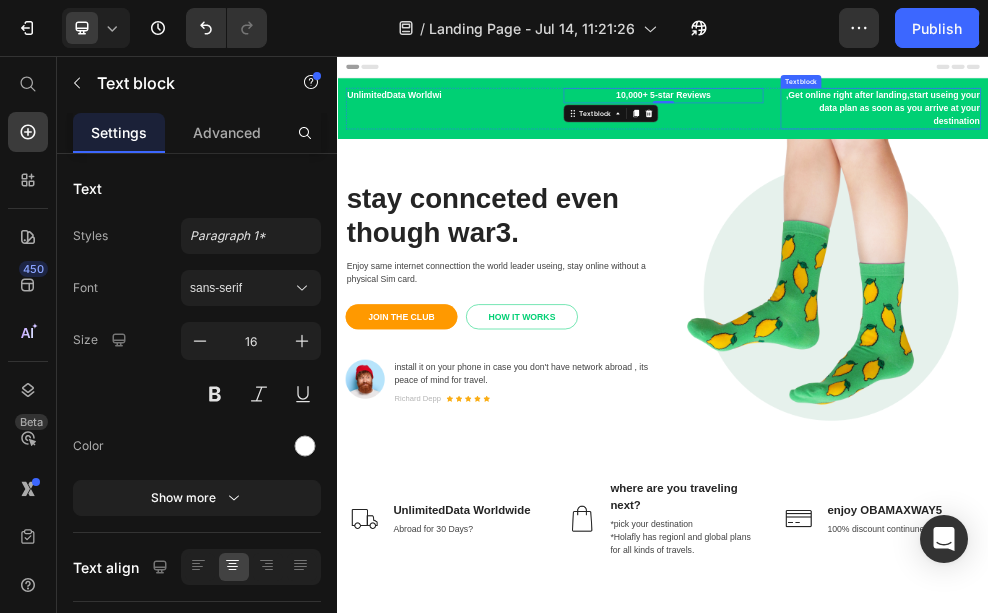 click on ",Get online right after landing,start useing your data plan as soon as you arrive at your destination" at bounding box center (1337, 153) 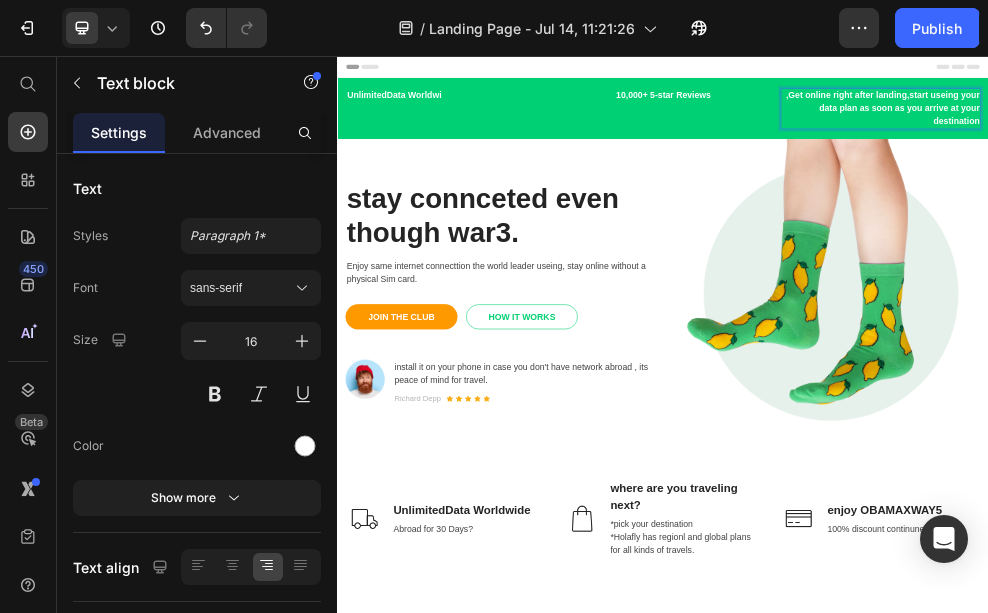 click on ",Get online right after landing,start useing your data plan as soon as you arrive at your destination" at bounding box center [1337, 153] 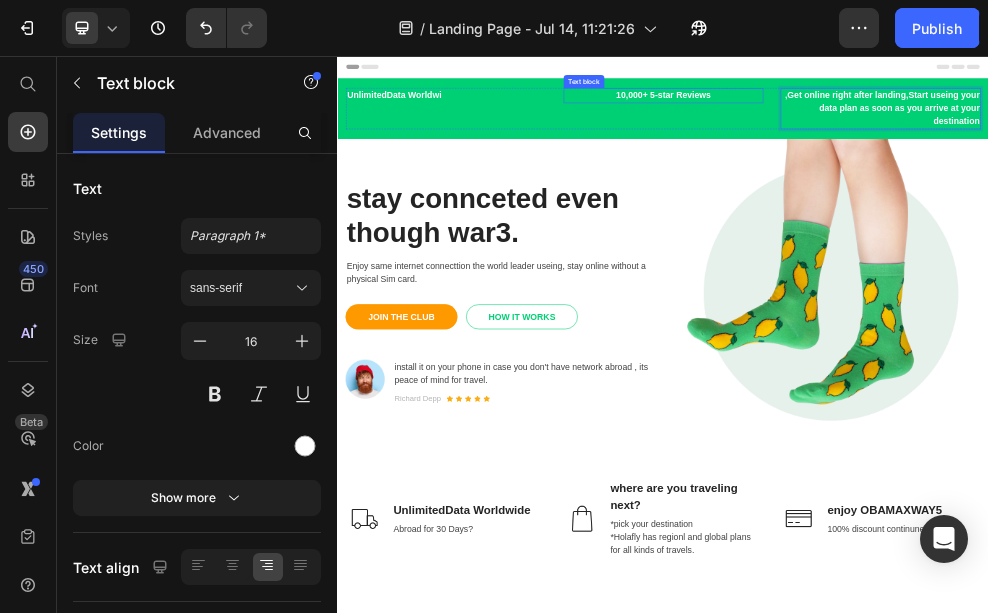 click on "10,000+ 5-star Reviews" at bounding box center (937, 129) 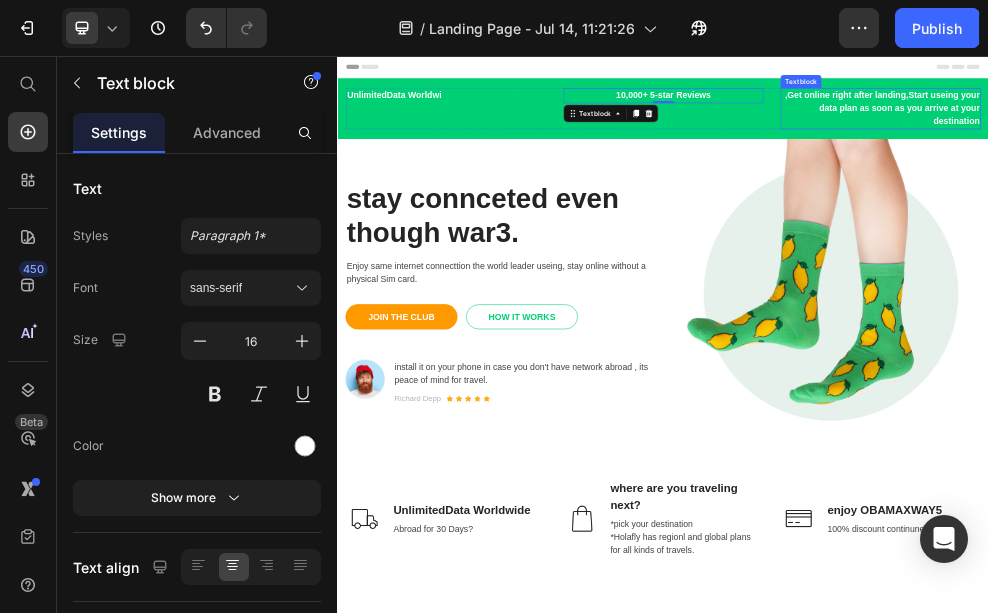 click on ",Get online right after landing,Start useing your data plan as soon as you arrive at your destination" at bounding box center [1337, 153] 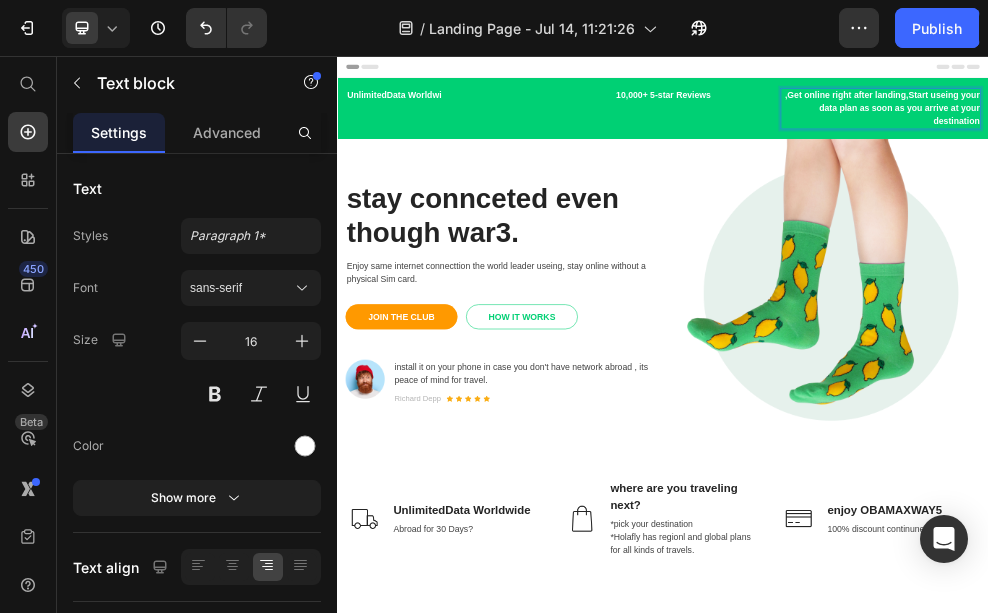 click on ",Get online right after landing,Start useing your data plan as soon as you arrive at your destination" at bounding box center (1337, 153) 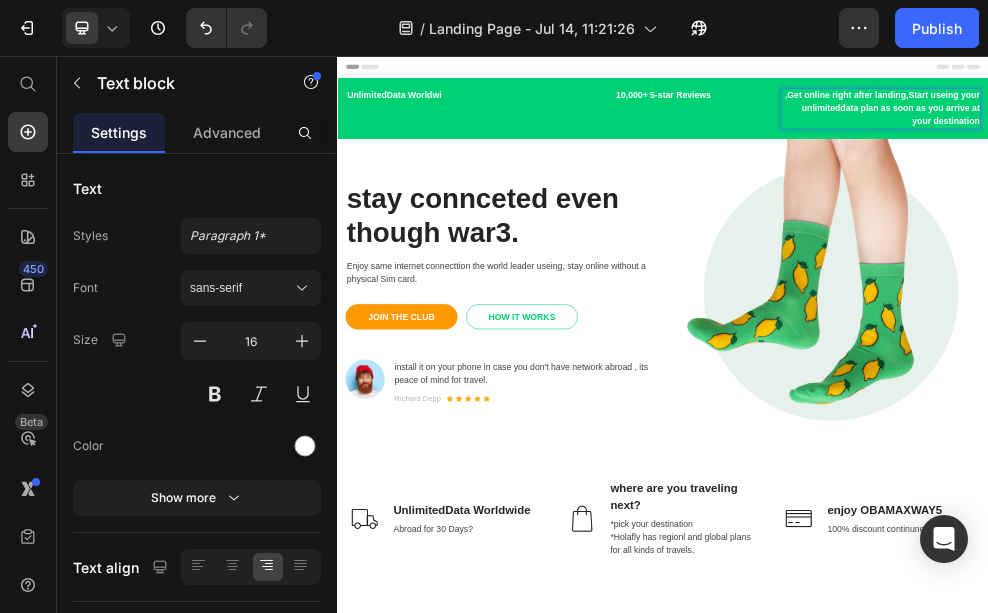 click on ",Get online right after landing,Start useing your unlimiteddata plan as soon as you arrive at your destination" at bounding box center (1337, 153) 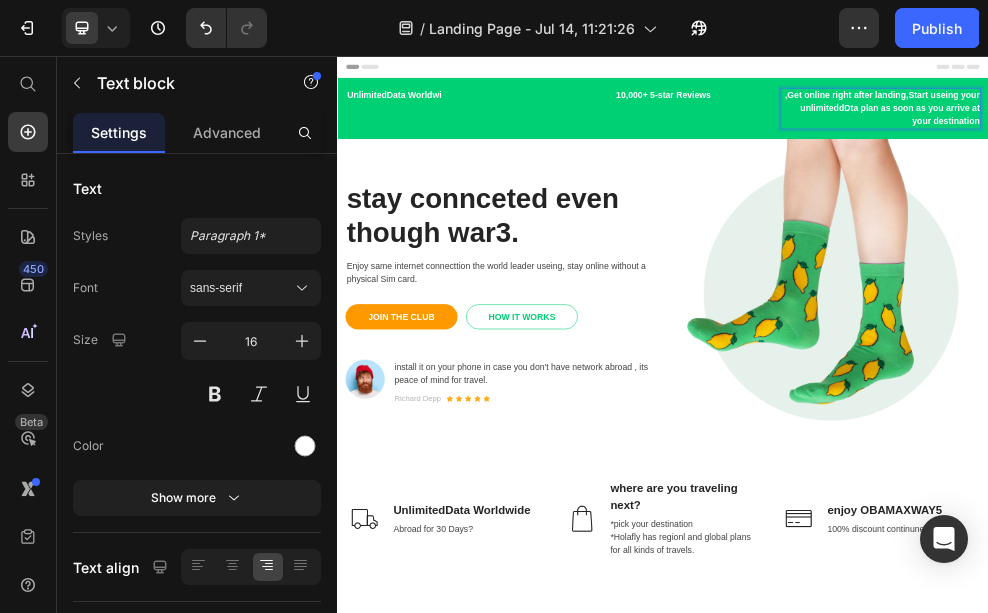 click on ",Get online right after landing,Start useing your unlimiteddDta plan as soon as you arrive at your destination" at bounding box center (1337, 153) 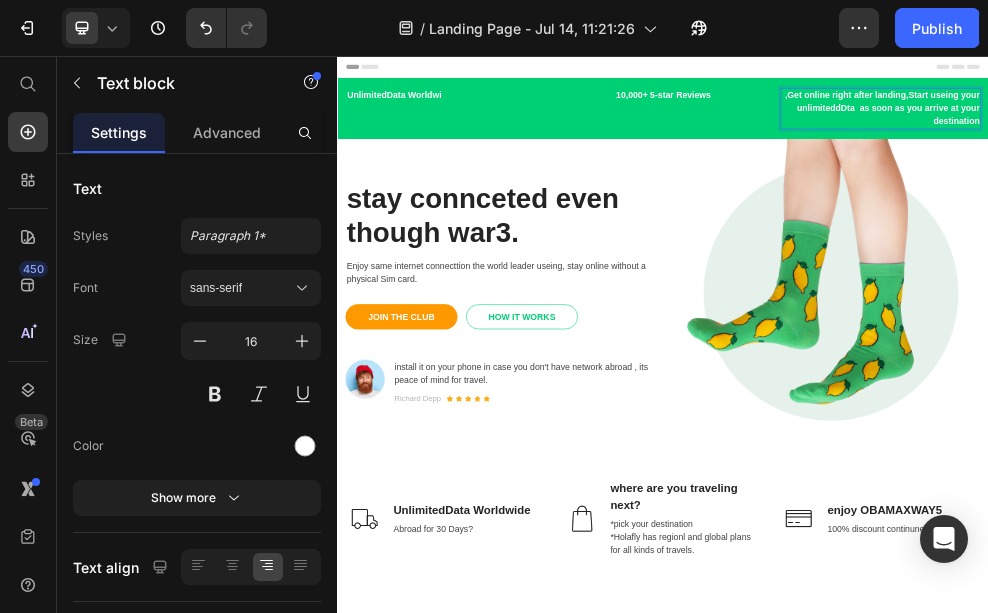 click on ",Get online right after landing,Start useing your unlimiteddDta  as soon as you arrive at your destination" at bounding box center [1337, 153] 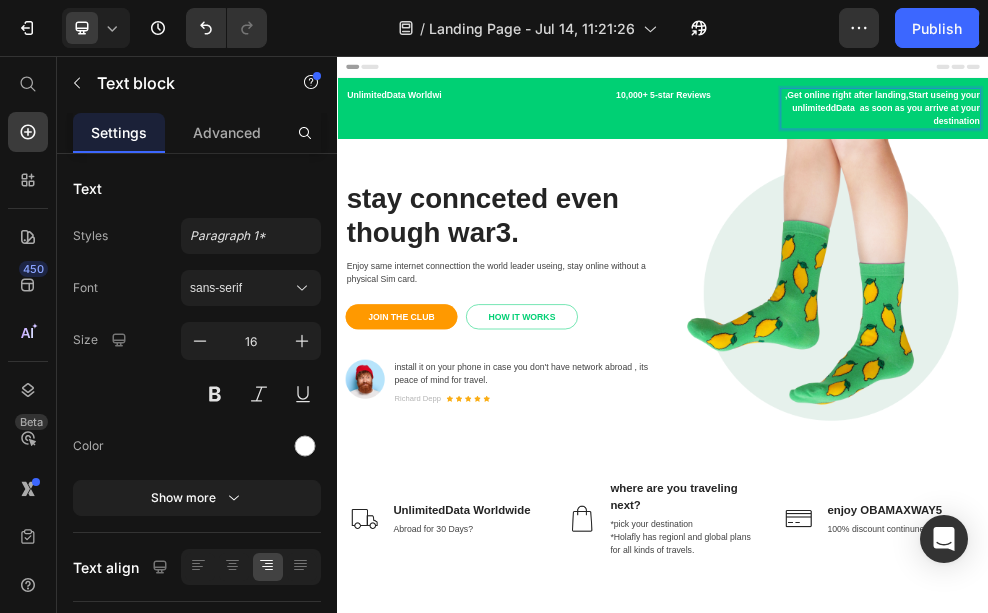 click on ",Get online right after landing,Start useing your unlimiteddData  as soon as you arrive at your destination" at bounding box center [1337, 153] 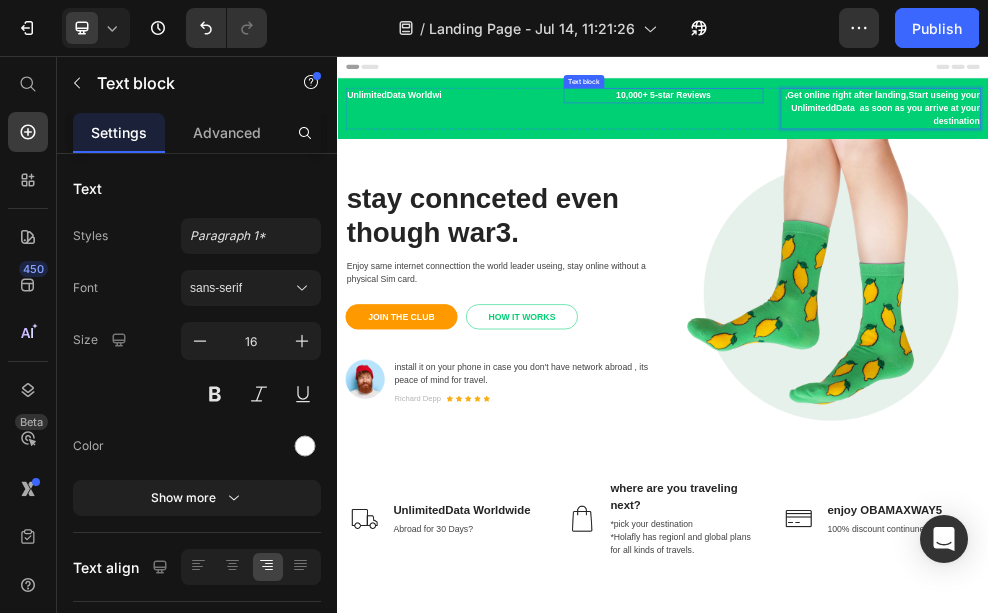 click on "10,000+ 5-star Reviews" at bounding box center (937, 129) 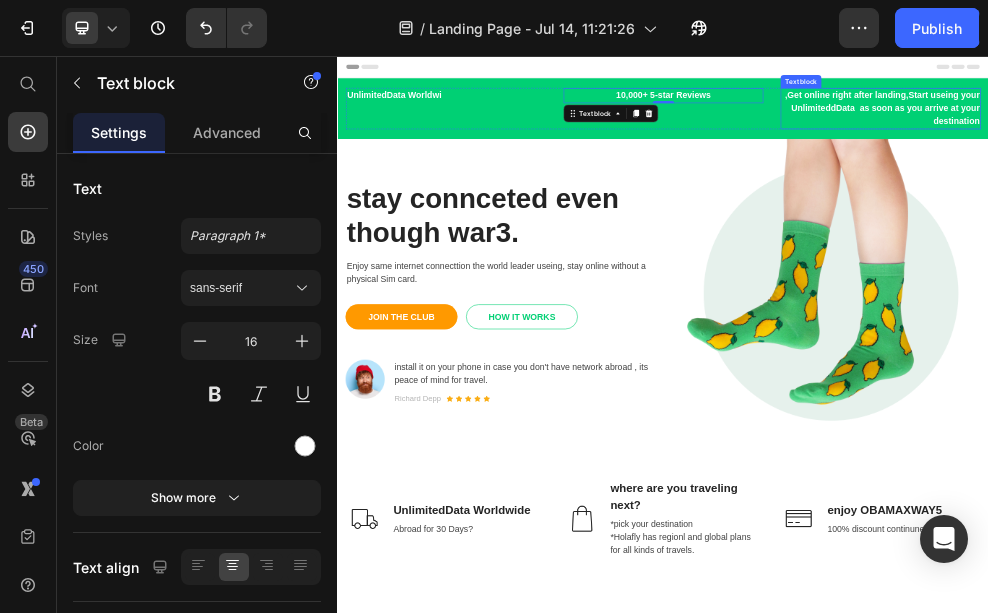 click on ",Get online right after landing,Start useing your UnlimiteddData  as soon as you arrive at your destination Text block" at bounding box center (1337, 153) 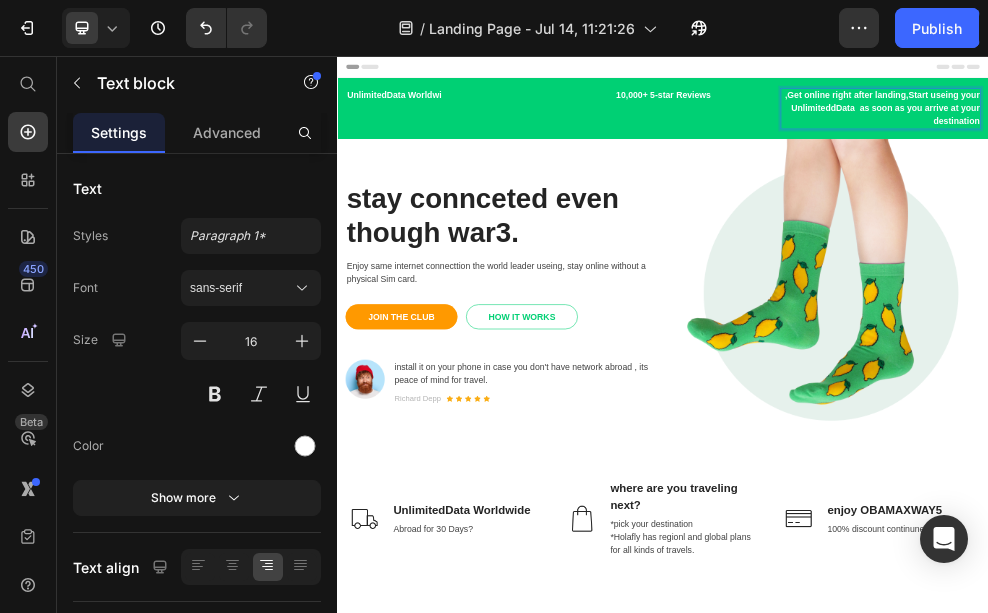 click on ",Get online right after landing,Start useing your UnlimiteddData  as soon as you arrive at your destination" at bounding box center (1337, 153) 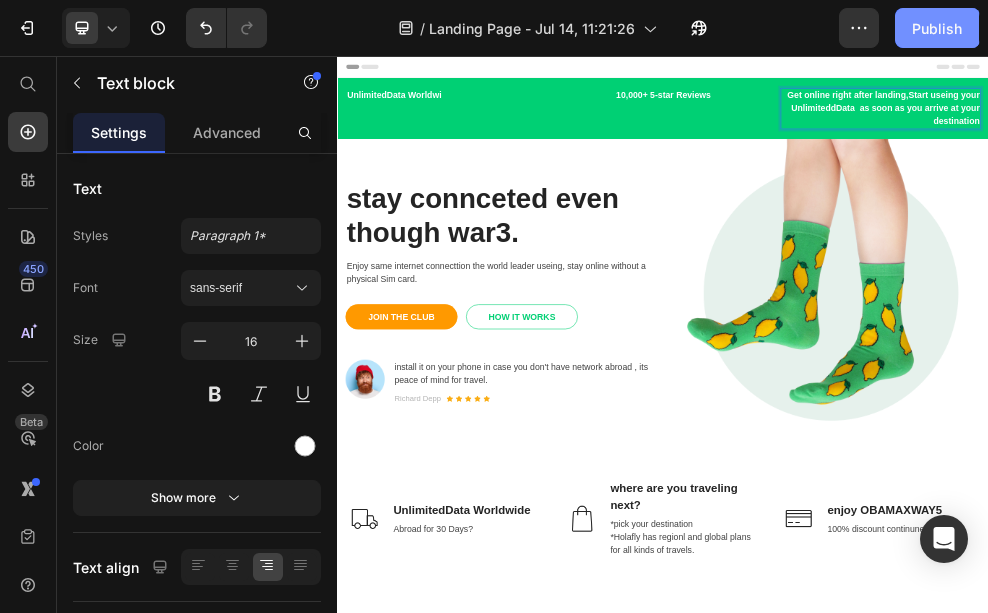 click on "Publish" at bounding box center [937, 28] 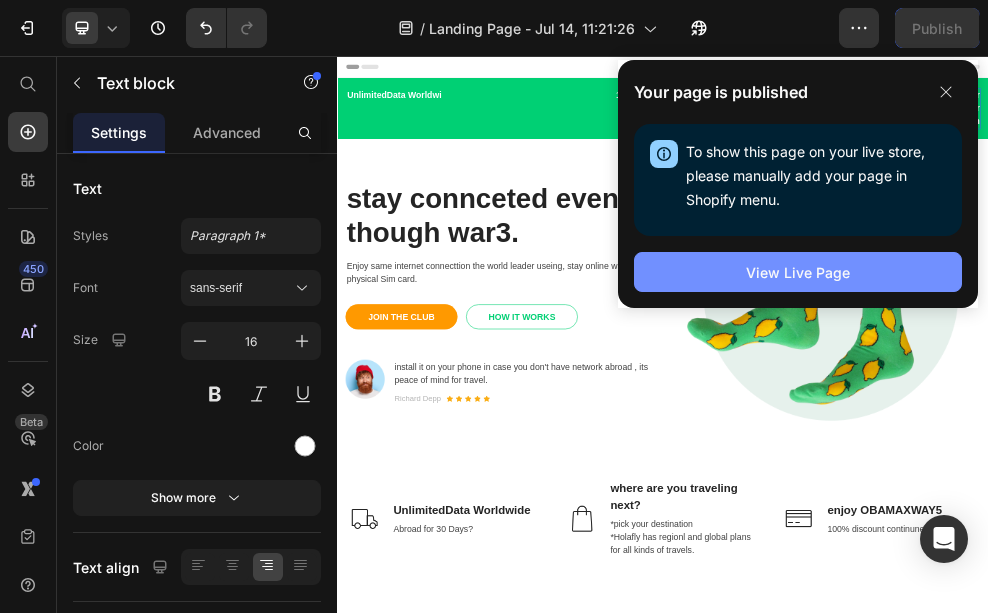 click on "View Live Page" at bounding box center [798, 272] 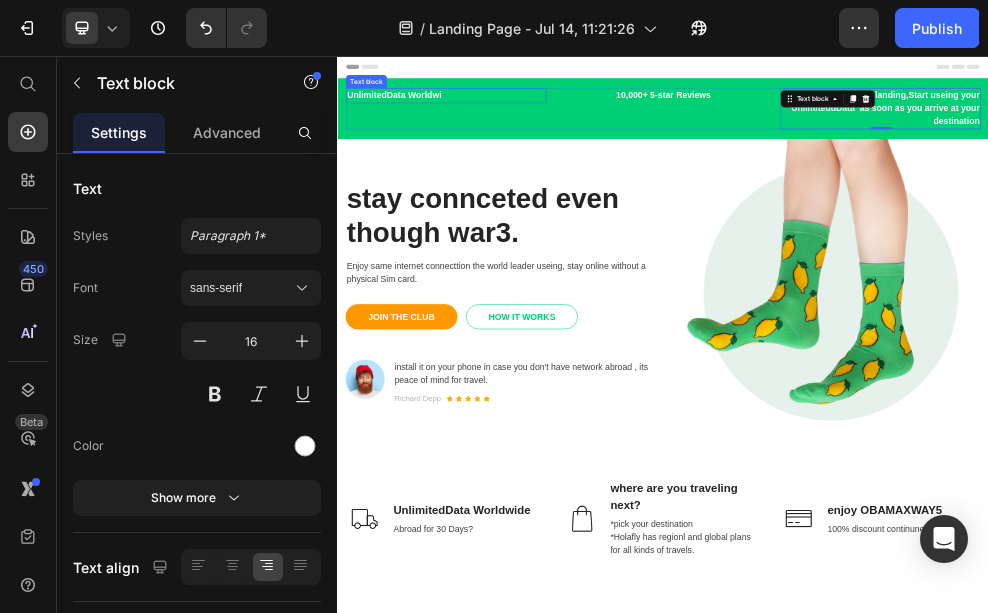 click on "UnlimitedData Worldwi" at bounding box center [536, 129] 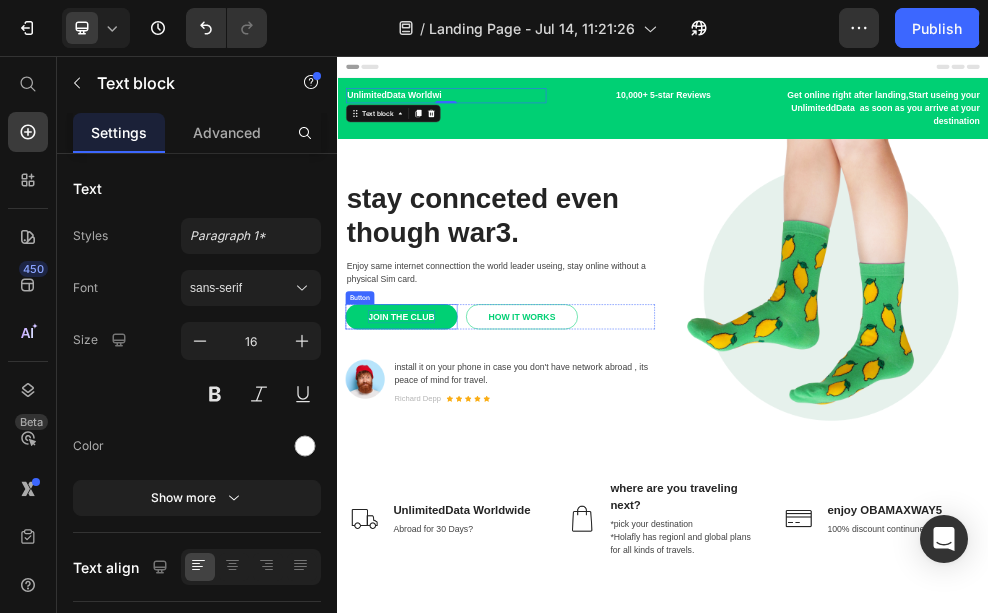 click on "JOIN THE CLUB" at bounding box center [455, 537] 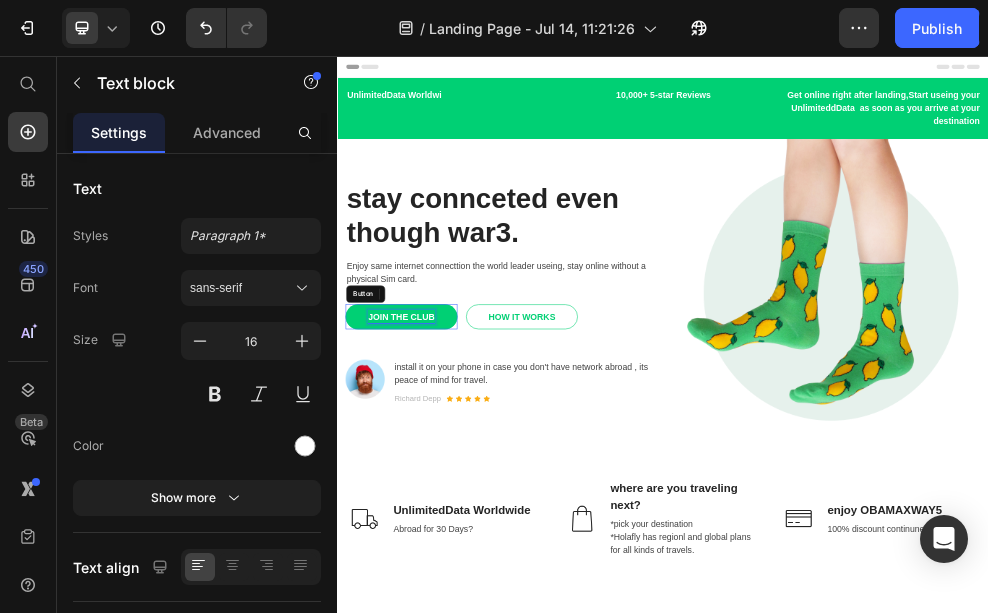 click on "JOIN THE CLUB" at bounding box center (455, 537) 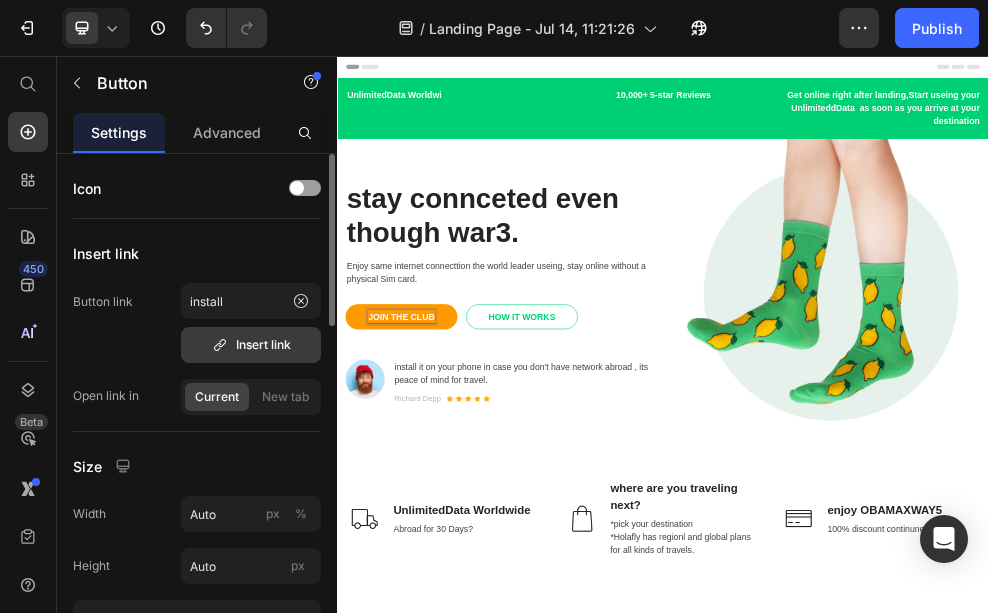 click on "Insert link" at bounding box center (251, 345) 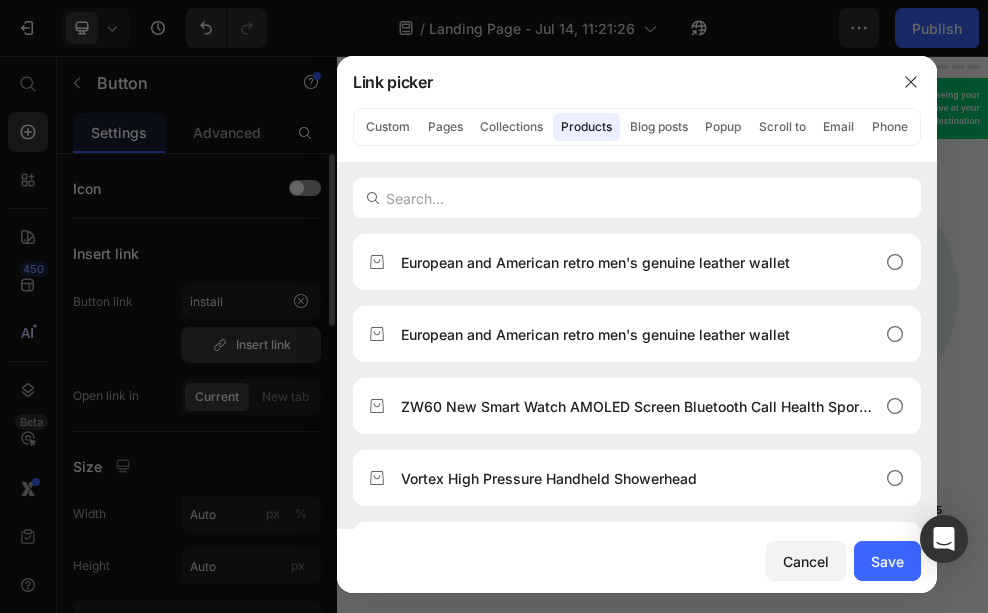 click at bounding box center [494, 306] 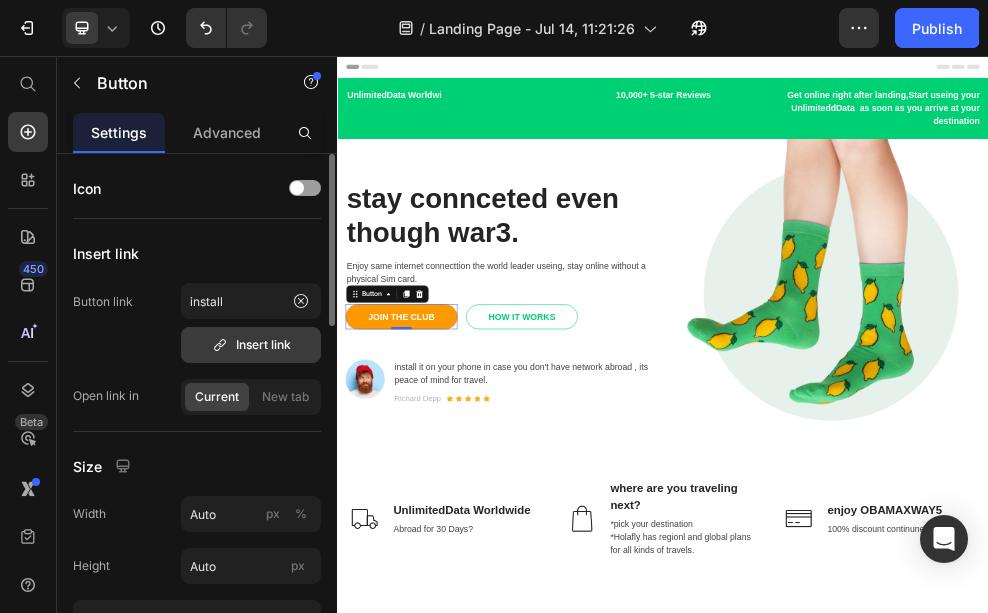 click on "Insert link" at bounding box center (251, 345) 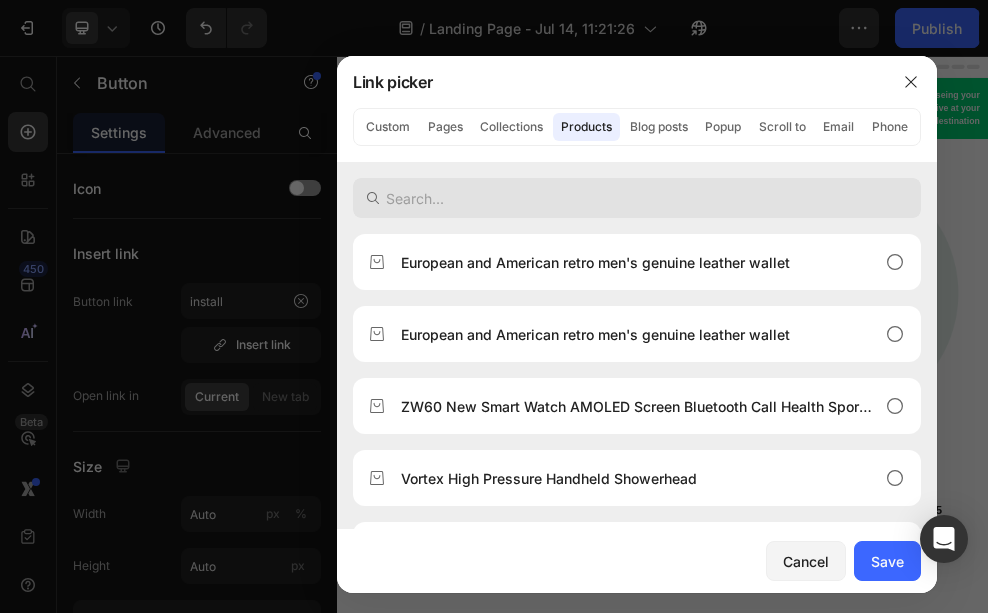 click at bounding box center (637, 198) 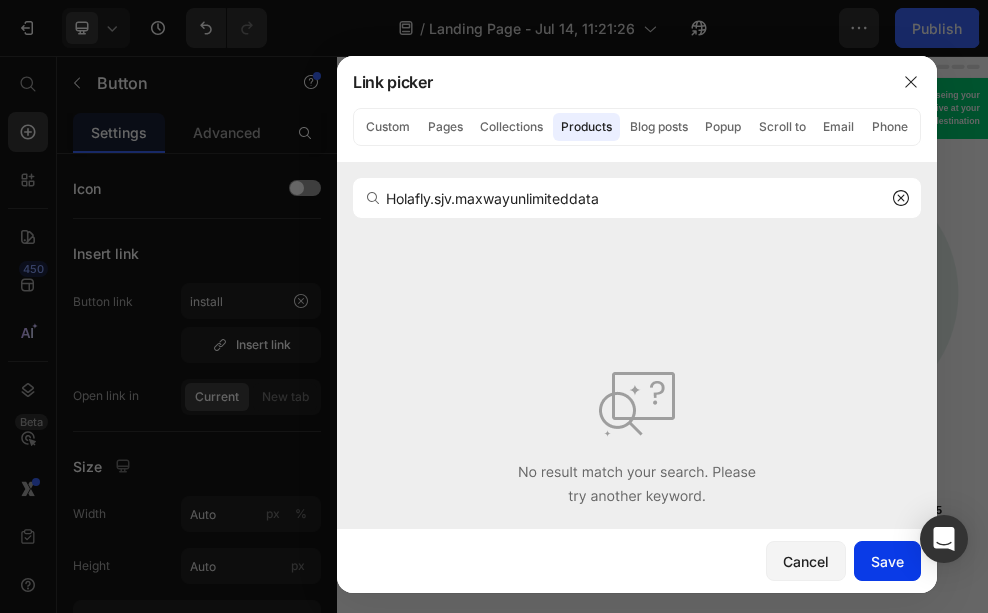 type on "Holafly.sjv.maxwayunlimiteddata" 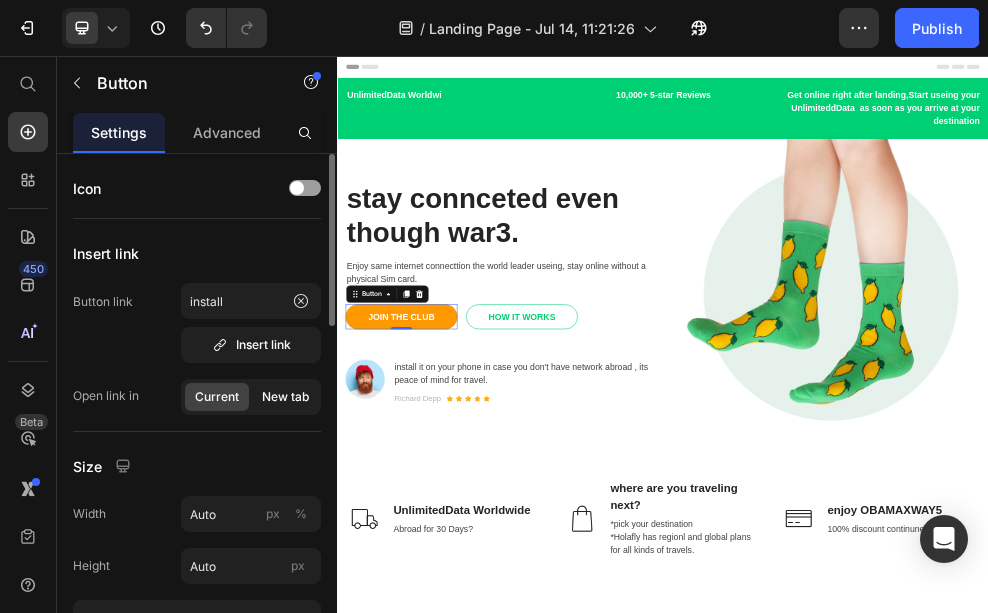 click on "New tab" 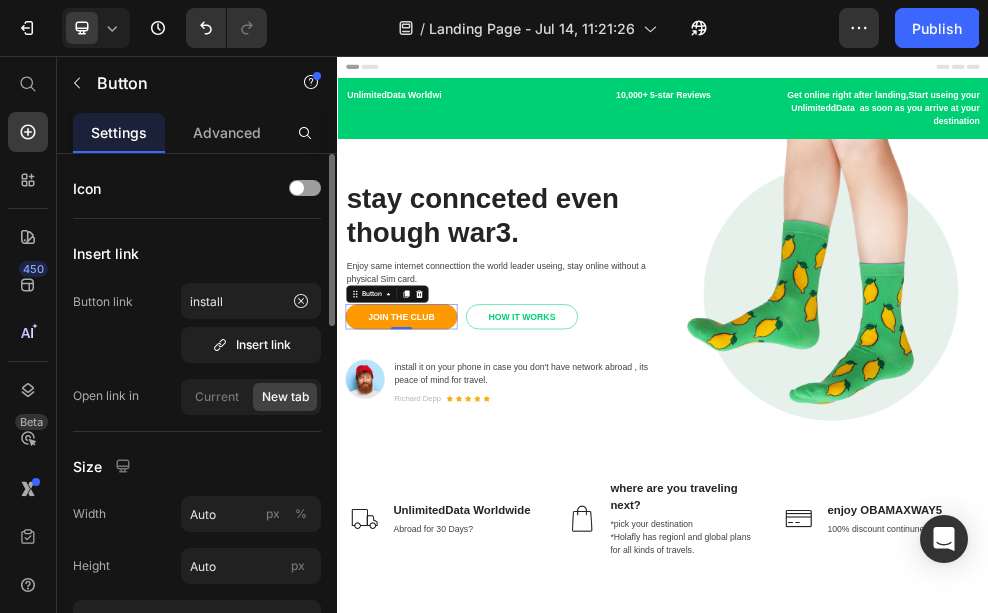 click on "New tab" 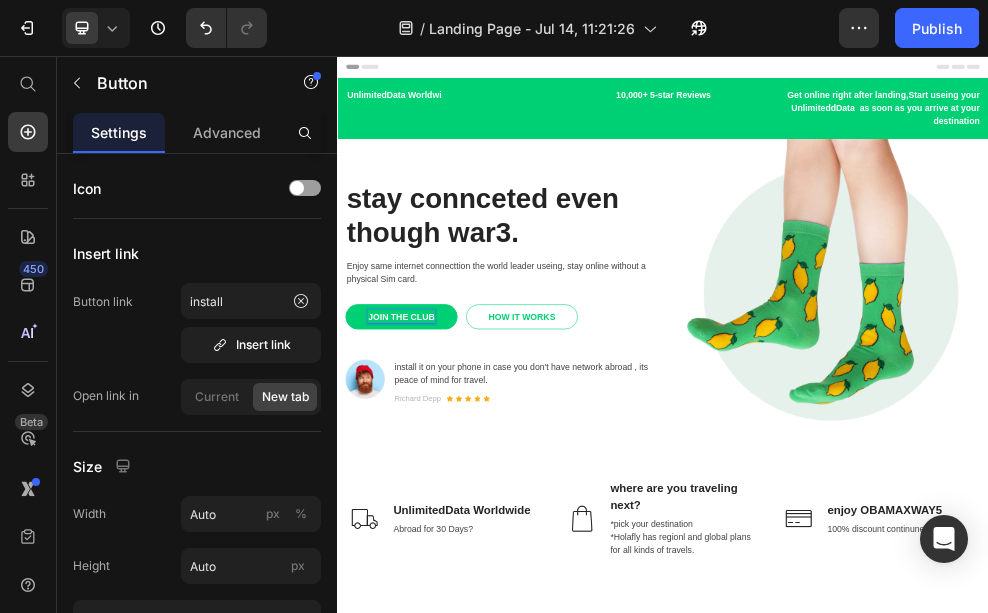click on "JOIN THE CLUB" at bounding box center [455, 537] 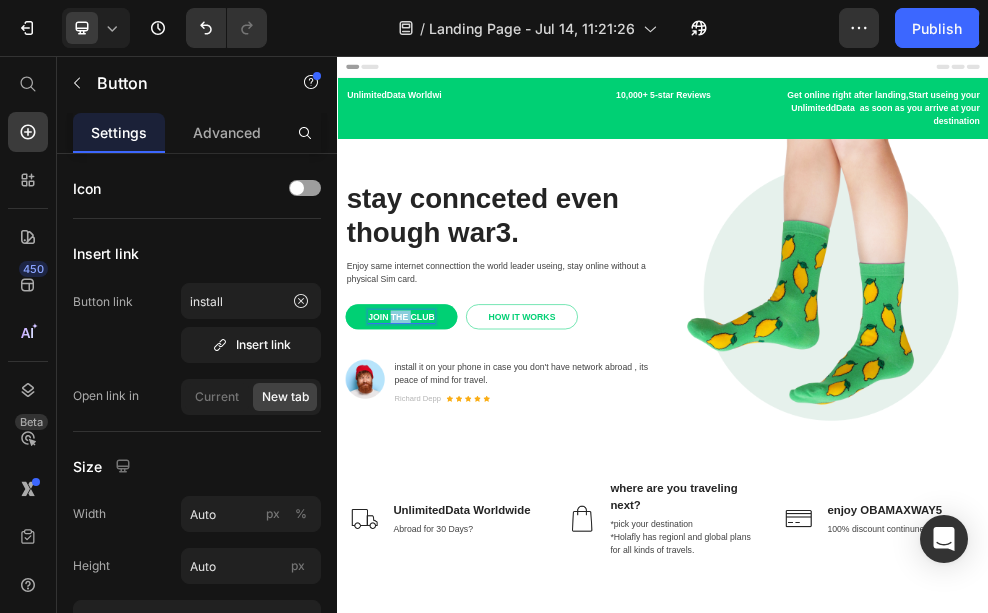 click on "JOIN THE CLUB" at bounding box center [455, 537] 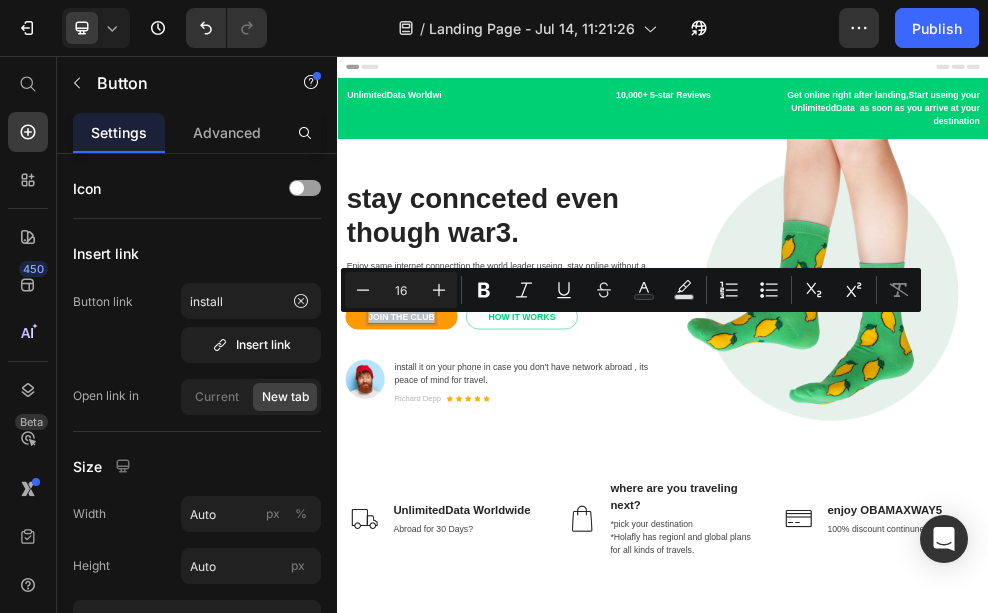 drag, startPoint x: 447, startPoint y: 529, endPoint x: 510, endPoint y: 566, distance: 73.061615 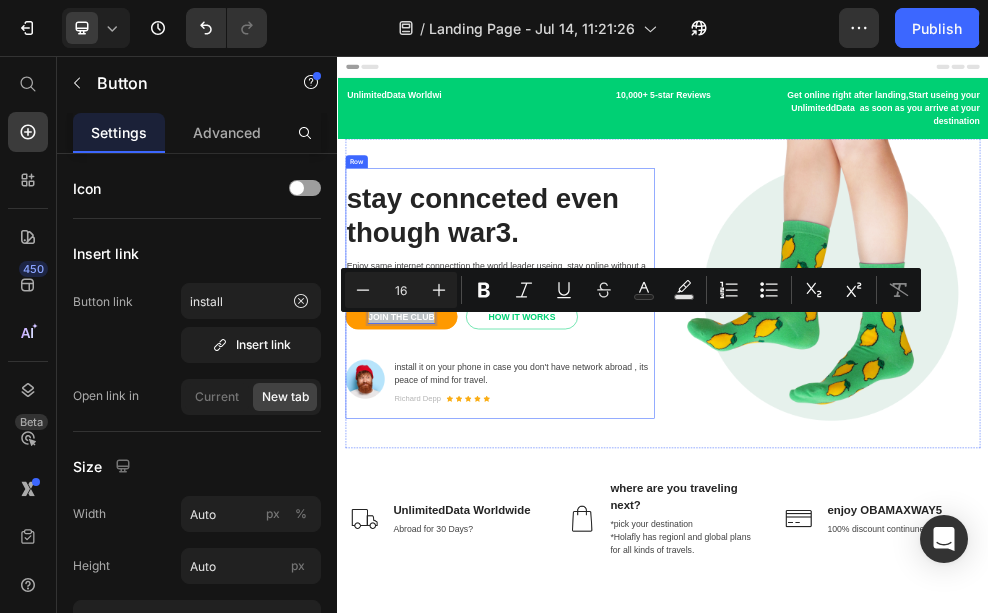 click on "stay connceted even though war3. Heading Enjoy same internet connecttion the world leader useing, stay online without a physical Sim card. Text block JOIN THE CLUB Button   0 HOW IT WORKS Button Row Image install it on your phone in case you don't have network abroad , its peace of mind for travel. Text block Richard Depp Text block                Icon                Icon                Icon                Icon                Icon Icon List Hoz Row Row" at bounding box center (637, 493) 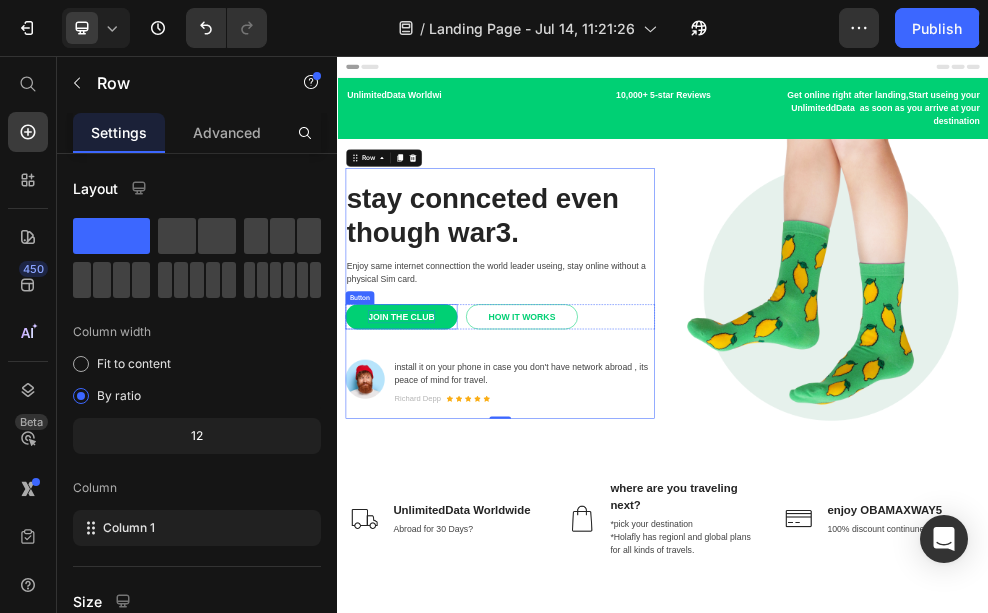 click on "JOIN THE CLUB" at bounding box center (455, 537) 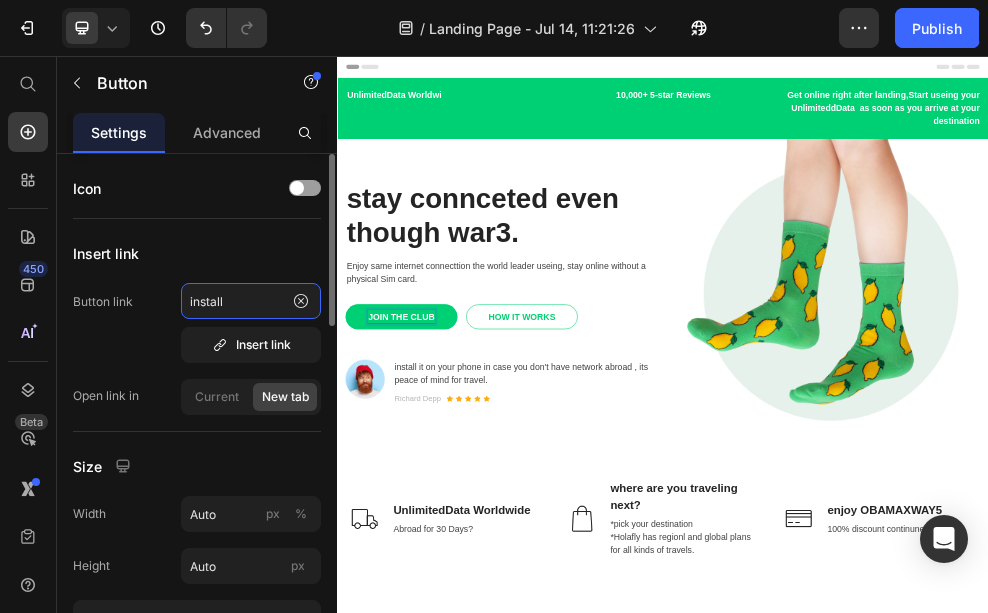 click on "install" 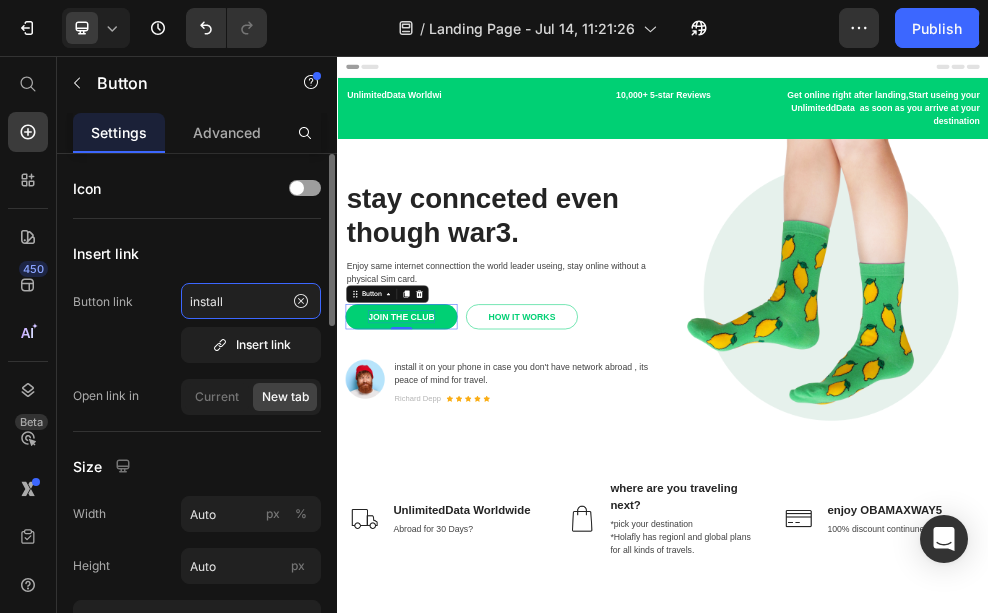 click on "install" 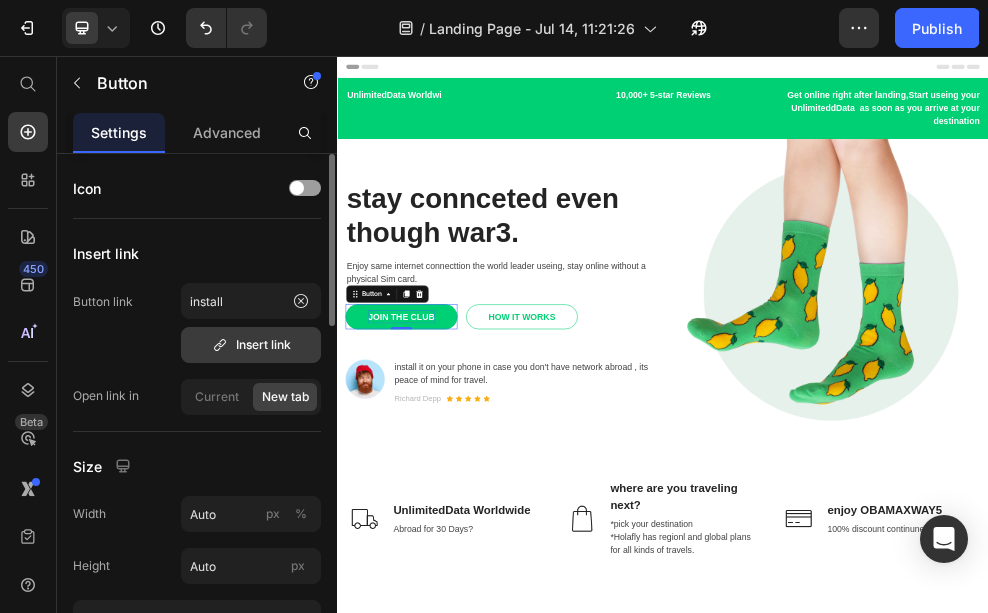 click on "Insert link" at bounding box center (251, 345) 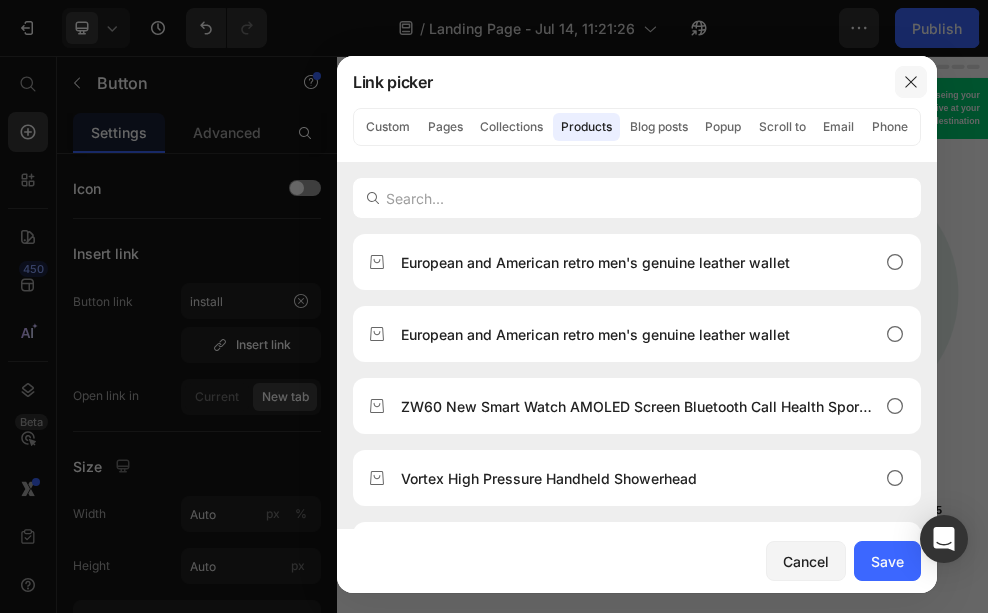 click 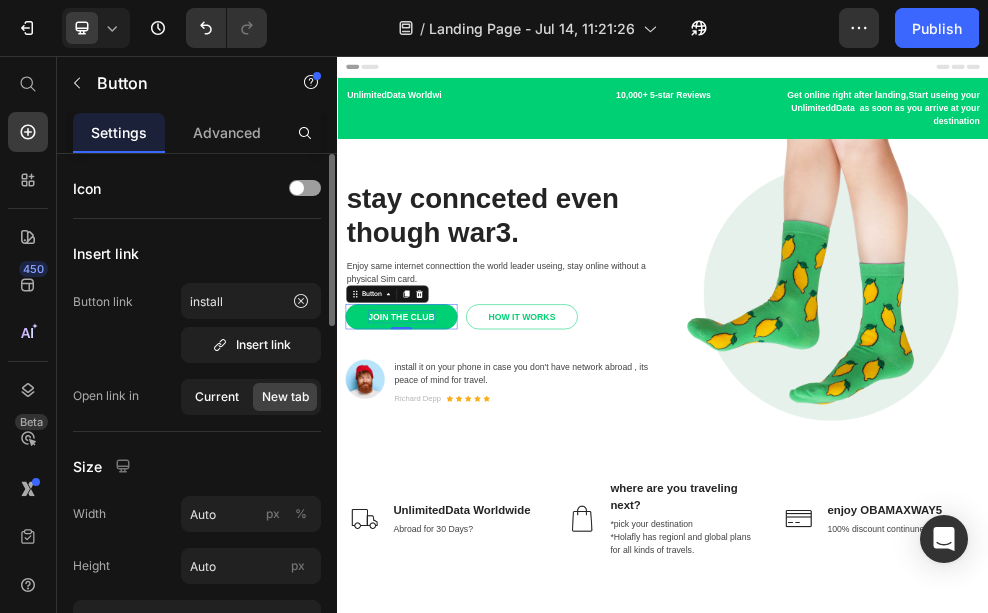 click on "Current" 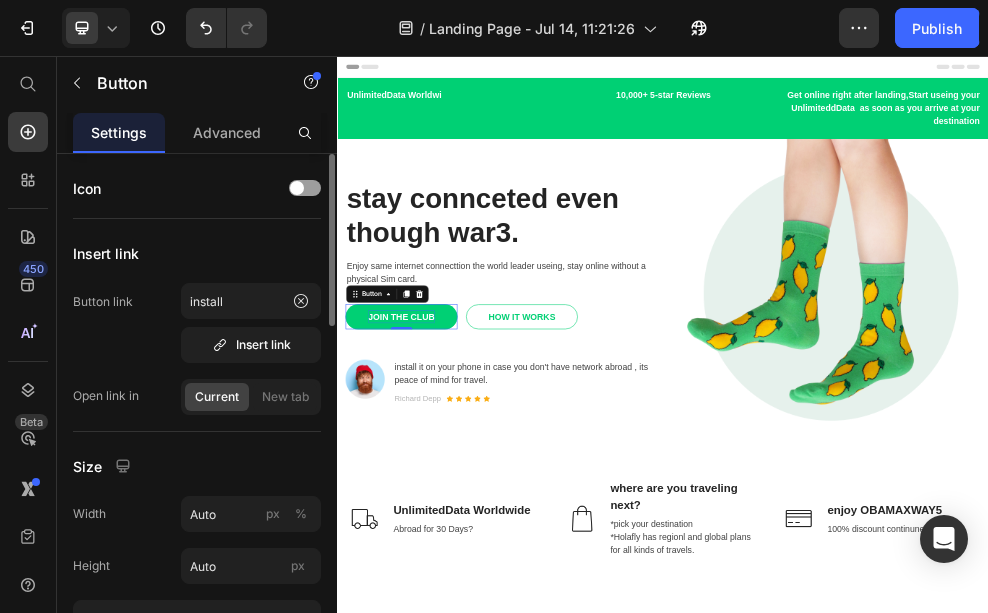 click on "Current" 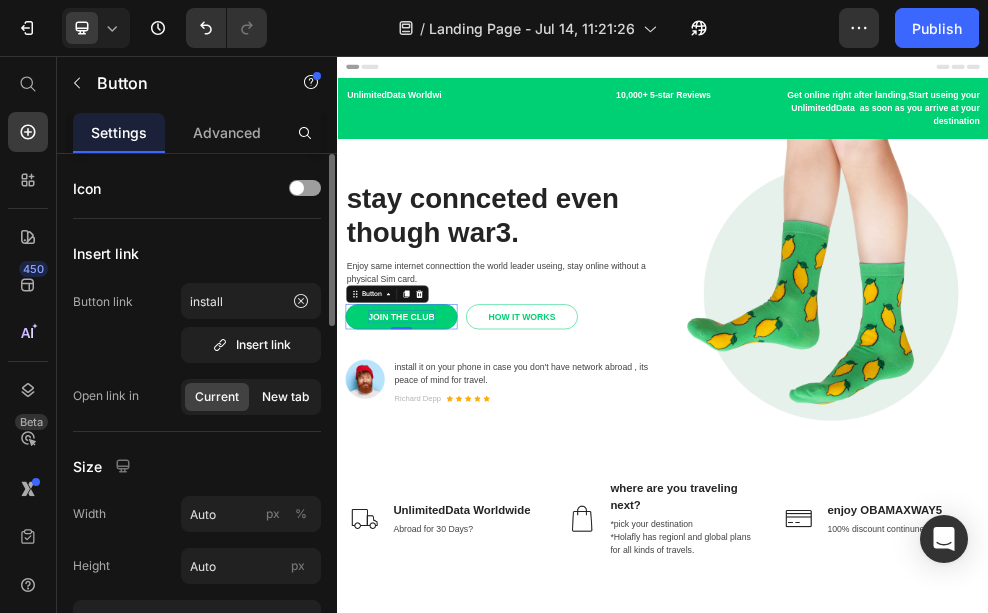 click on "New tab" 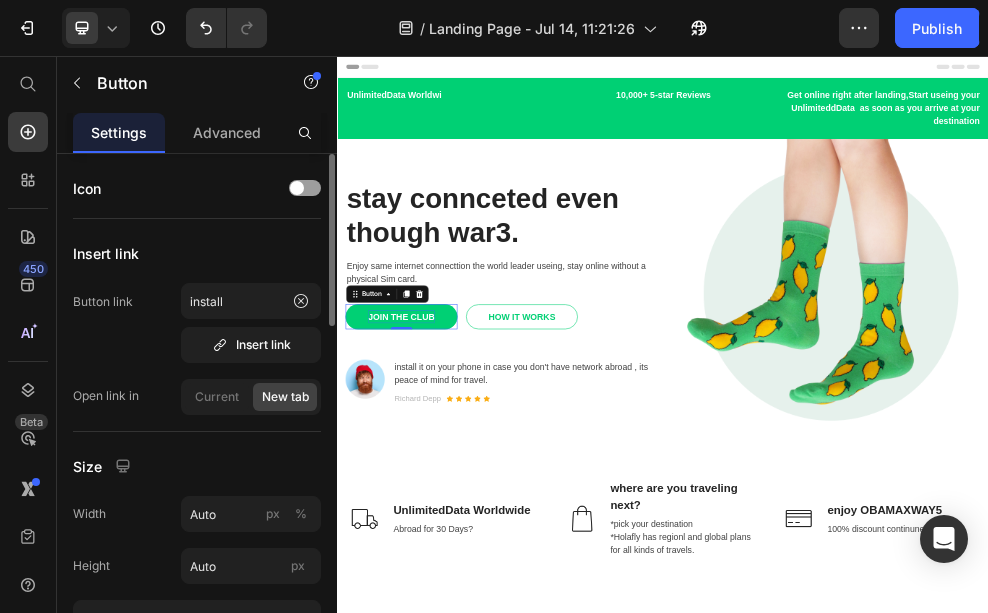click on "New tab" 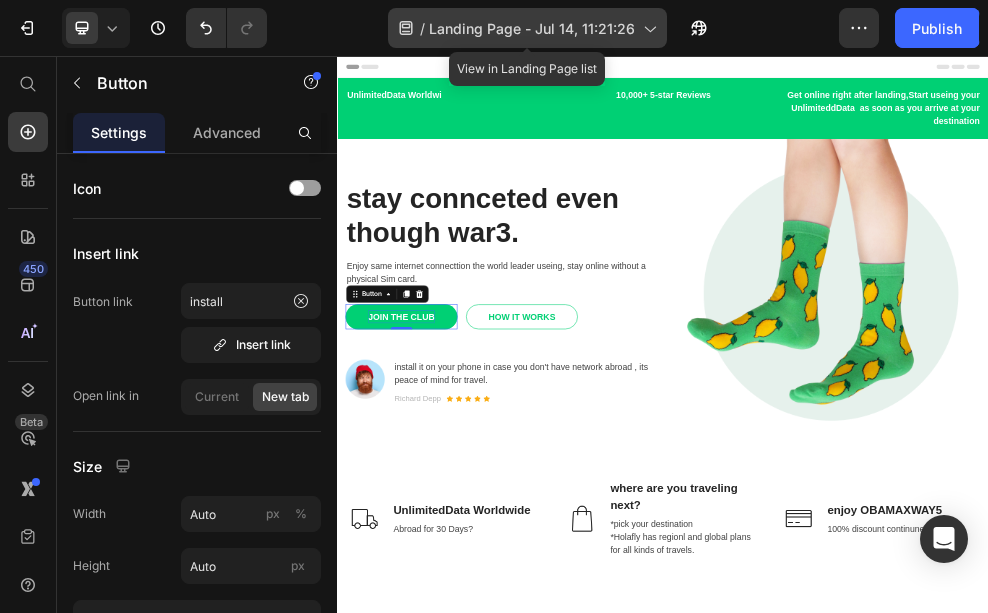 click 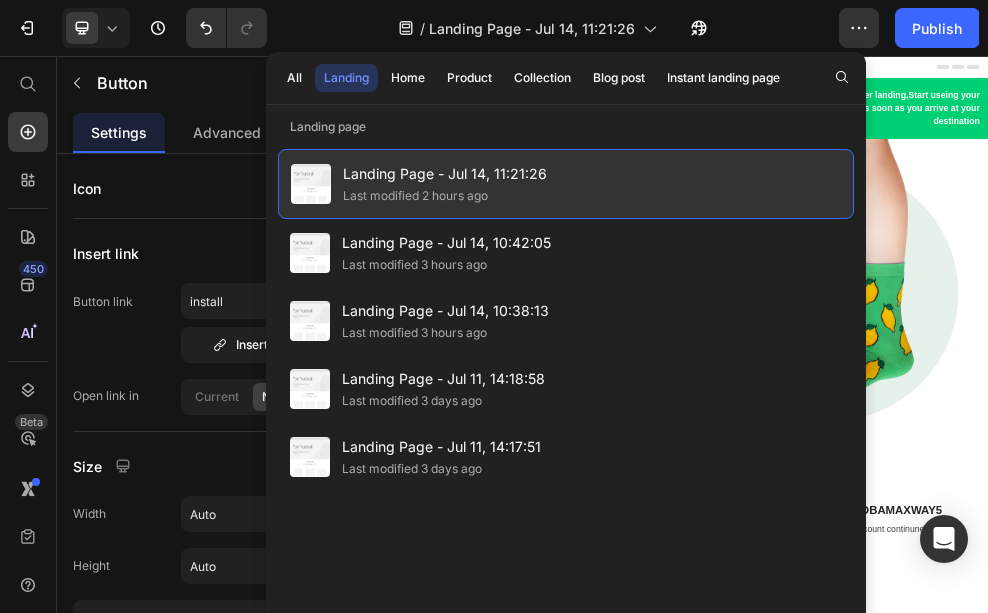 click on "Last modified 2 hours ago" at bounding box center [445, 196] 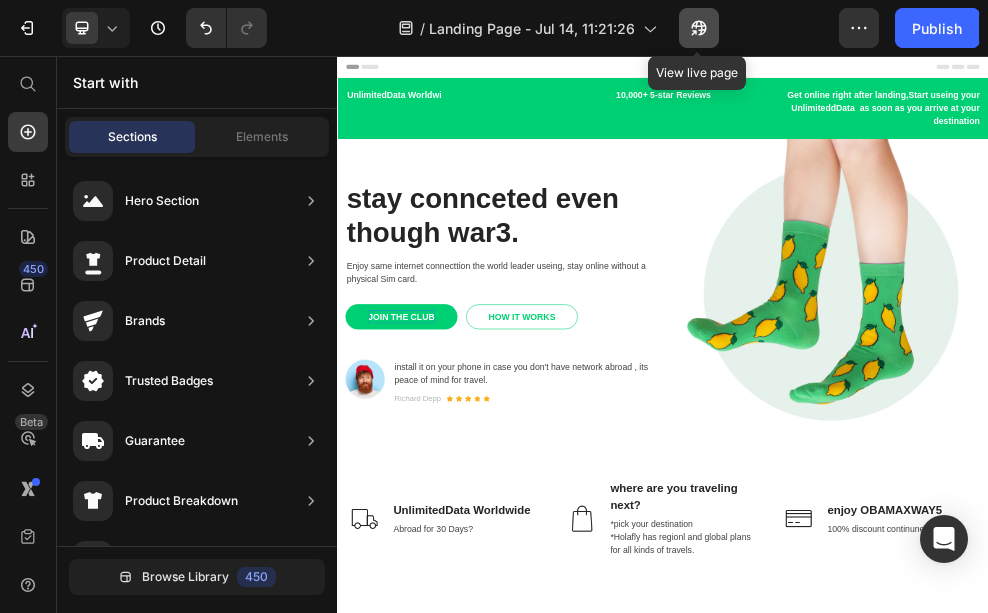 click 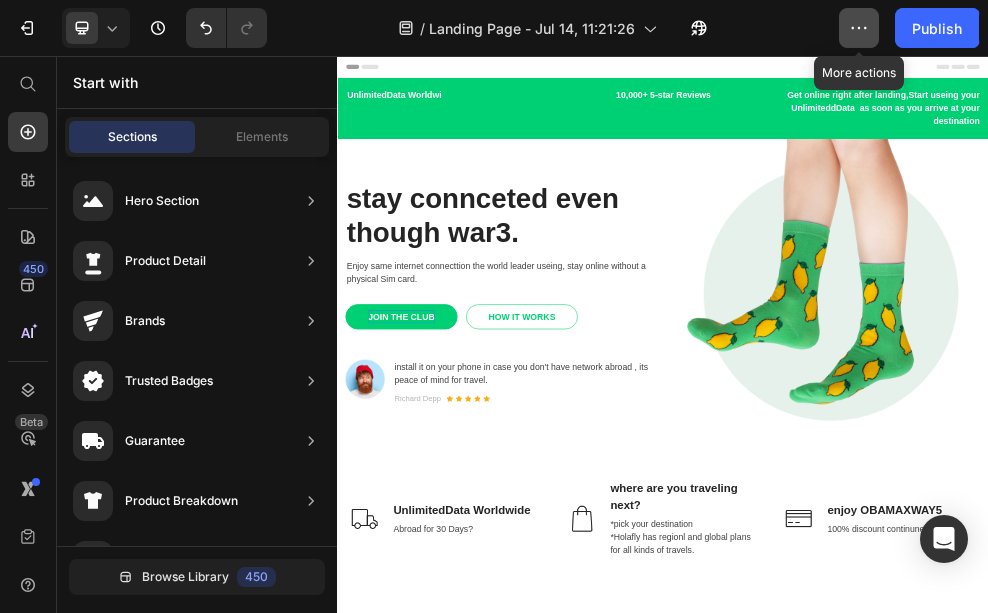 click 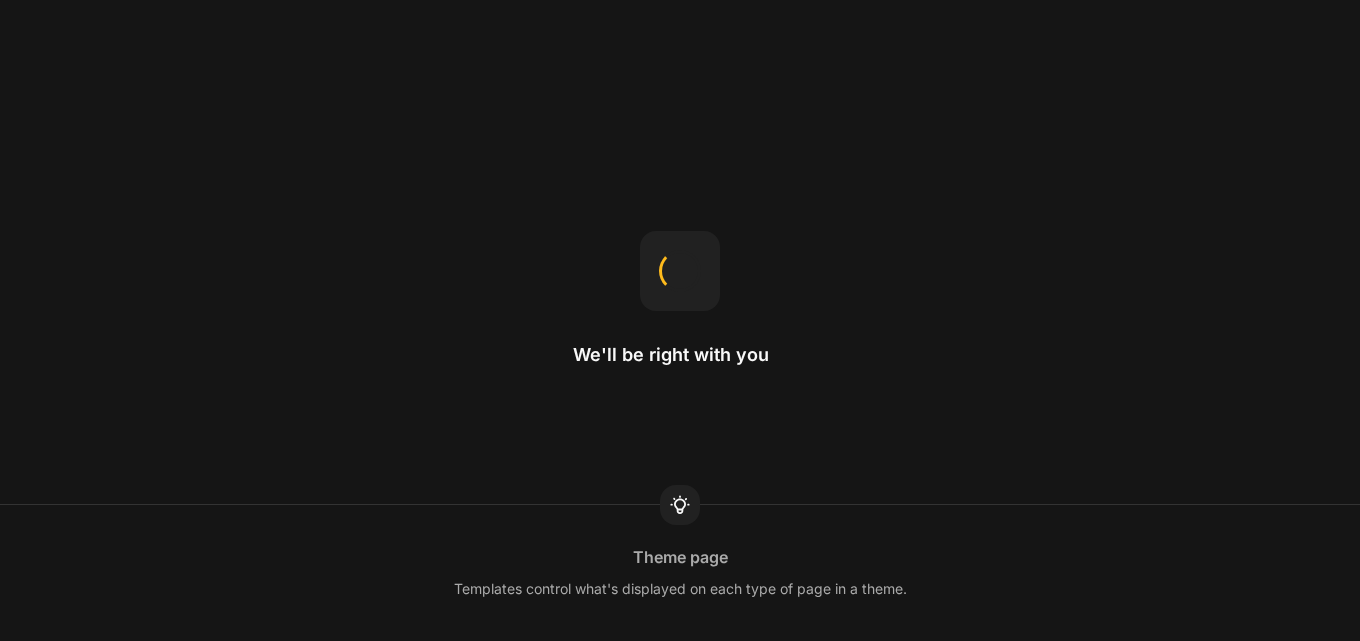 scroll, scrollTop: 0, scrollLeft: 0, axis: both 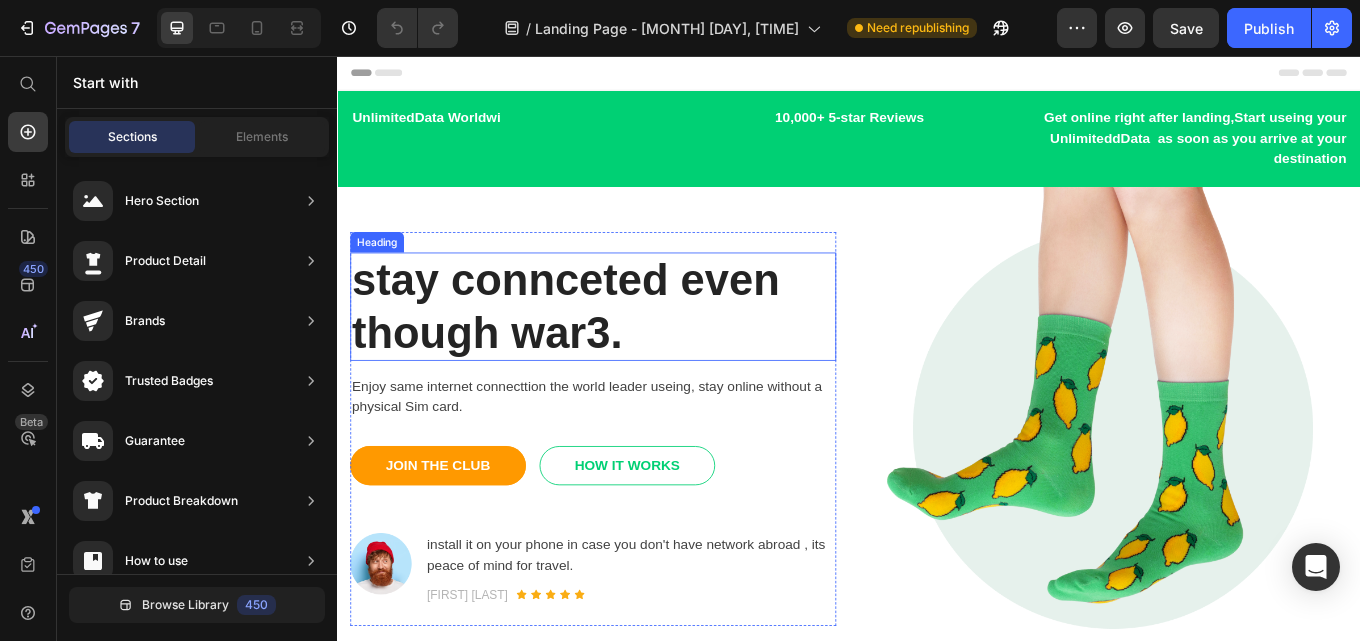 drag, startPoint x: 678, startPoint y: 377, endPoint x: 734, endPoint y: 710, distance: 337.67587 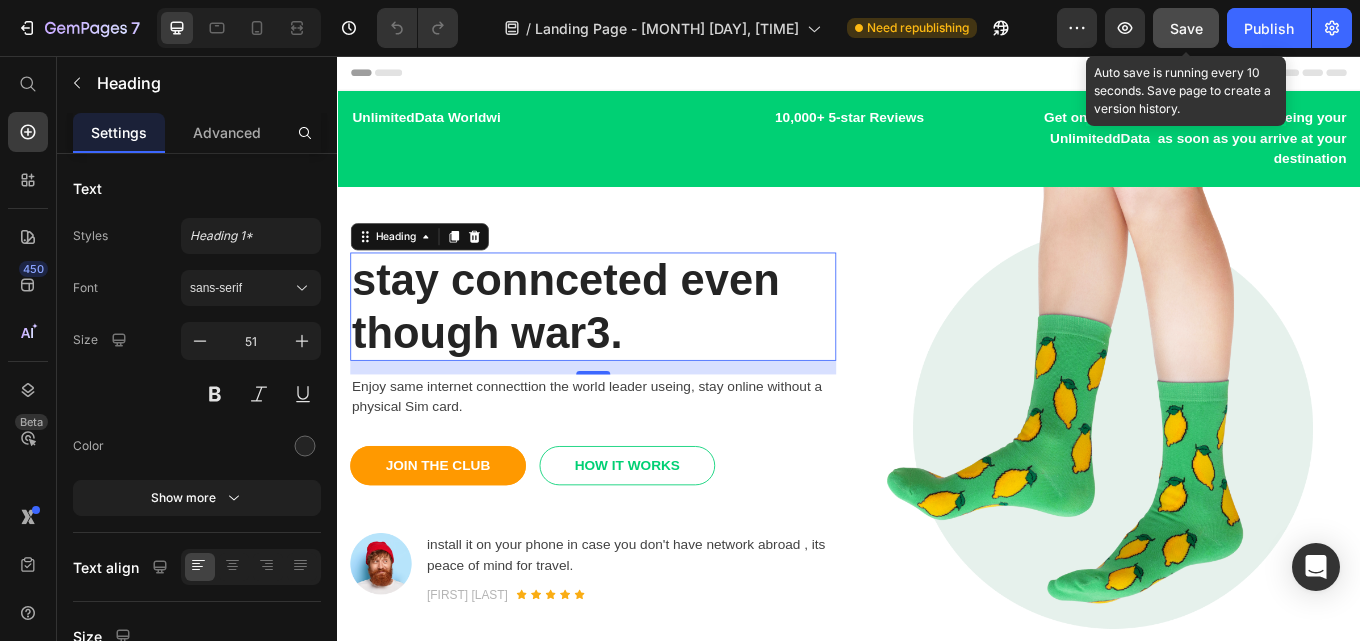 click on "Save" at bounding box center (1186, 28) 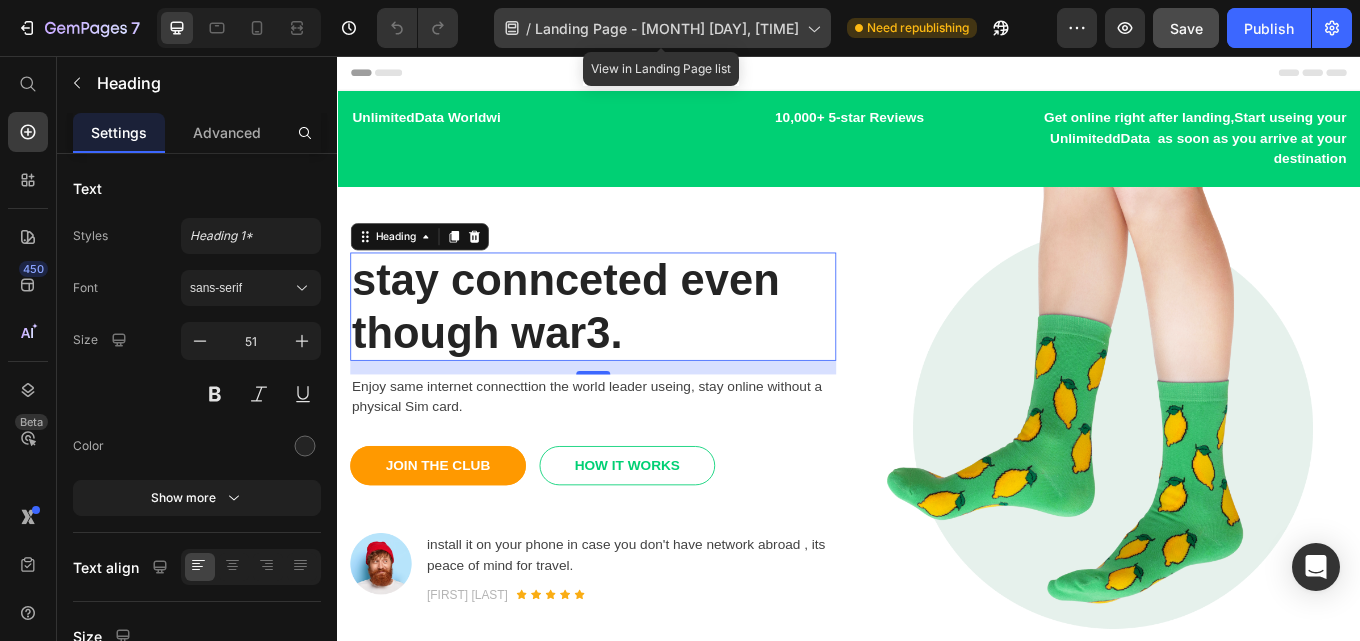 click 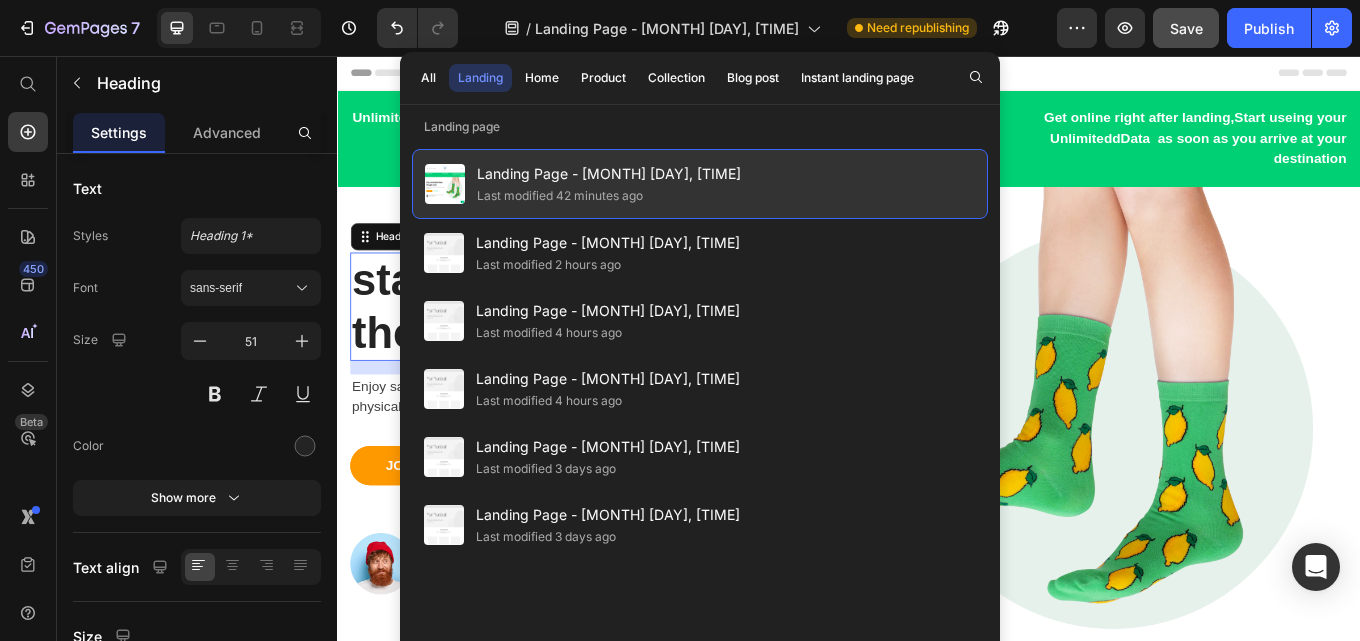 click on "Last modified 42 minutes ago" 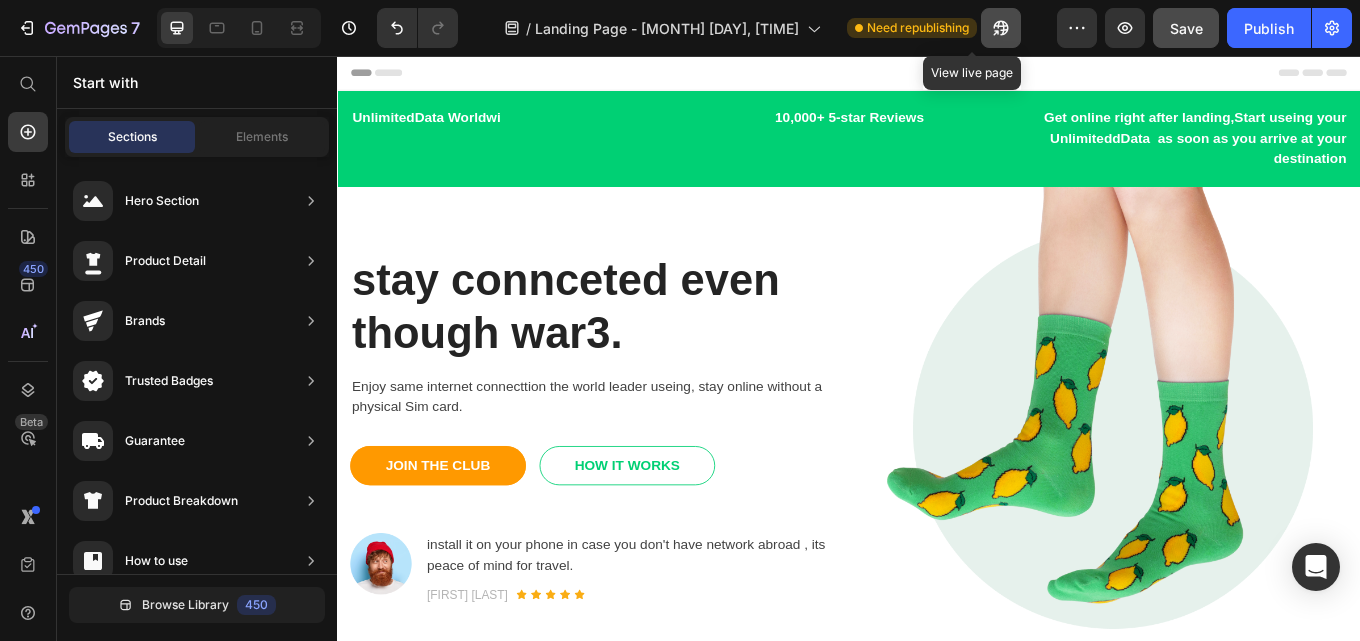 click 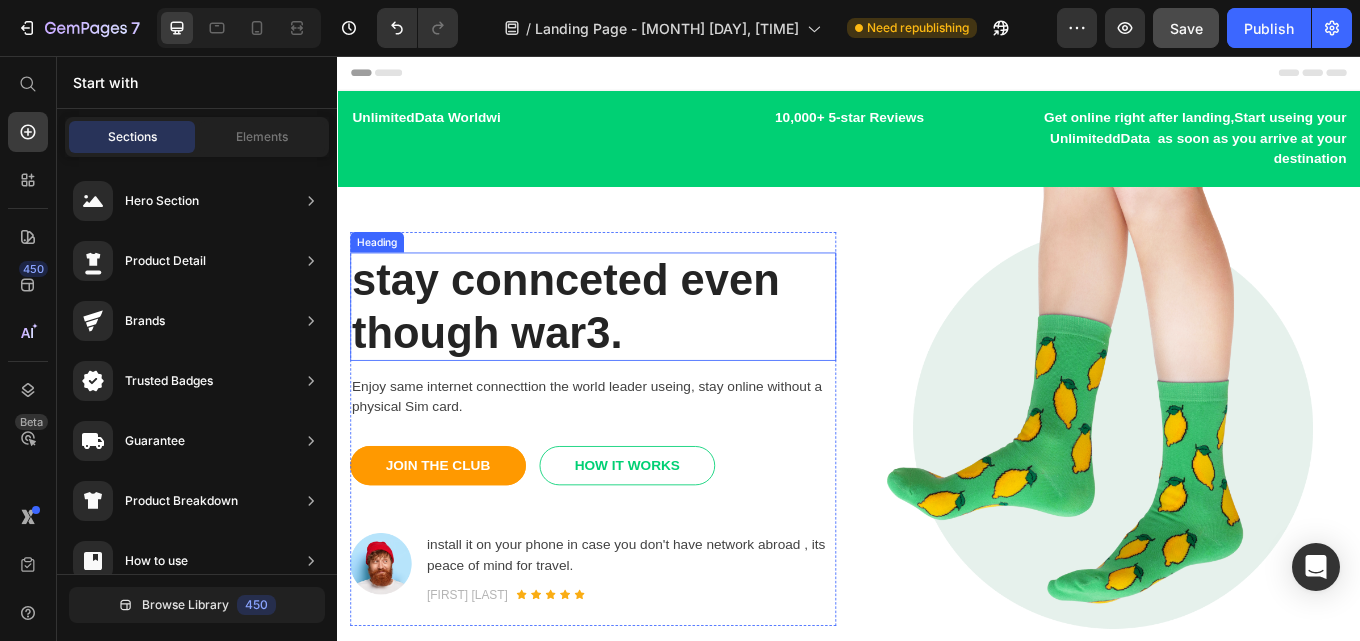 type 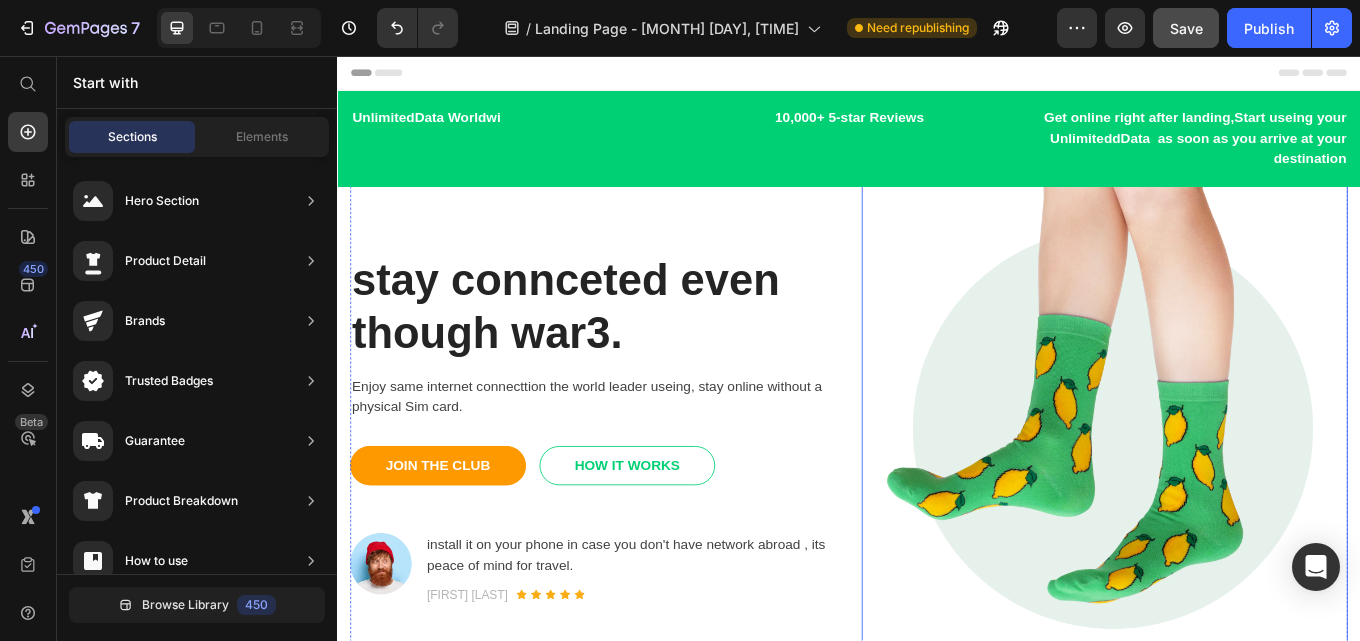click at bounding box center [1237, 494] 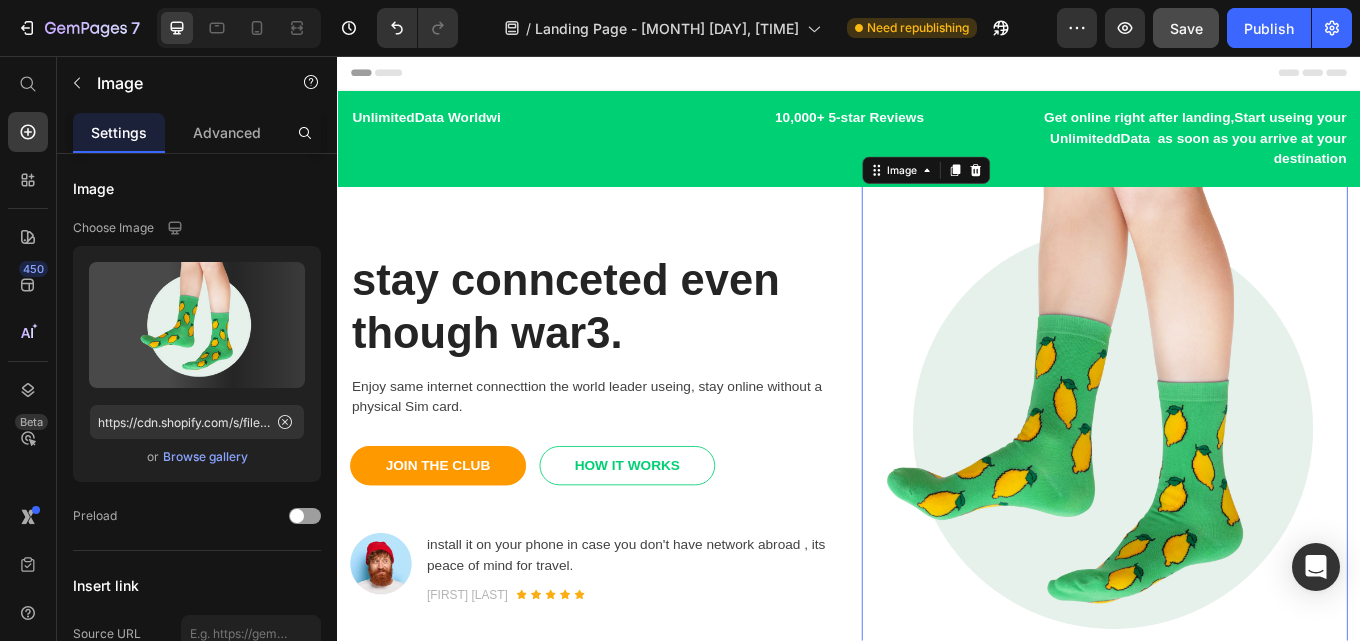 scroll, scrollTop: 40, scrollLeft: 0, axis: vertical 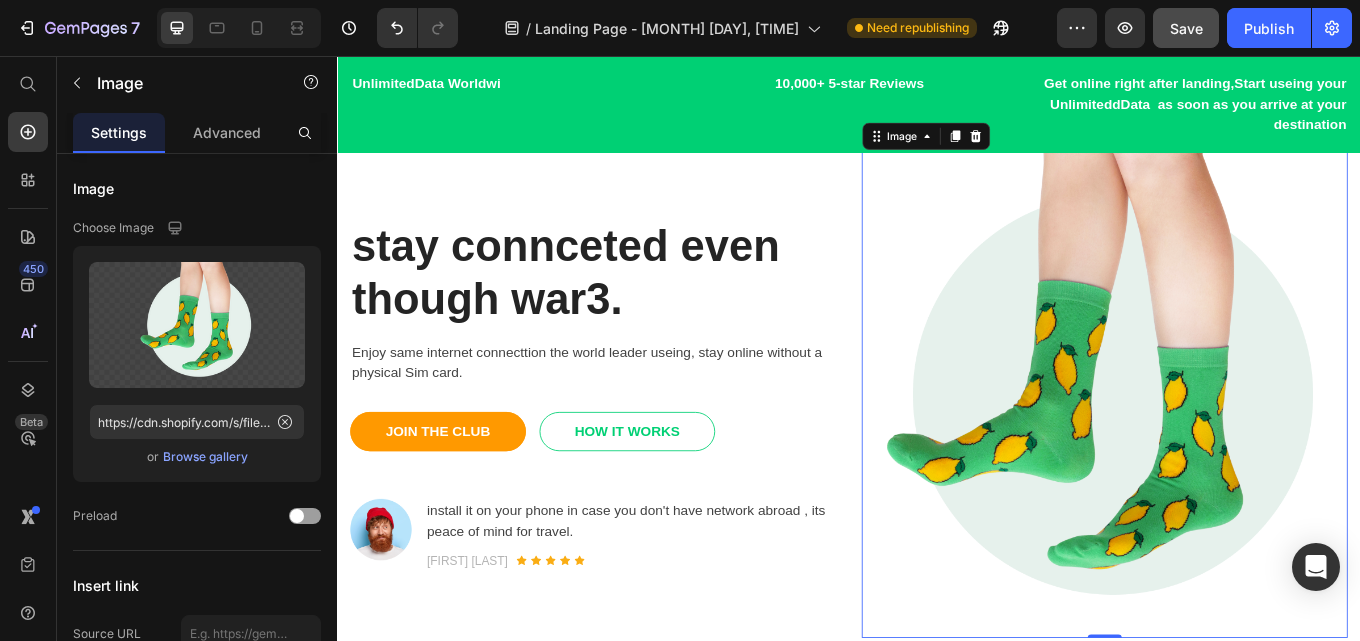 click at bounding box center [1237, 454] 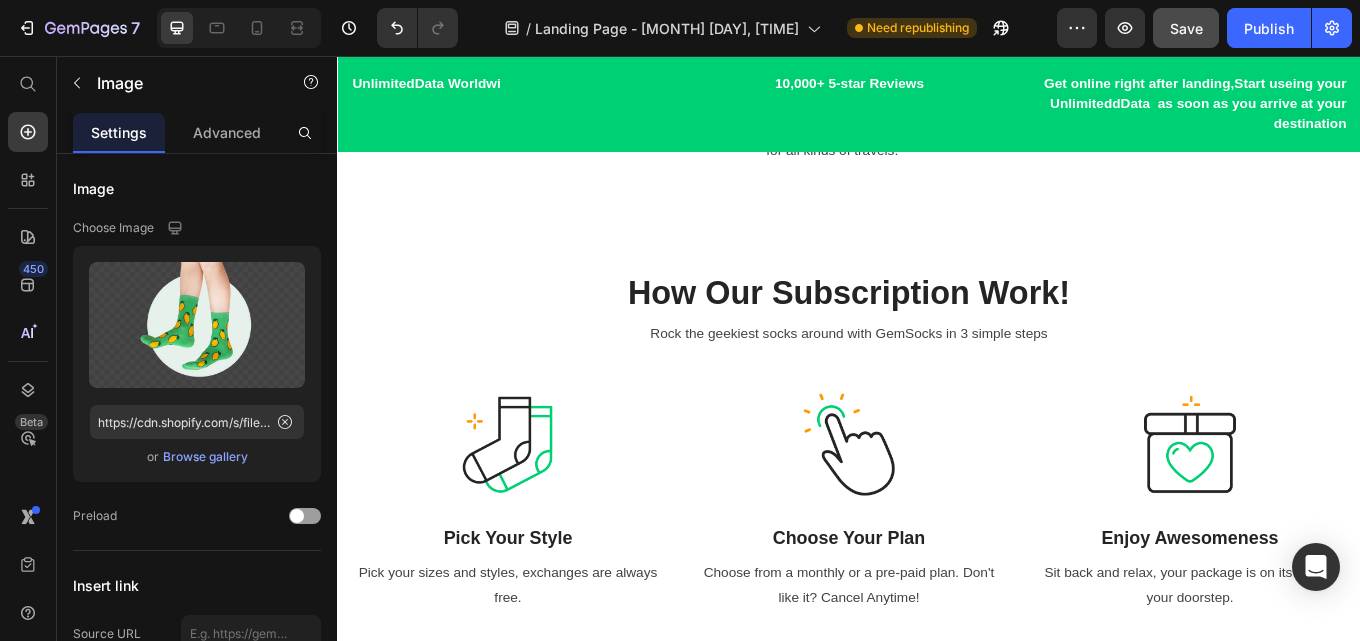 scroll, scrollTop: 840, scrollLeft: 0, axis: vertical 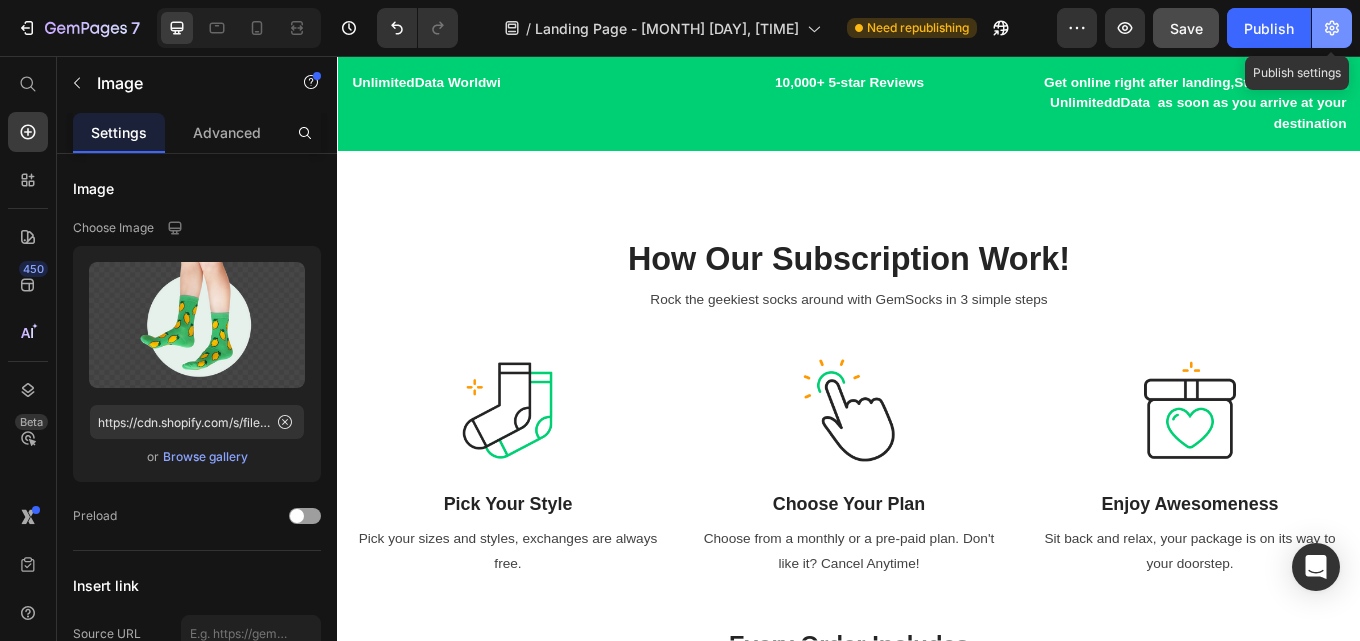 click 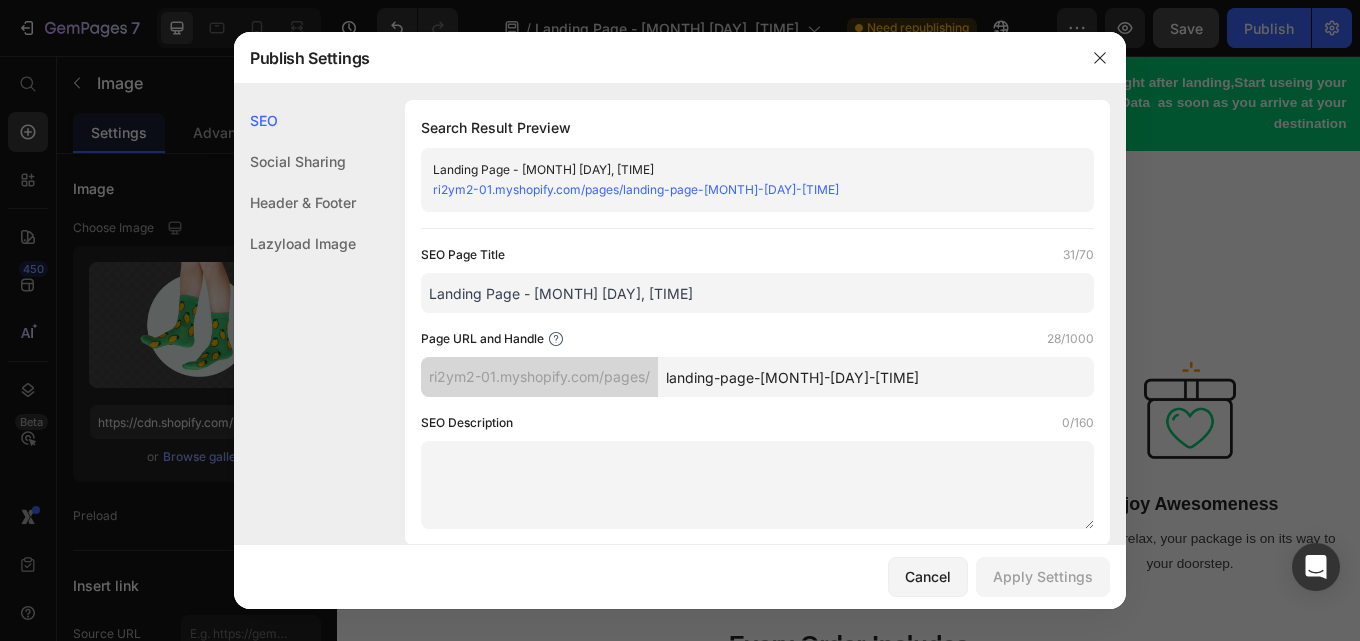 type 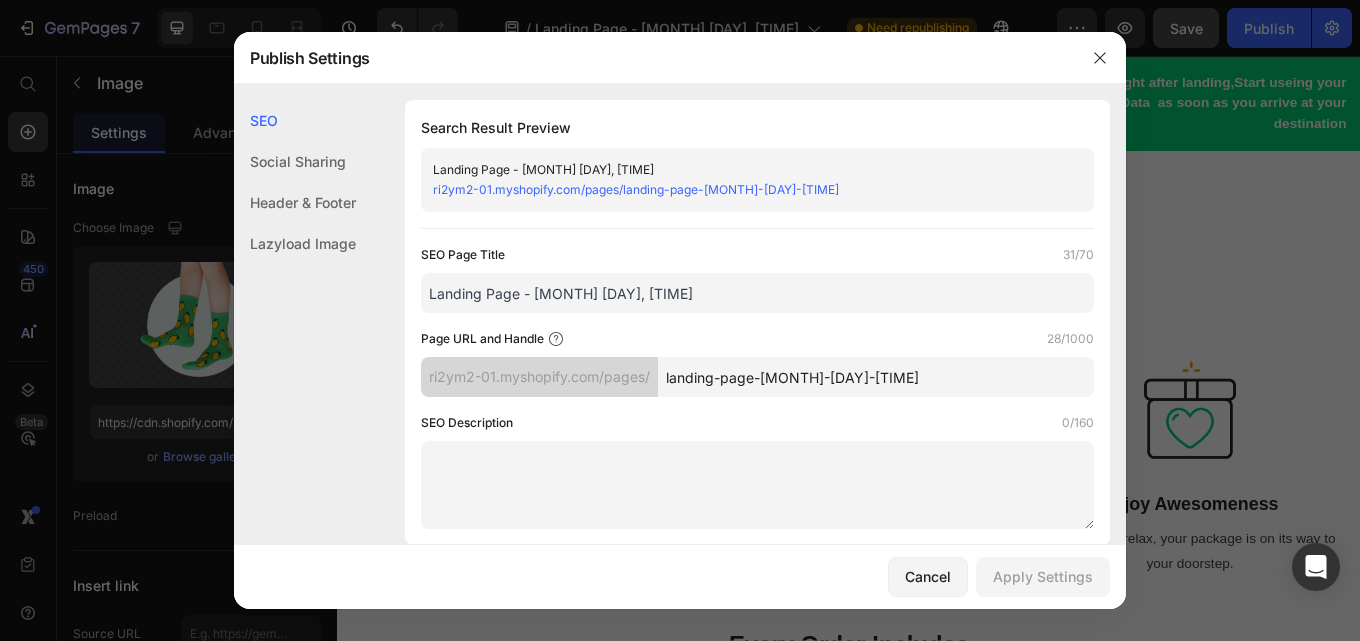 click on "Lazyload Image" 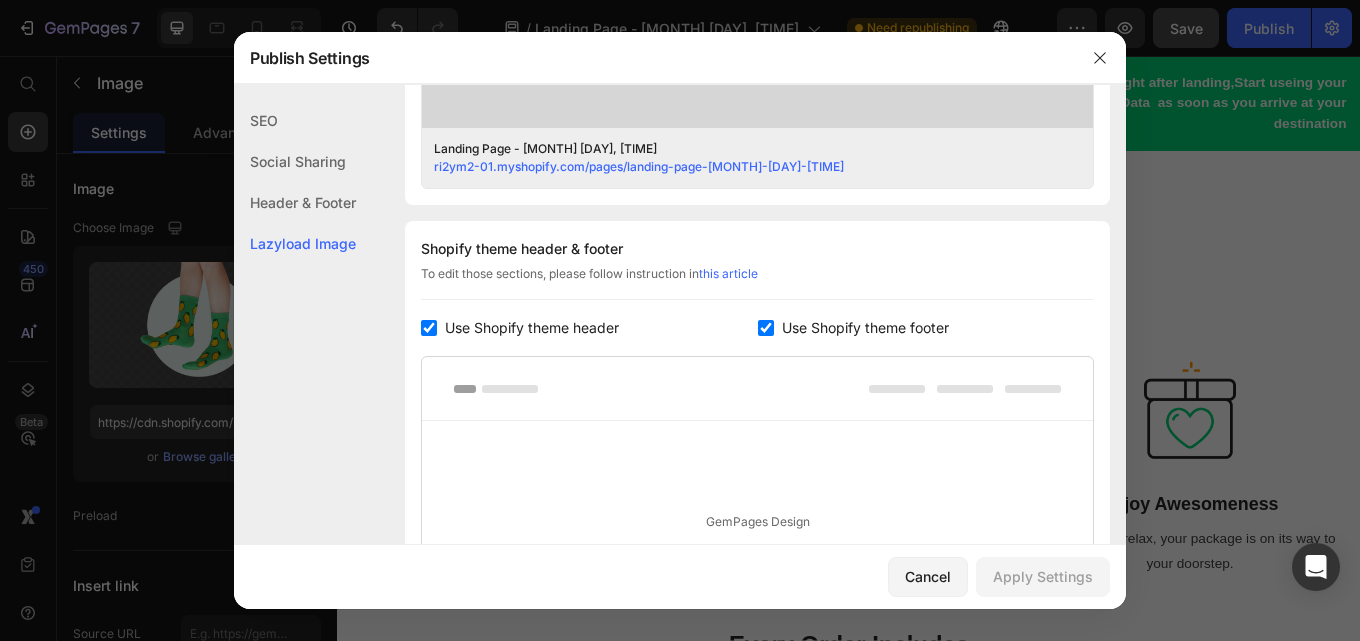 click on "Lazyload Image" 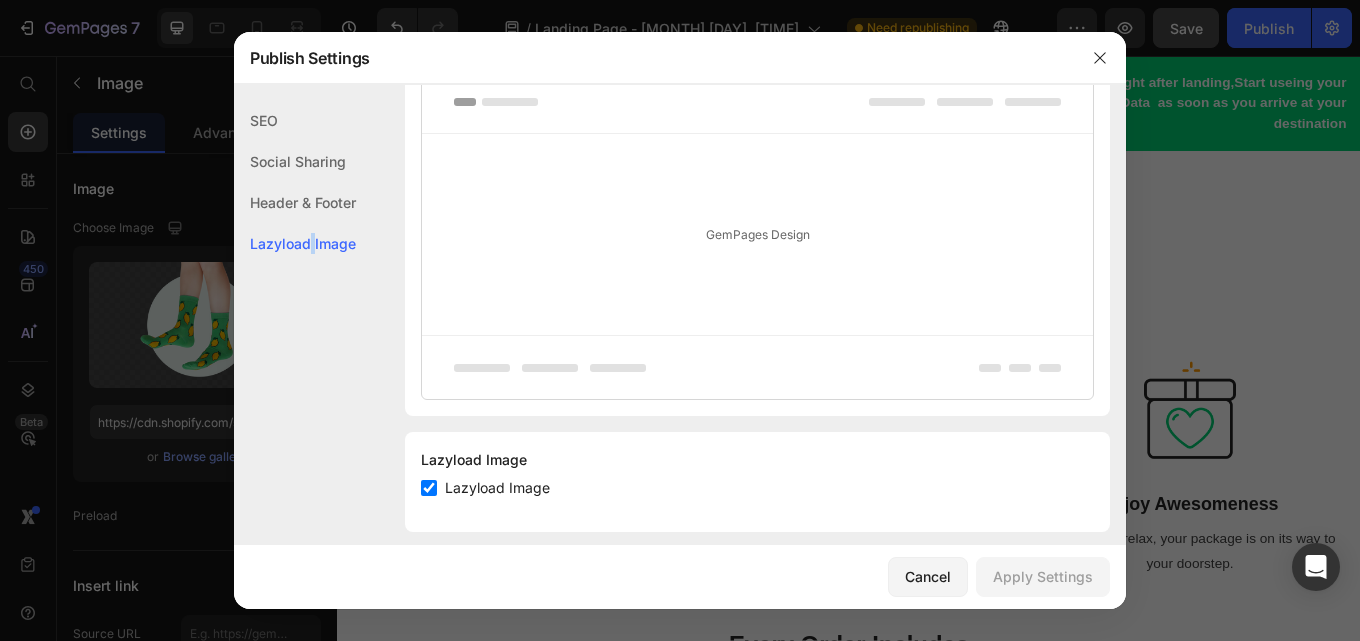 click on "Lazyload Image" 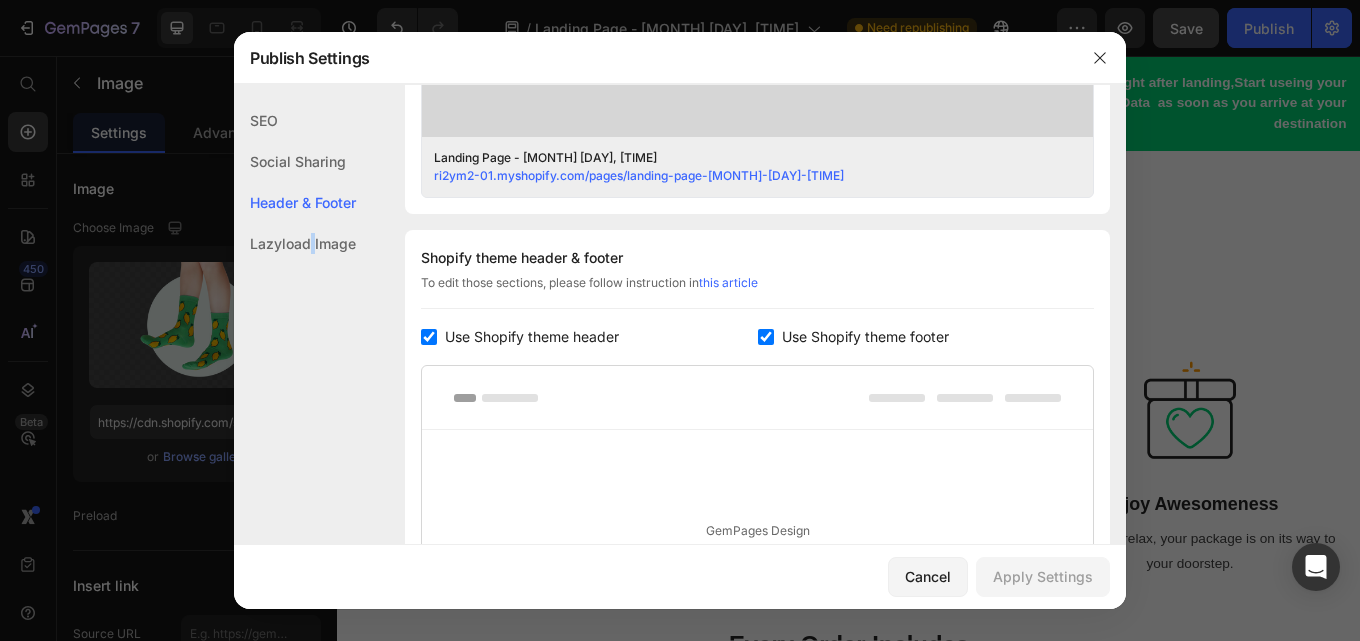 scroll, scrollTop: 766, scrollLeft: 0, axis: vertical 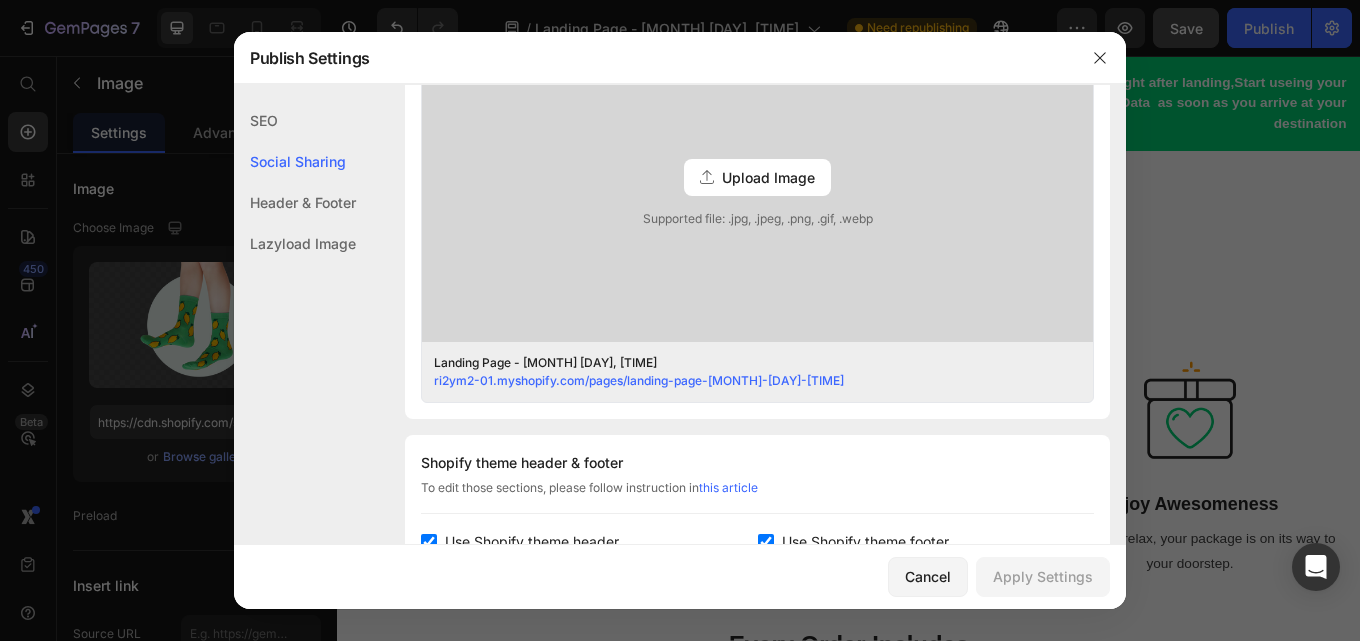 click on "Lazyload Image" 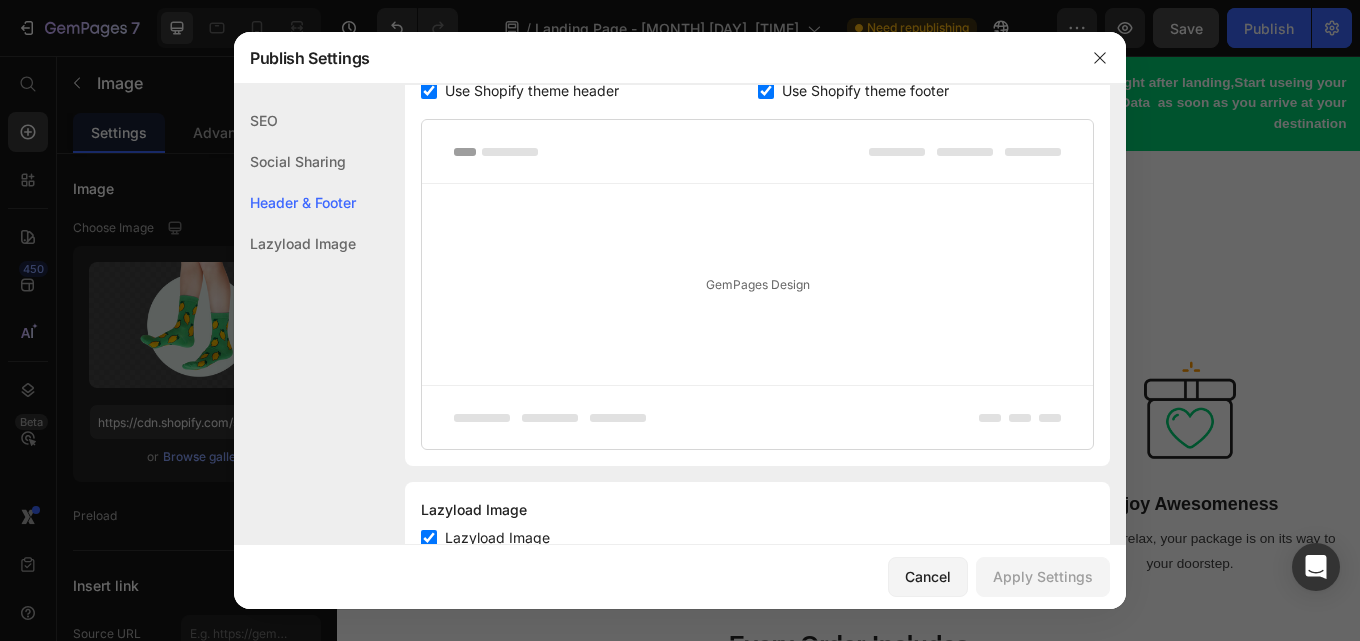 scroll, scrollTop: 1046, scrollLeft: 0, axis: vertical 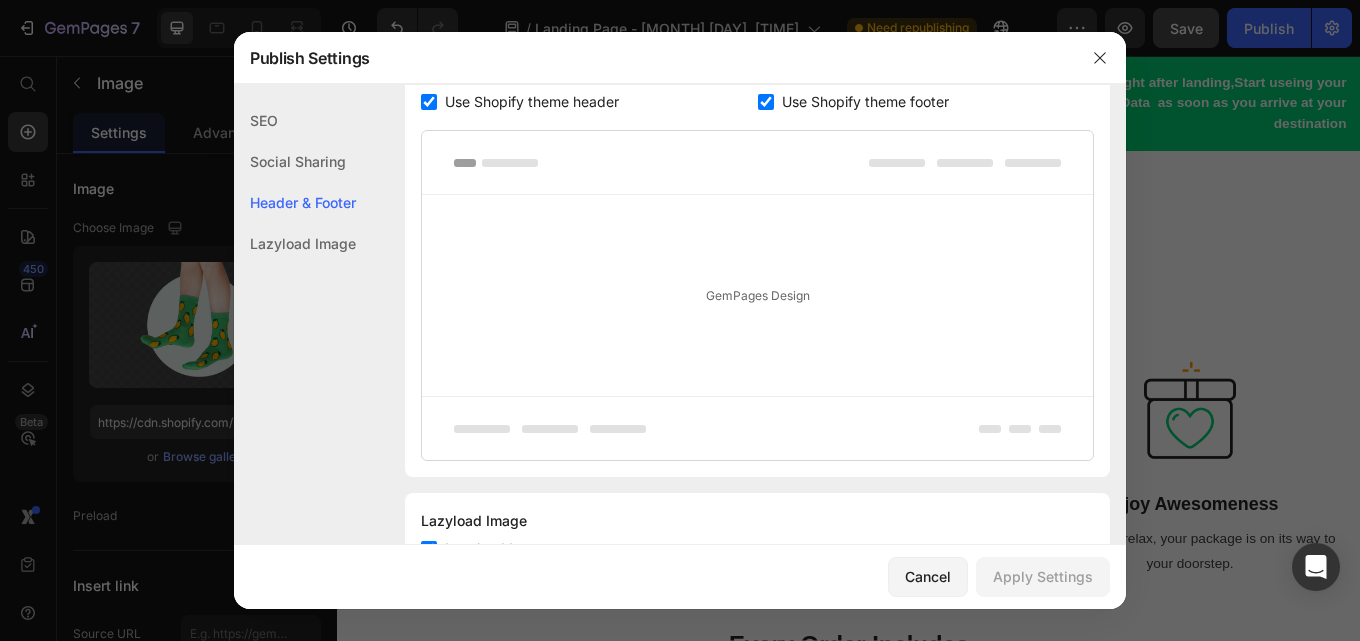 click at bounding box center (757, 163) 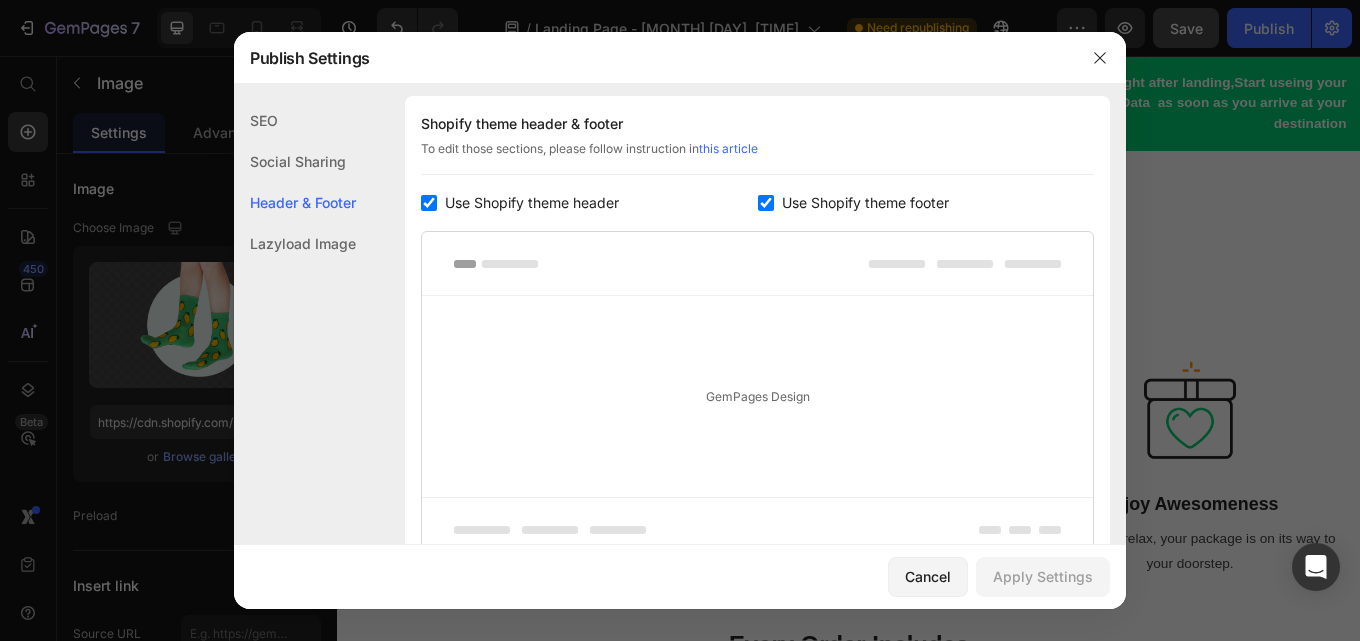 scroll, scrollTop: 1126, scrollLeft: 0, axis: vertical 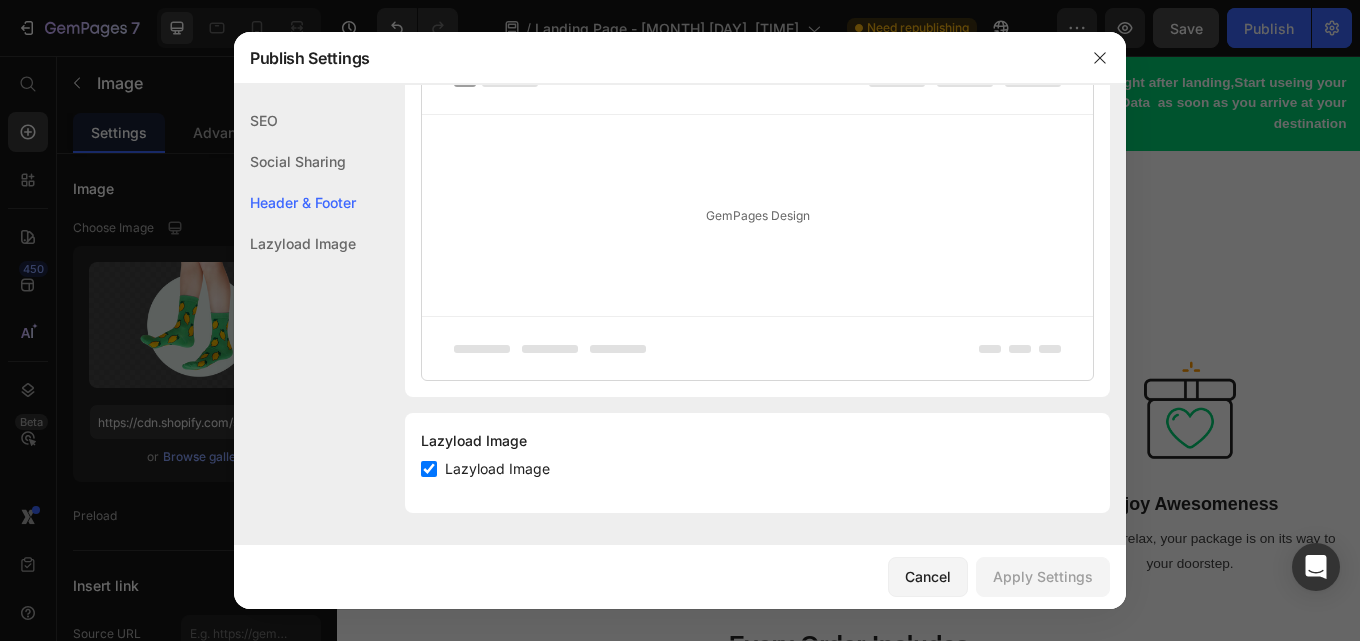 click at bounding box center [429, 469] 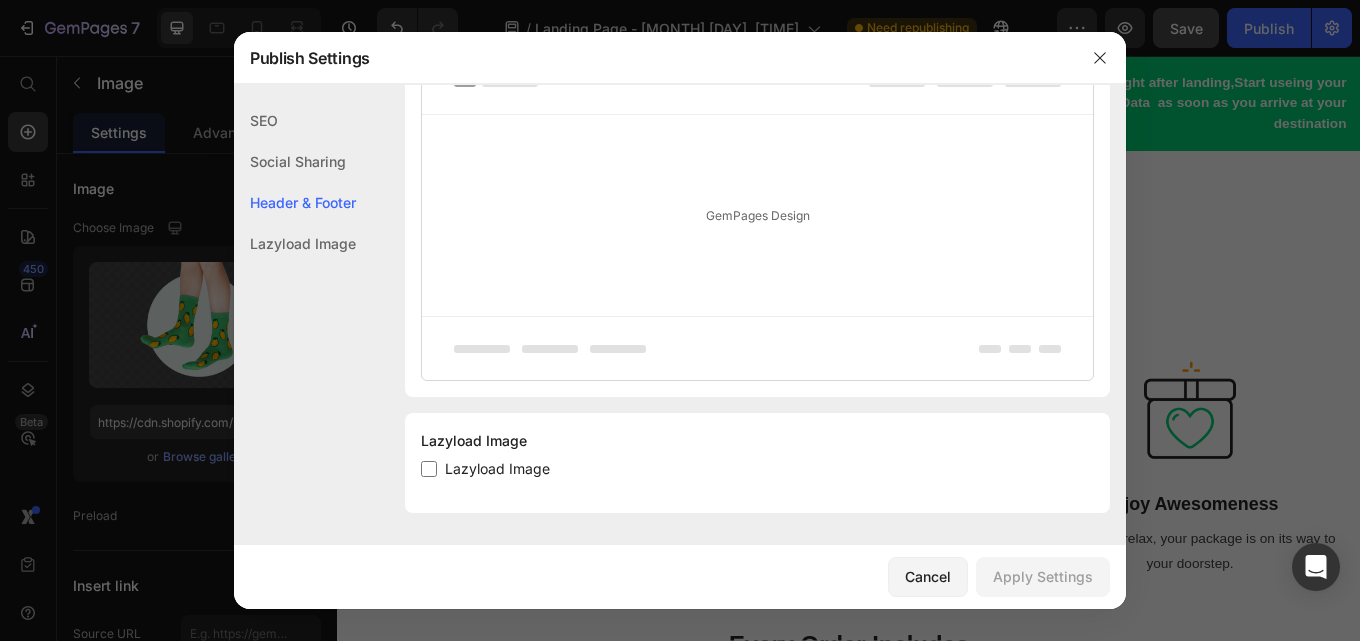 checkbox on "false" 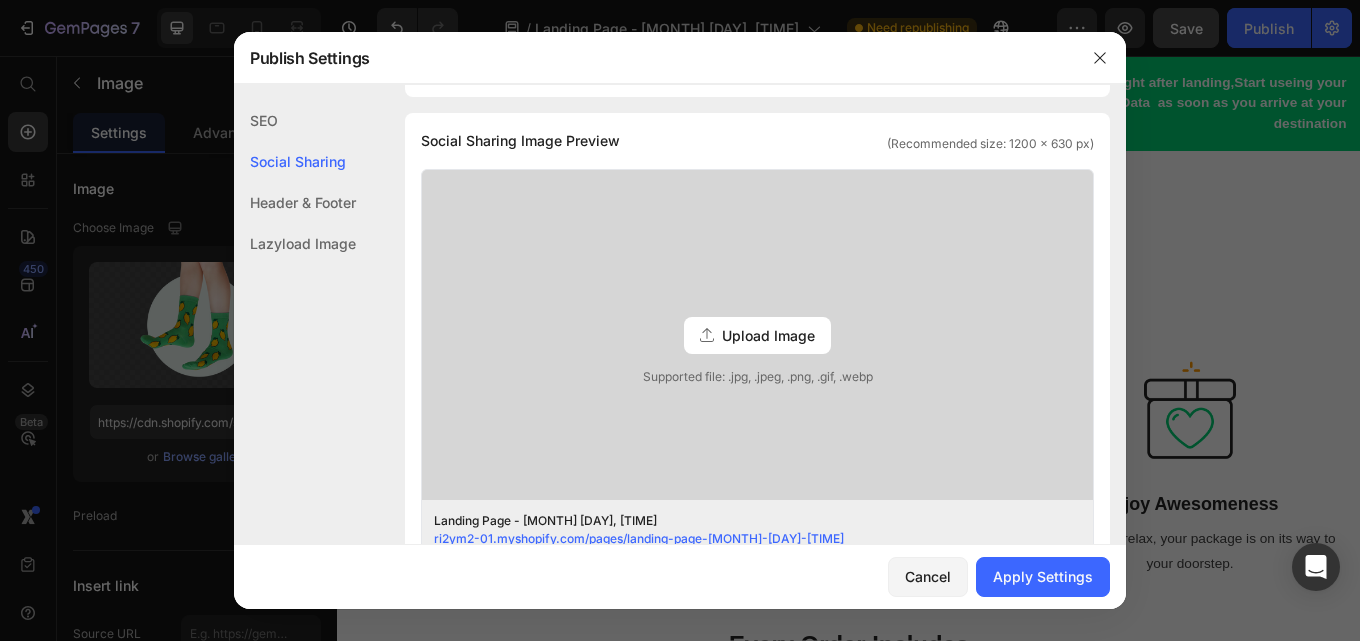 scroll, scrollTop: 446, scrollLeft: 0, axis: vertical 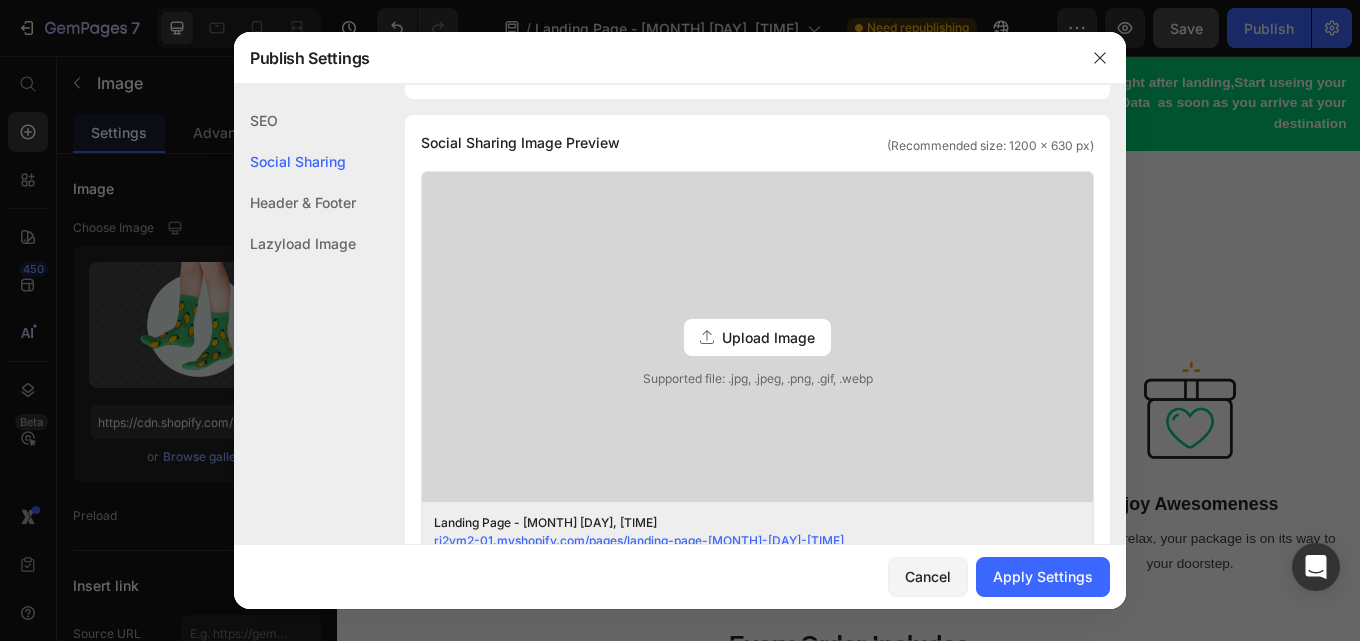 click on "Upload Image" at bounding box center [768, 337] 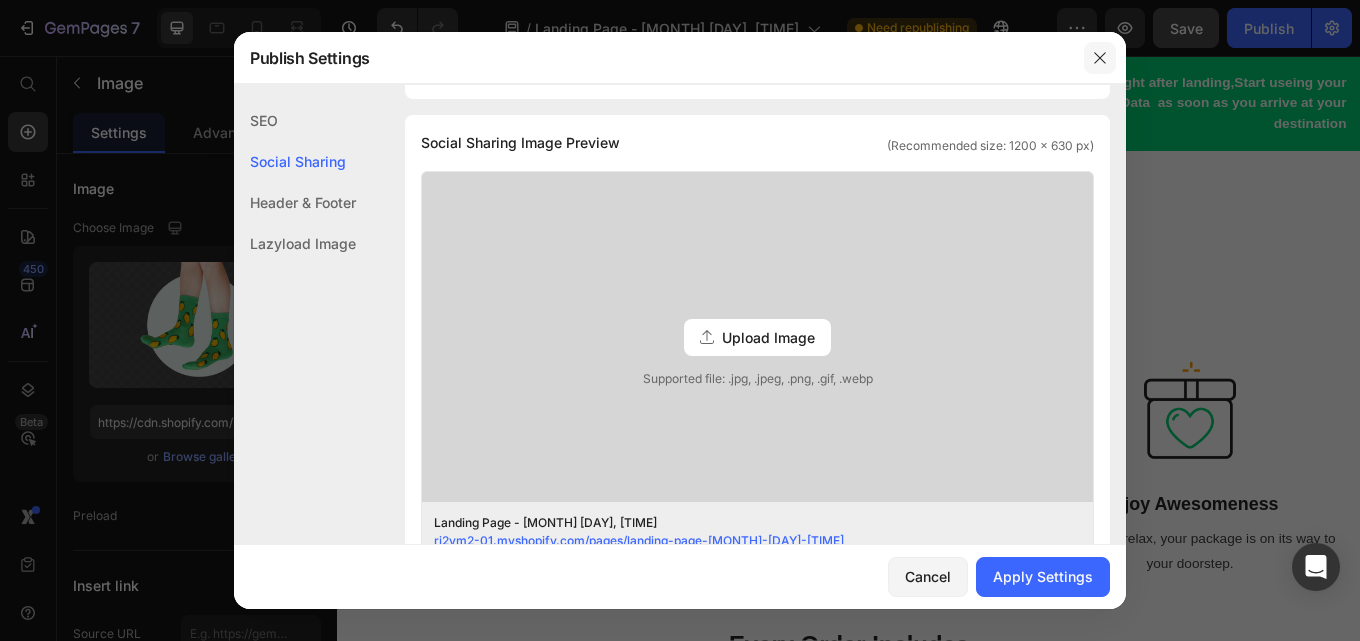 click at bounding box center (1100, 58) 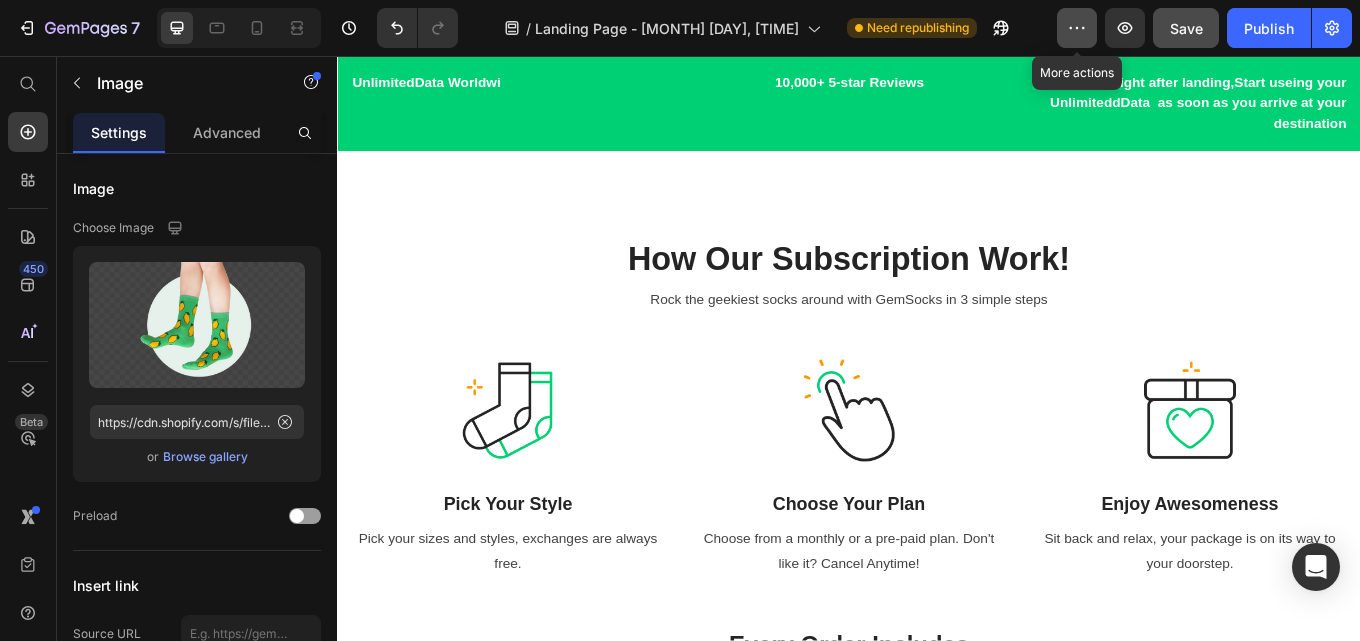 click 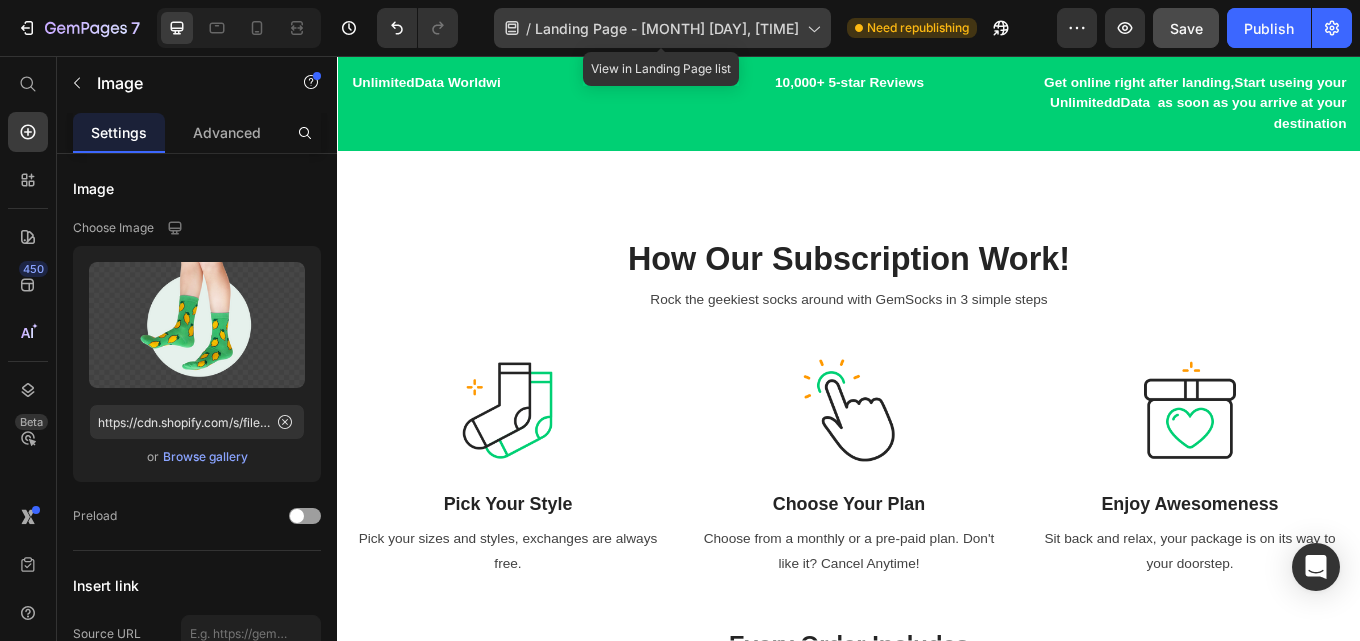 click 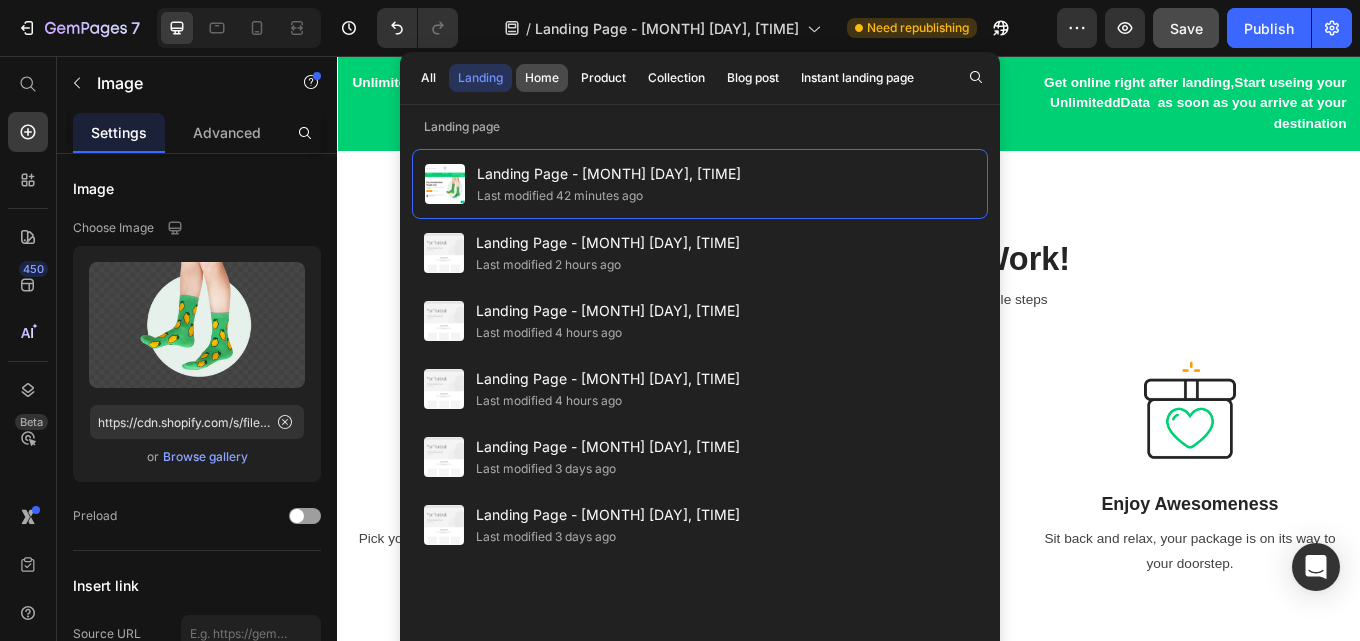 click on "Home" at bounding box center [542, 78] 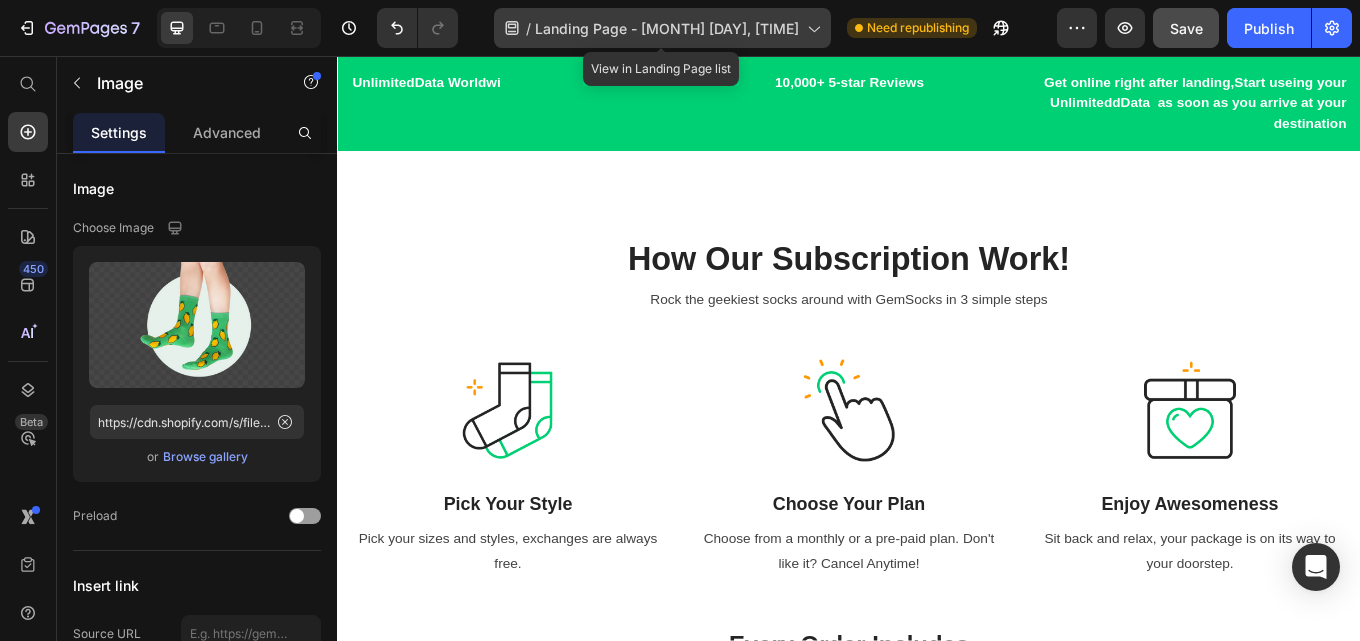 click 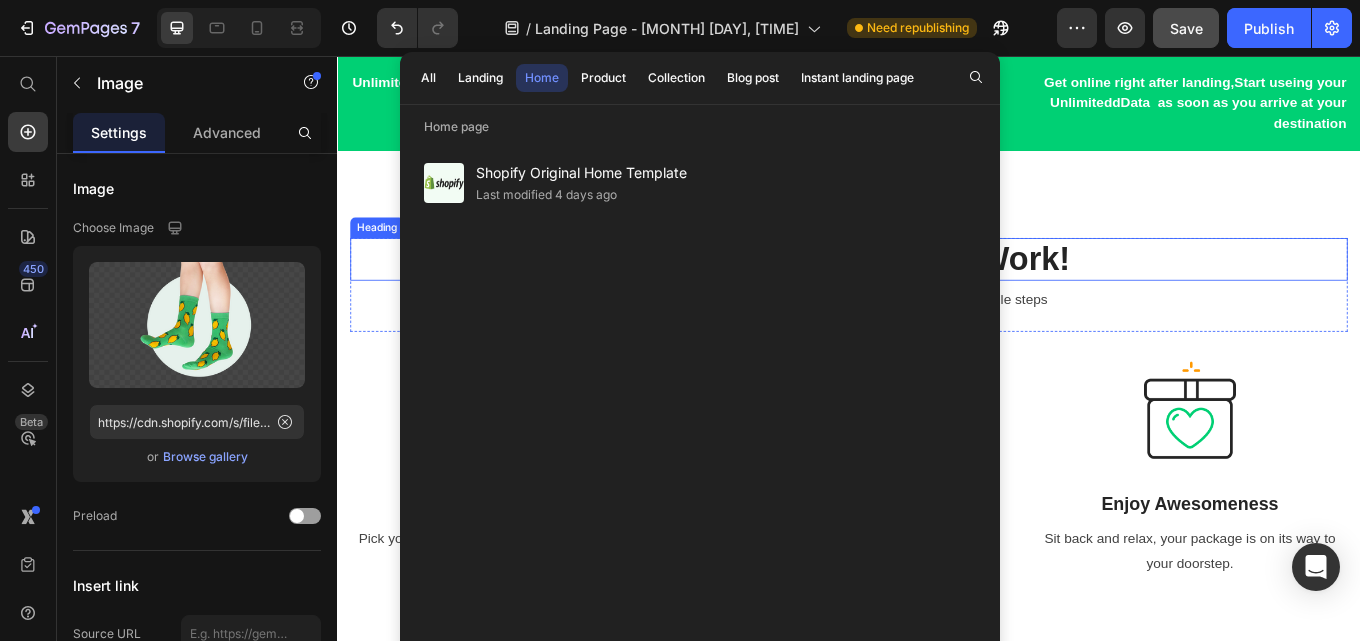 click on "How Our Subscription Work!" at bounding box center (937, 295) 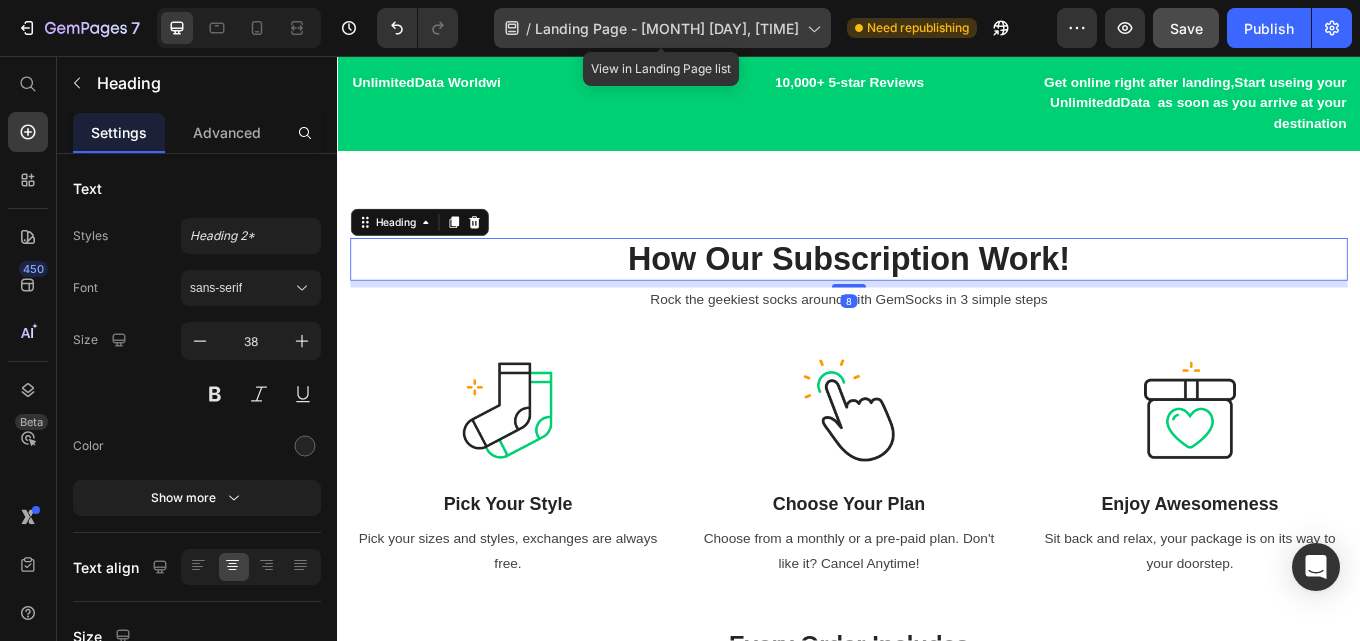 click on "/ Landing Page - [MONTH] [DAY], [TIME]" 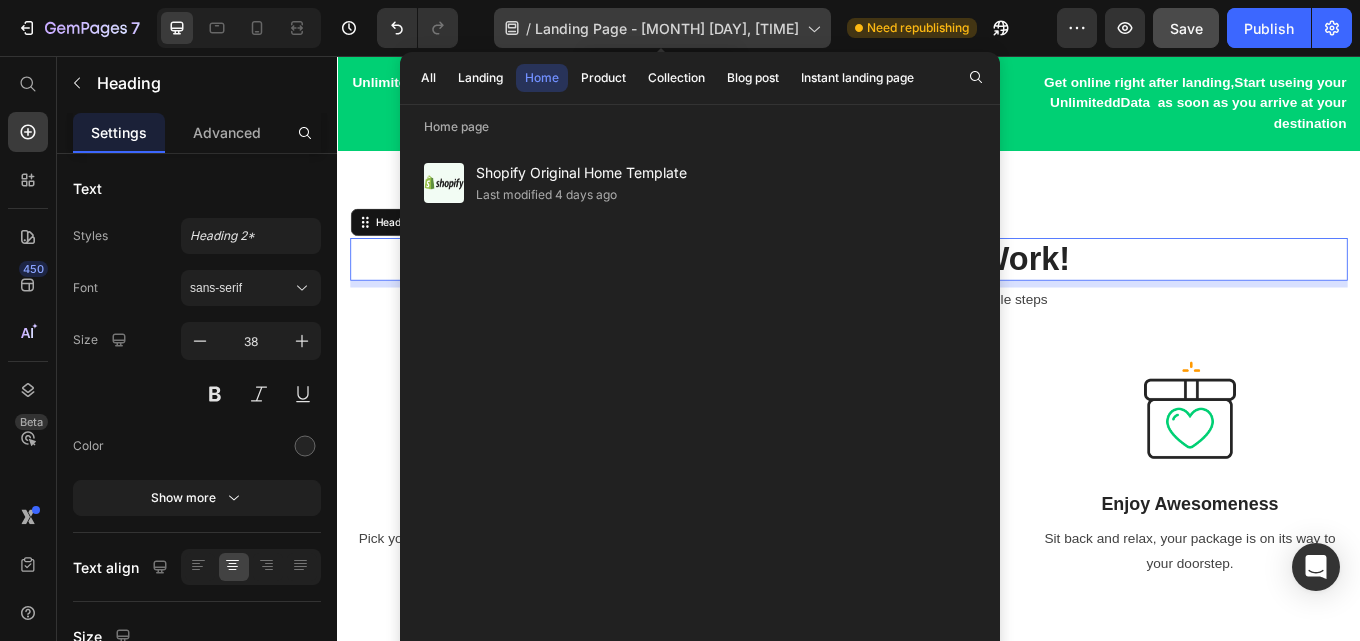 click on "/ Landing Page - [MONTH] [DAY], [TIME]" 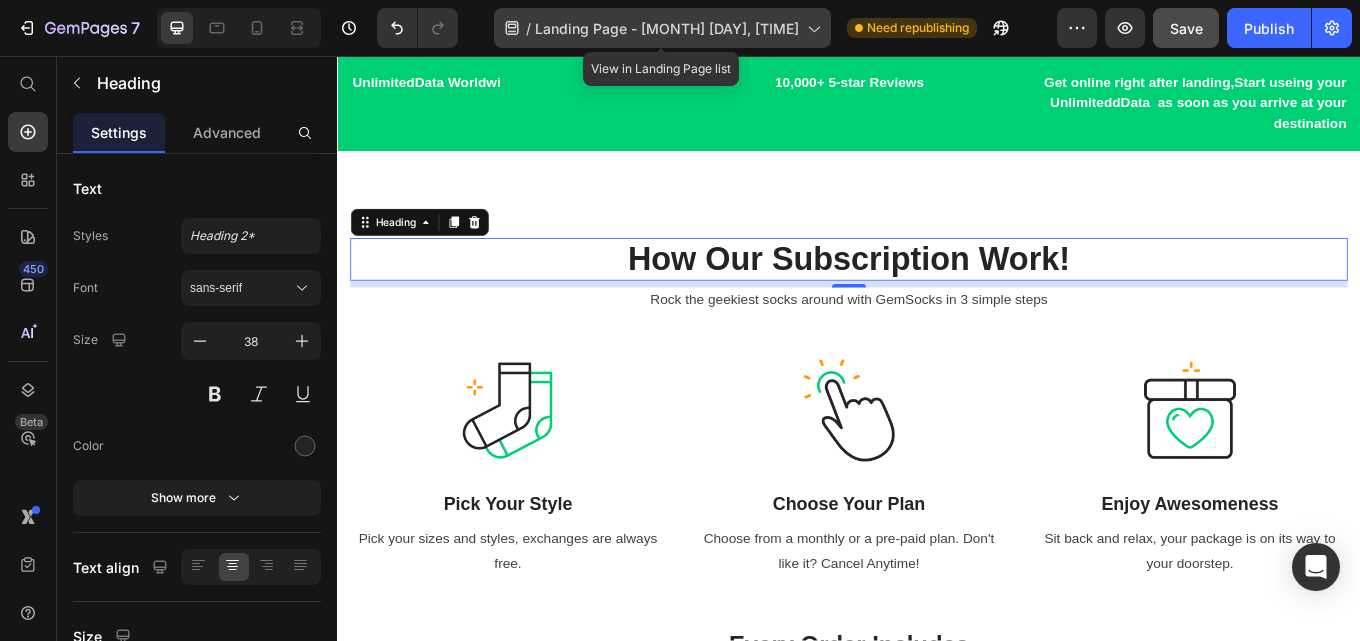 click on "/ Landing Page - [MONTH] [DAY], [TIME]" 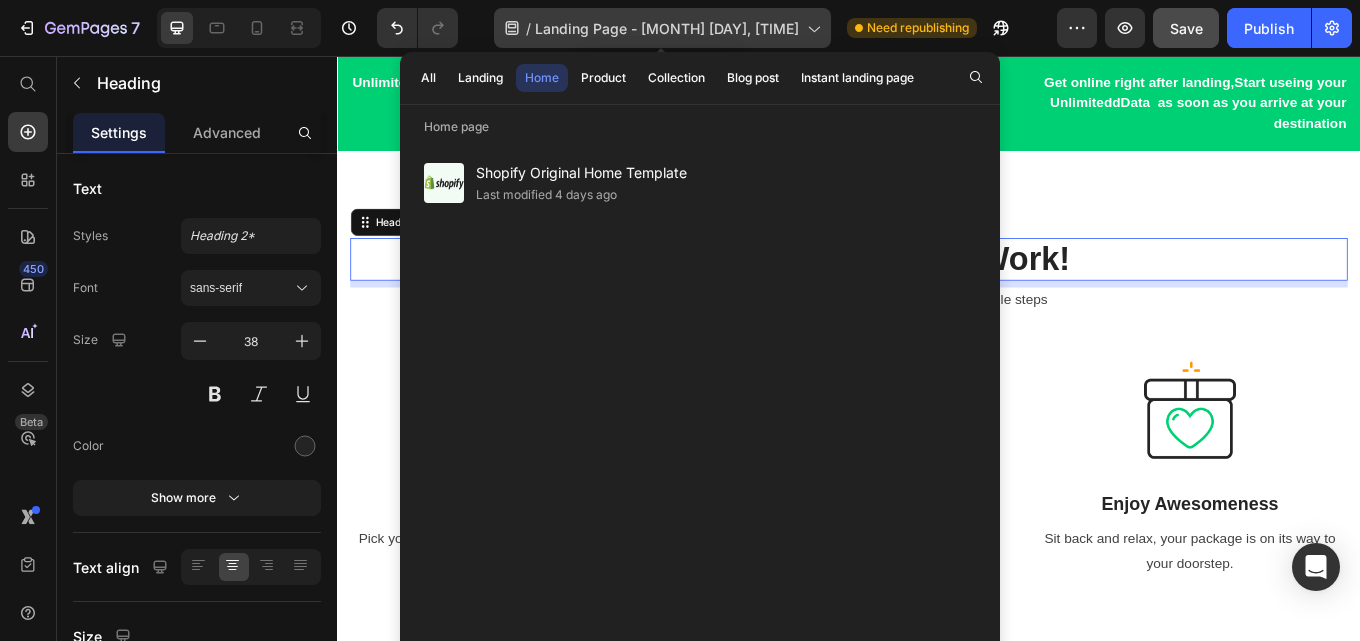 click on "/ Landing Page - [MONTH] [DAY], [TIME]" 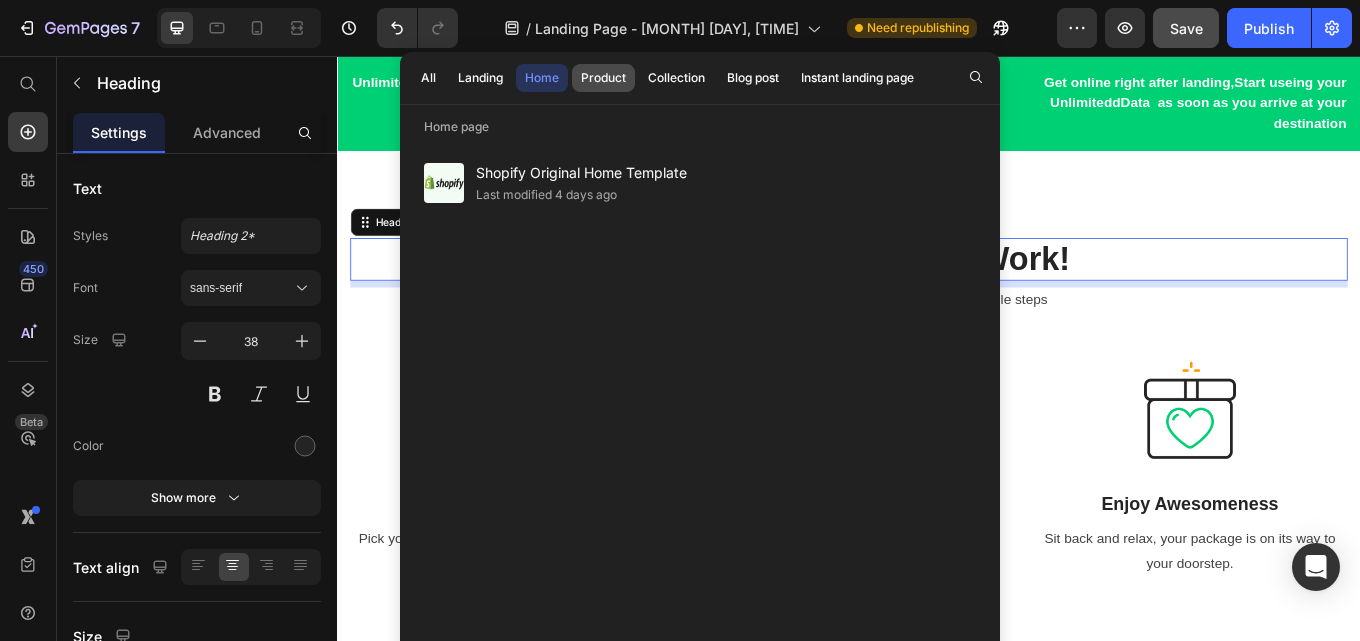 click on "Product" 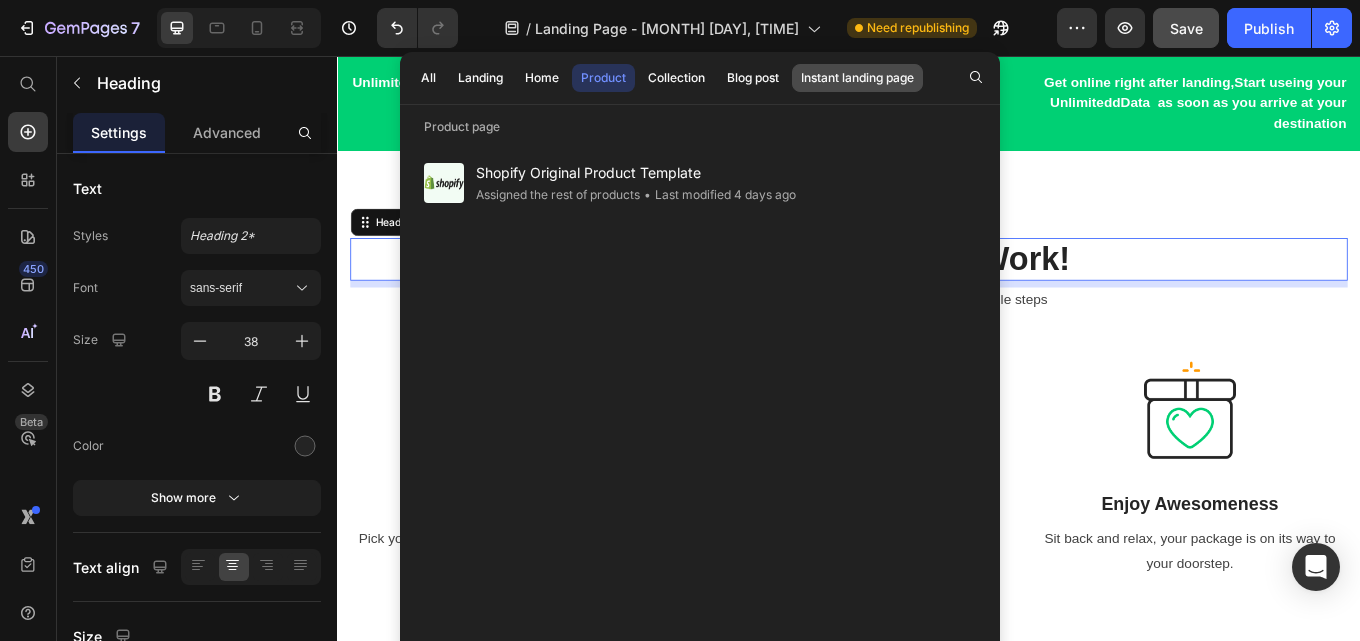 click on "Instant landing page" at bounding box center (857, 78) 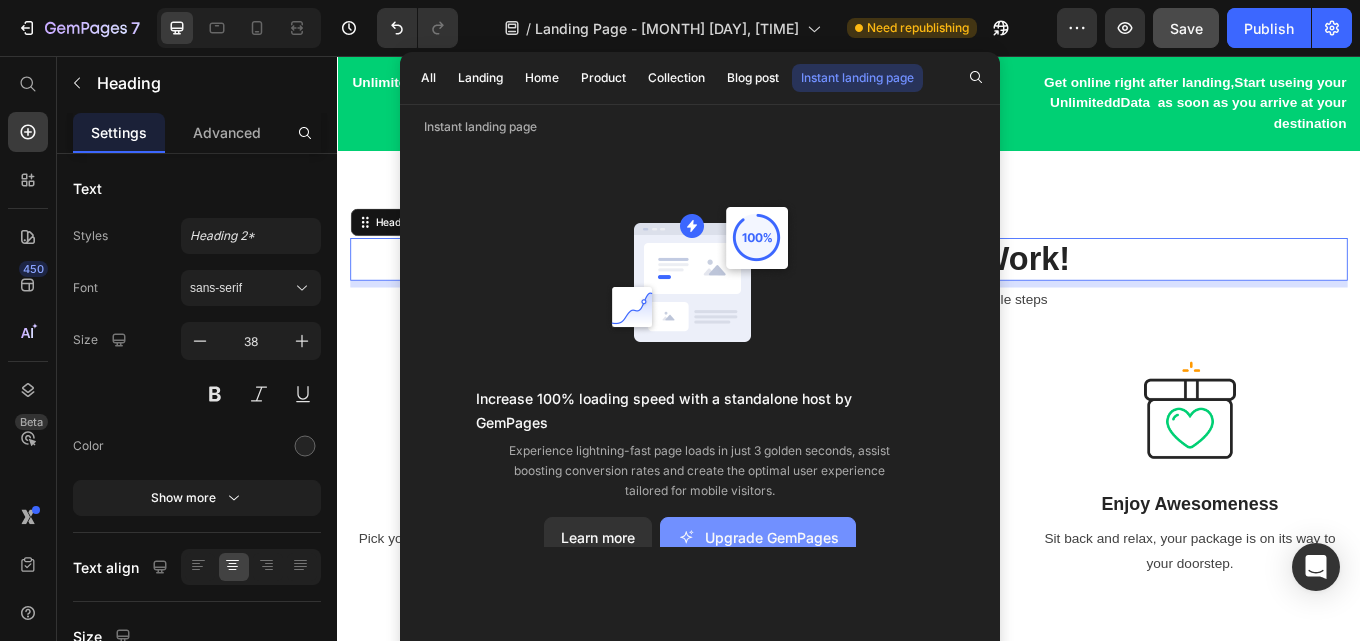 click on "Upgrade GemPages" at bounding box center (758, 537) 